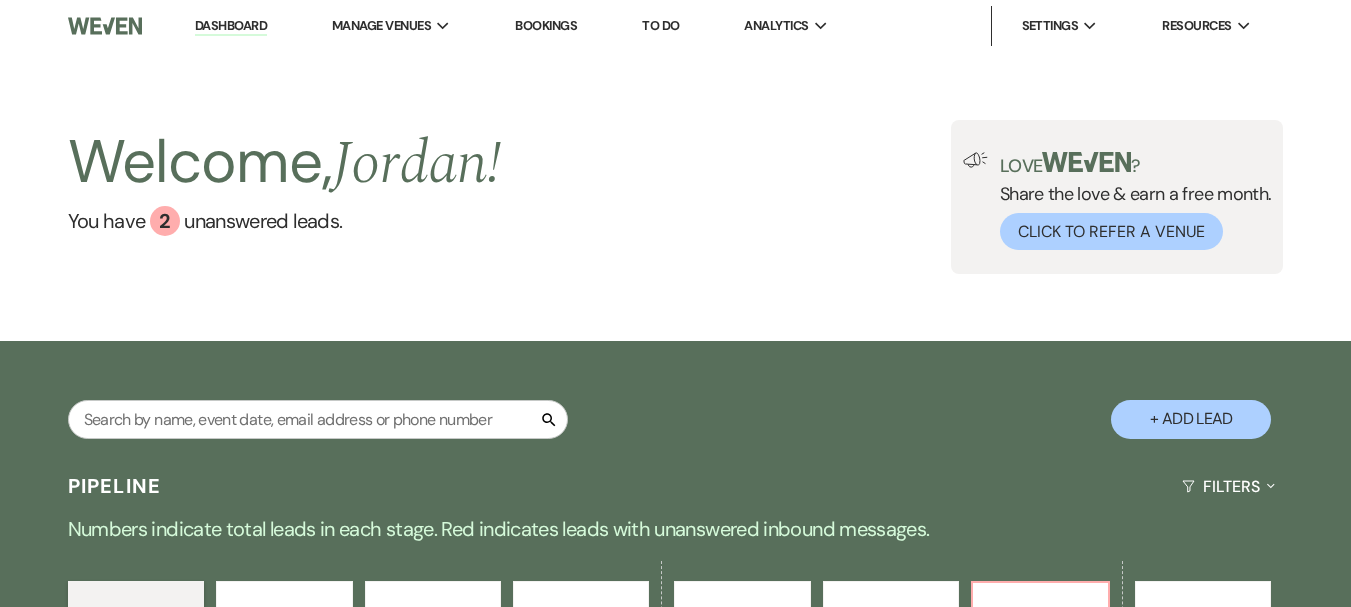 scroll, scrollTop: 0, scrollLeft: 0, axis: both 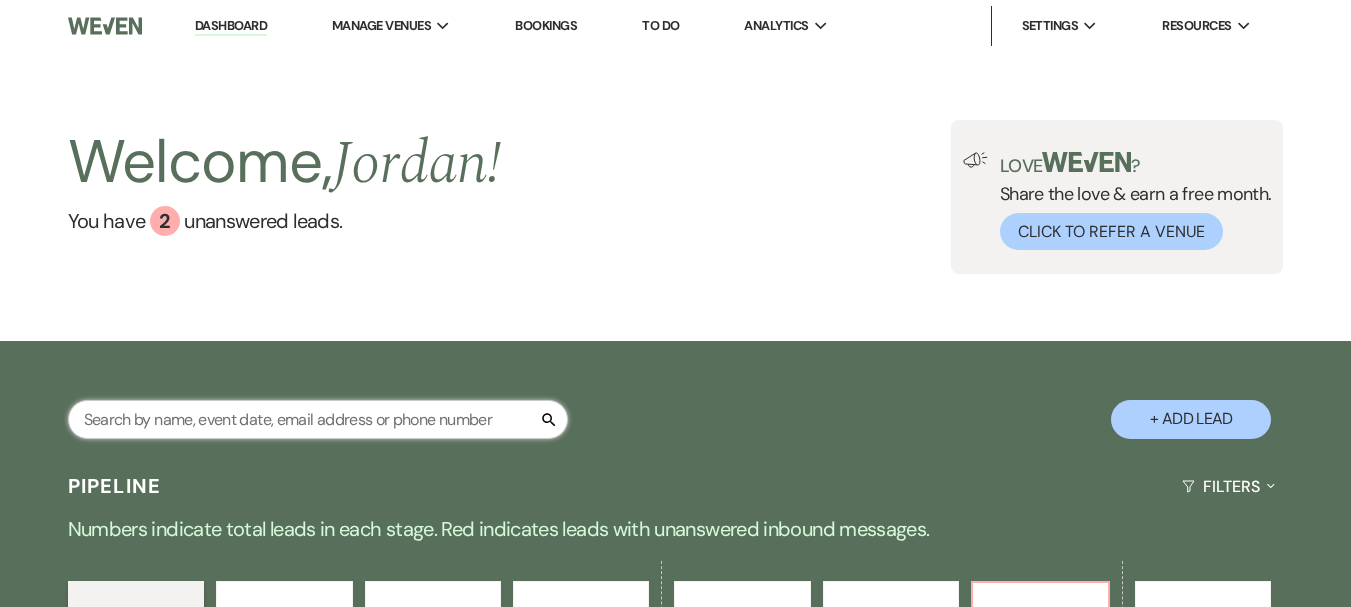 click at bounding box center [318, 419] 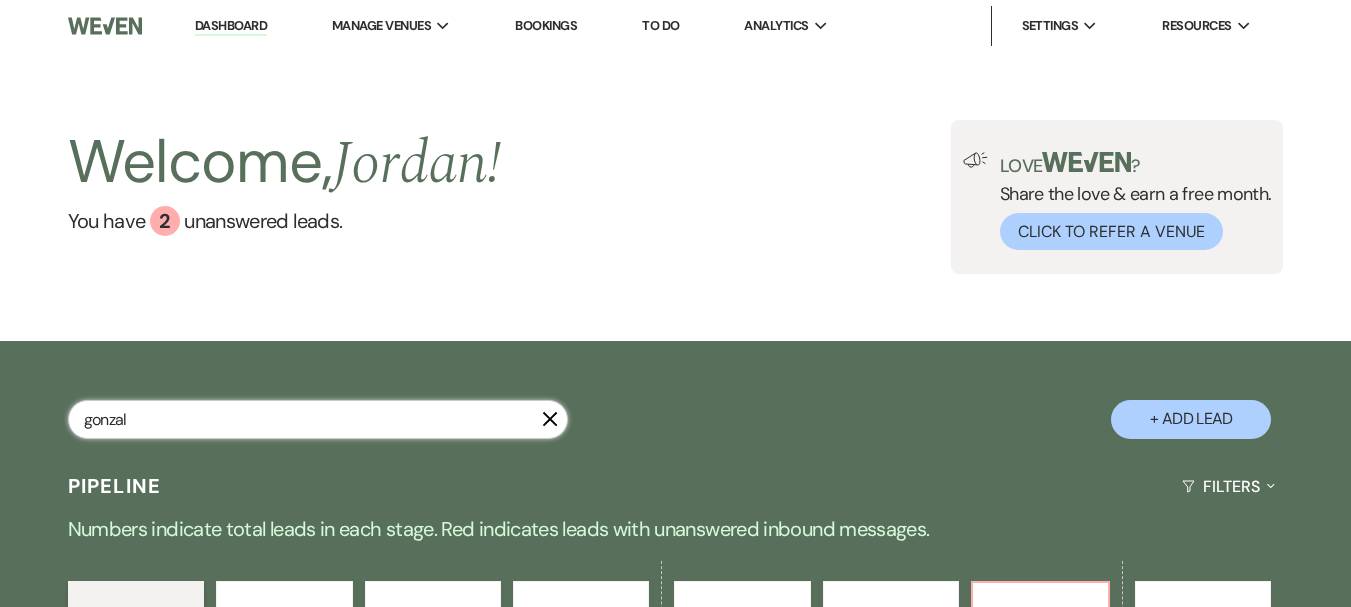 type on "gonzal" 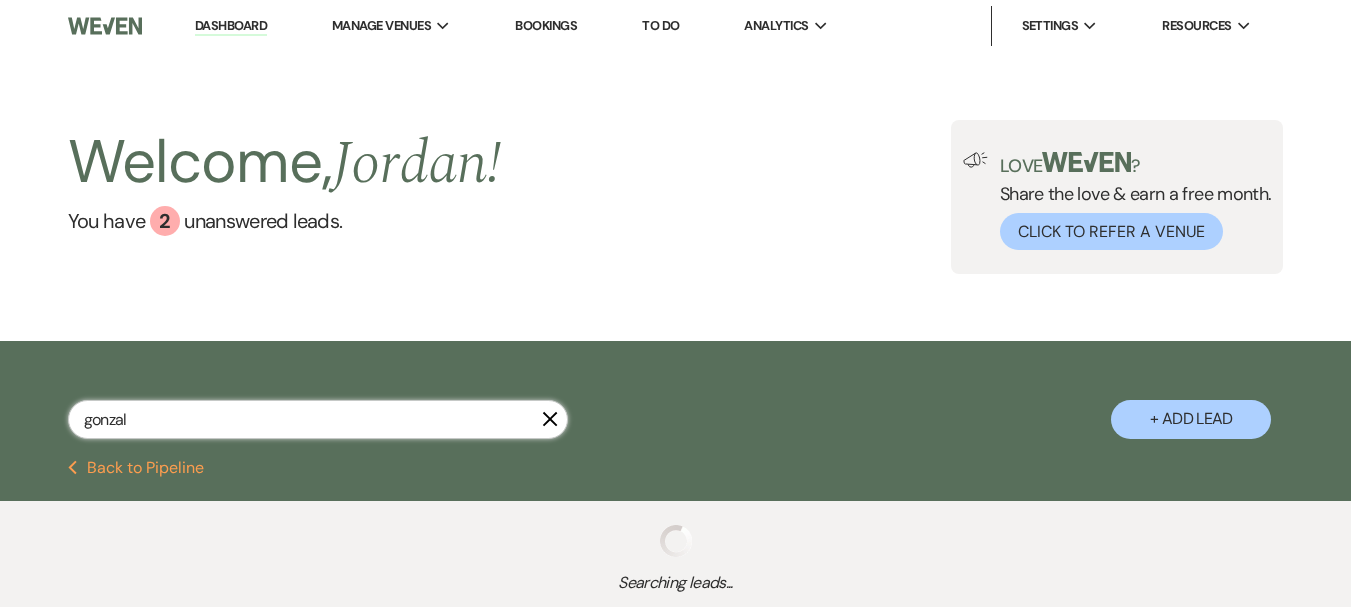 select on "5" 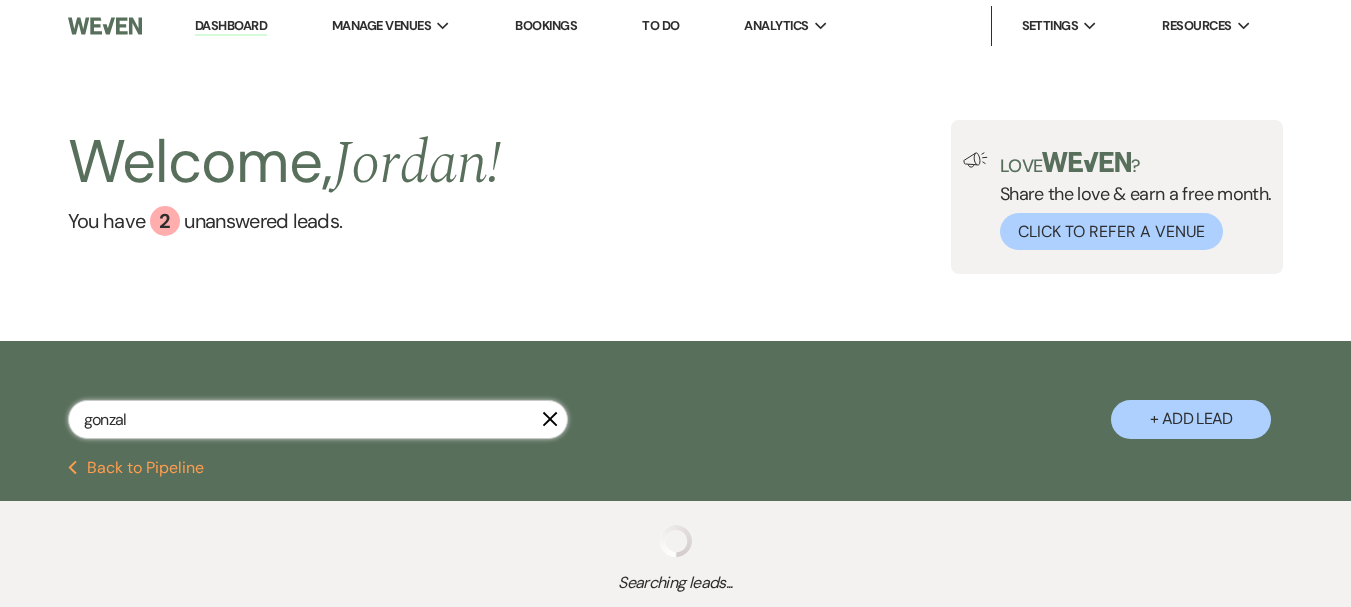 select on "8" 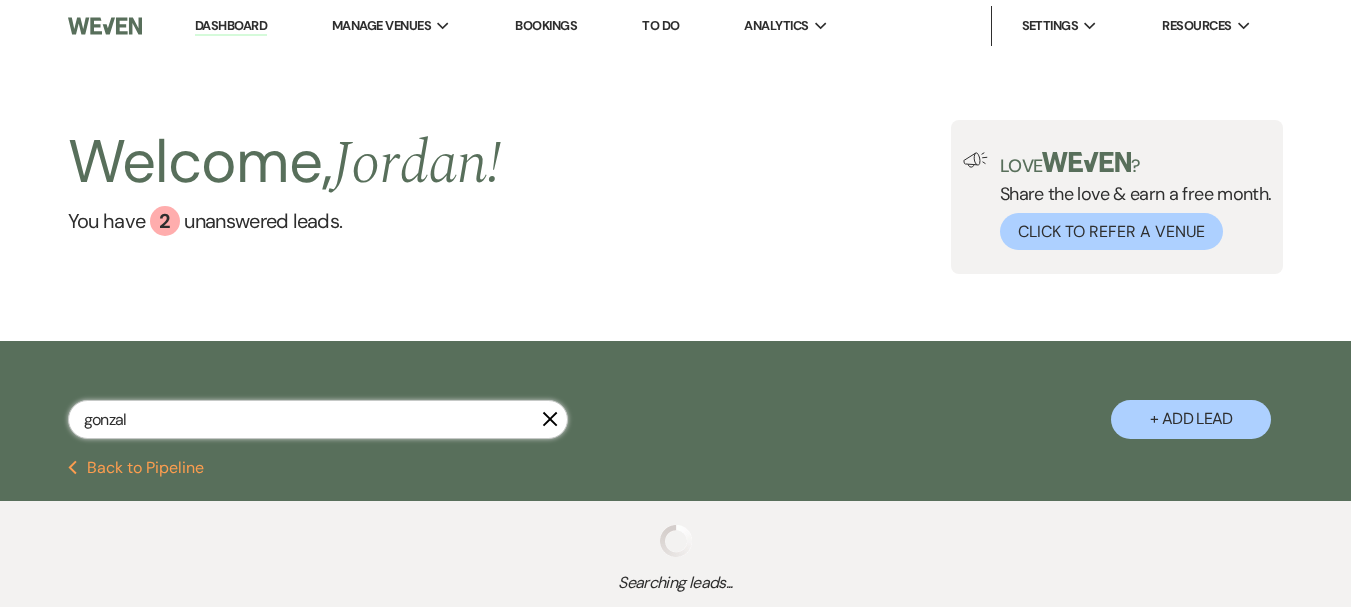 select on "11" 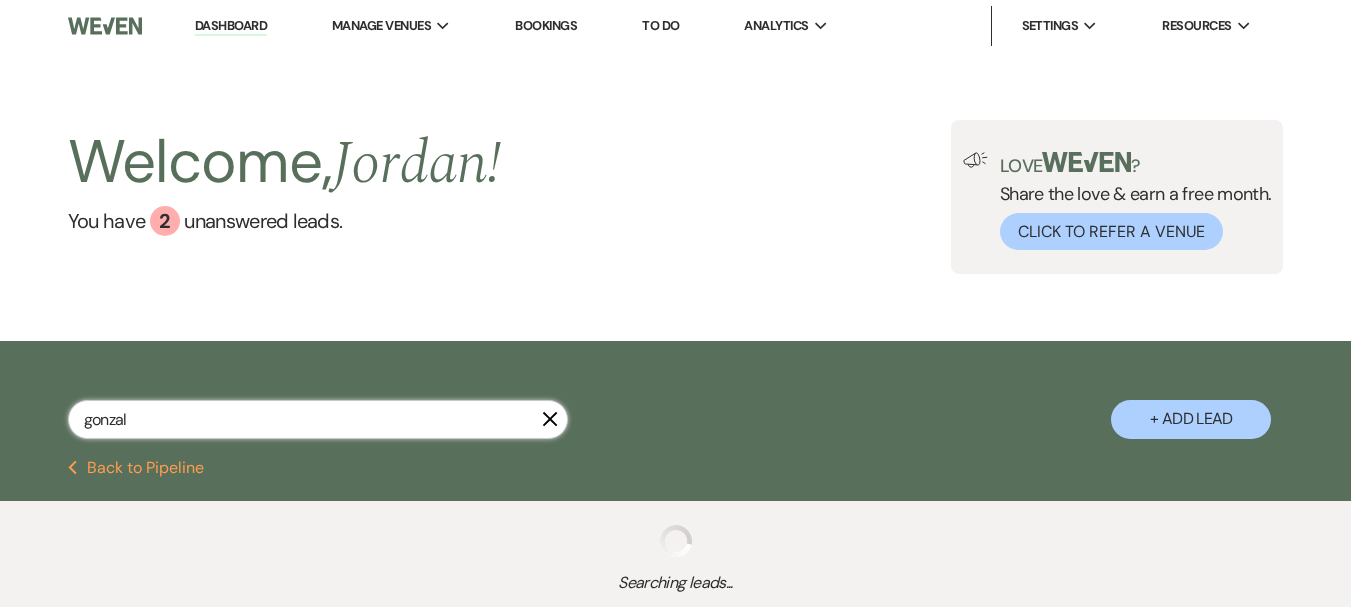 select on "8" 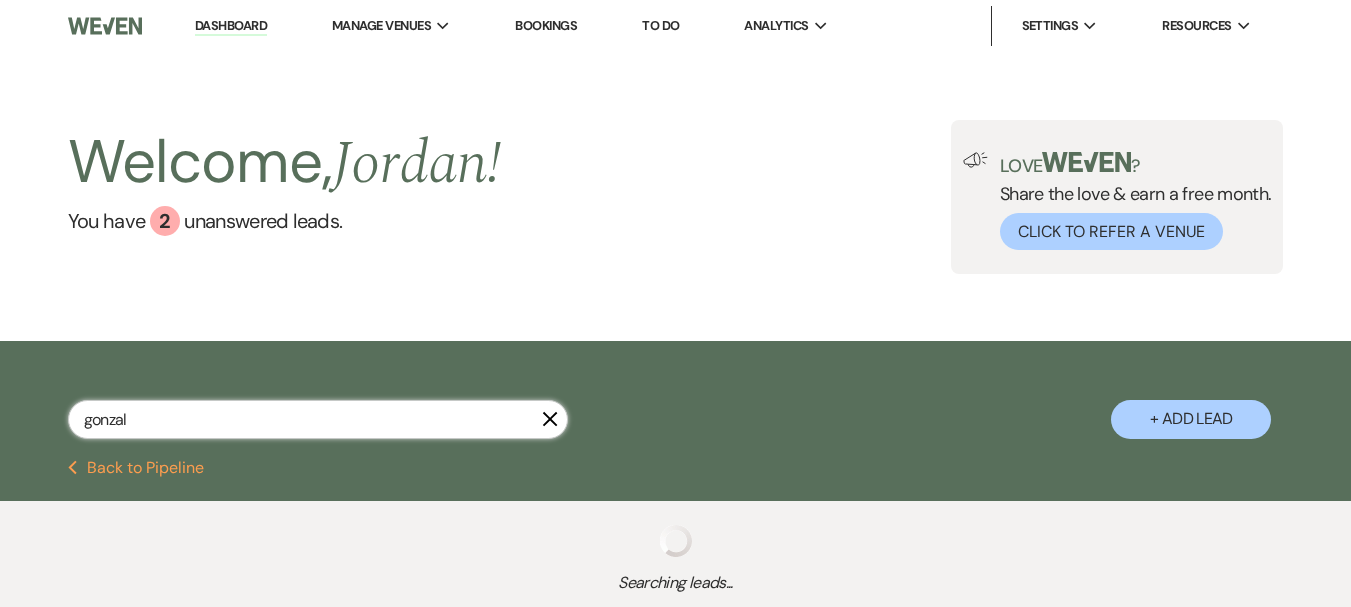 select on "5" 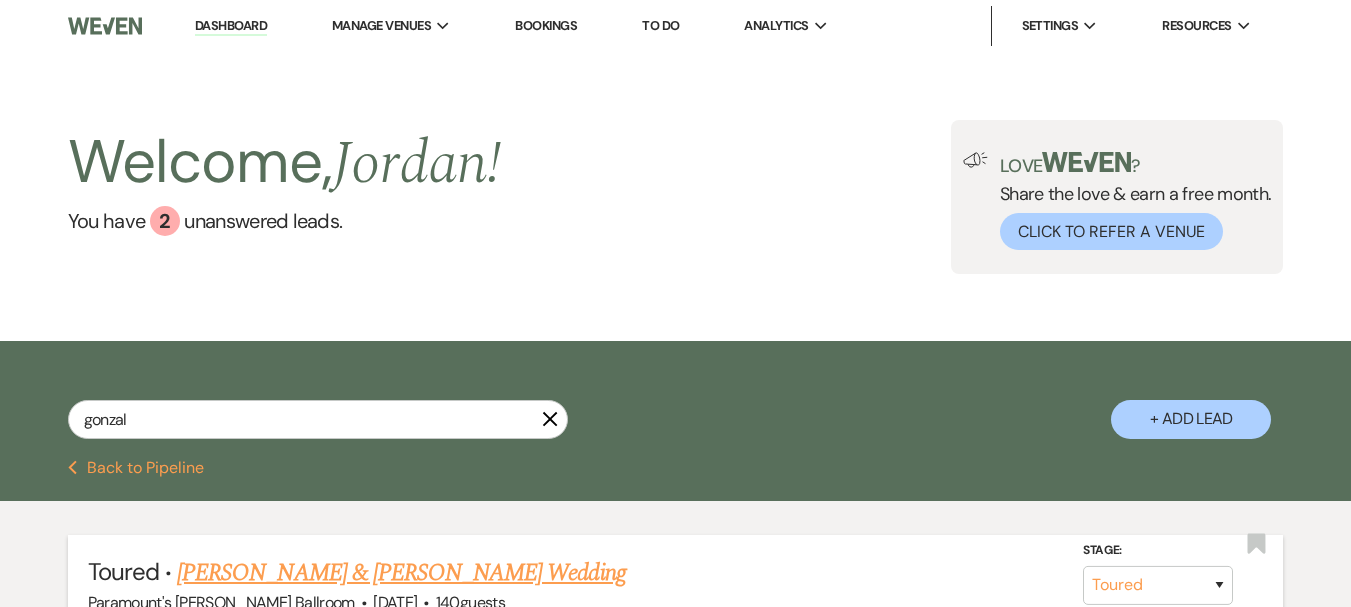 click on "[PERSON_NAME] & [PERSON_NAME] Wedding" at bounding box center [401, 573] 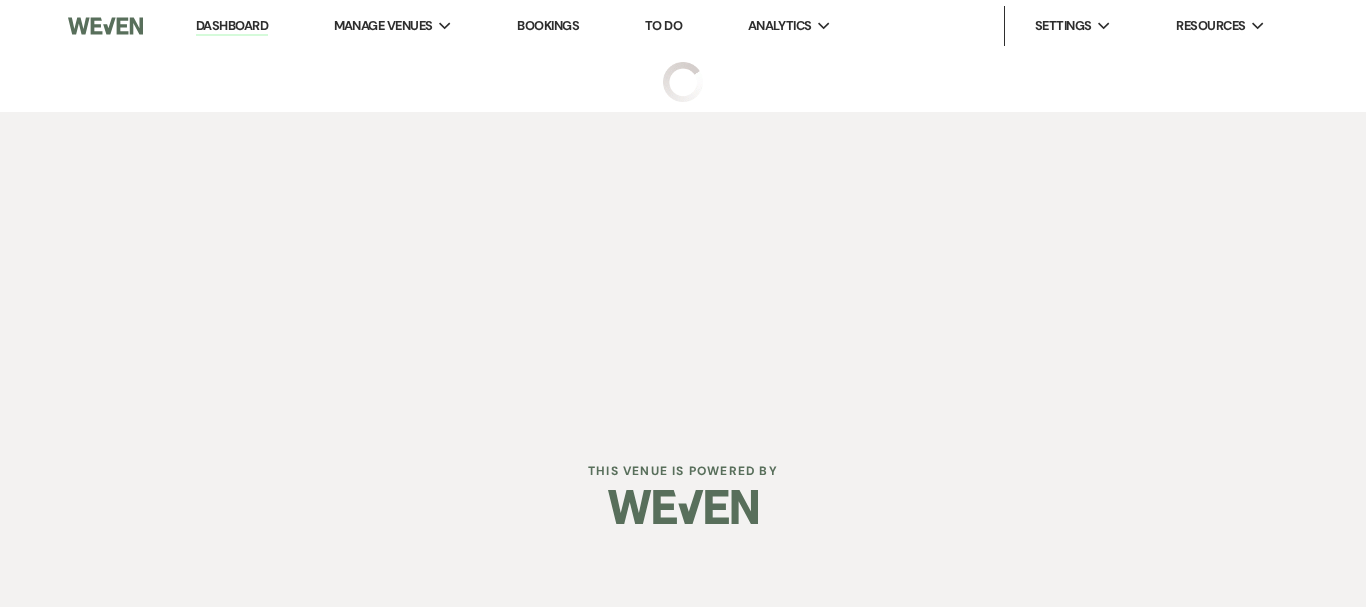 select on "5" 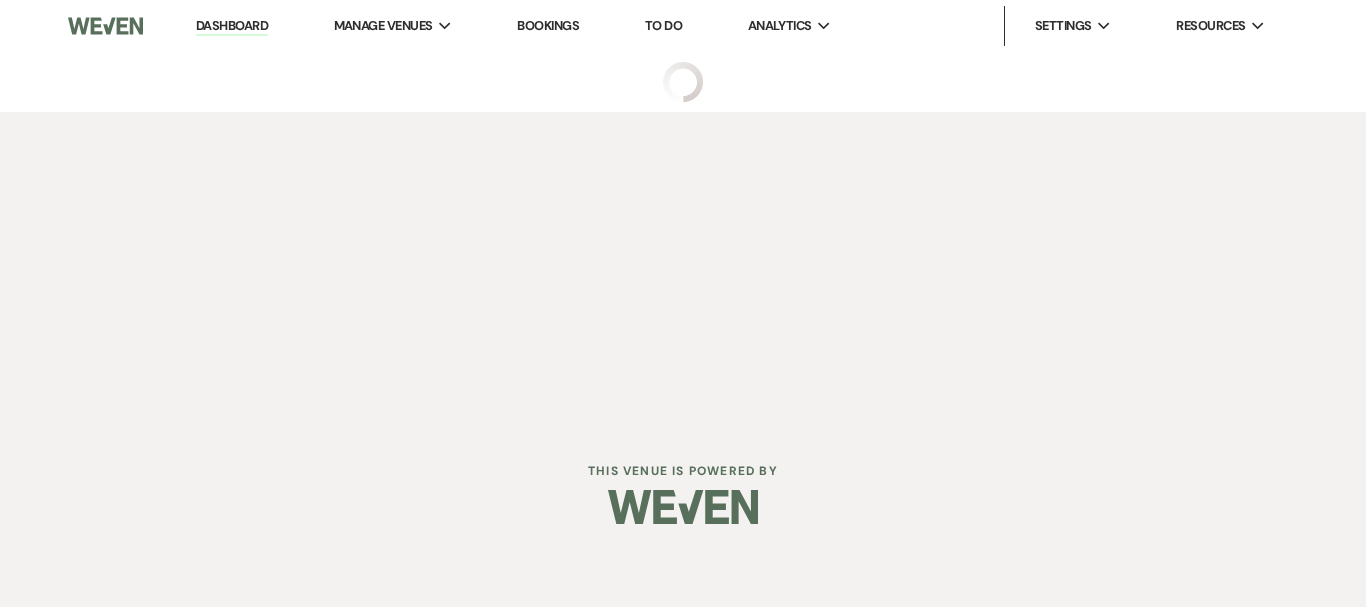 select on "2" 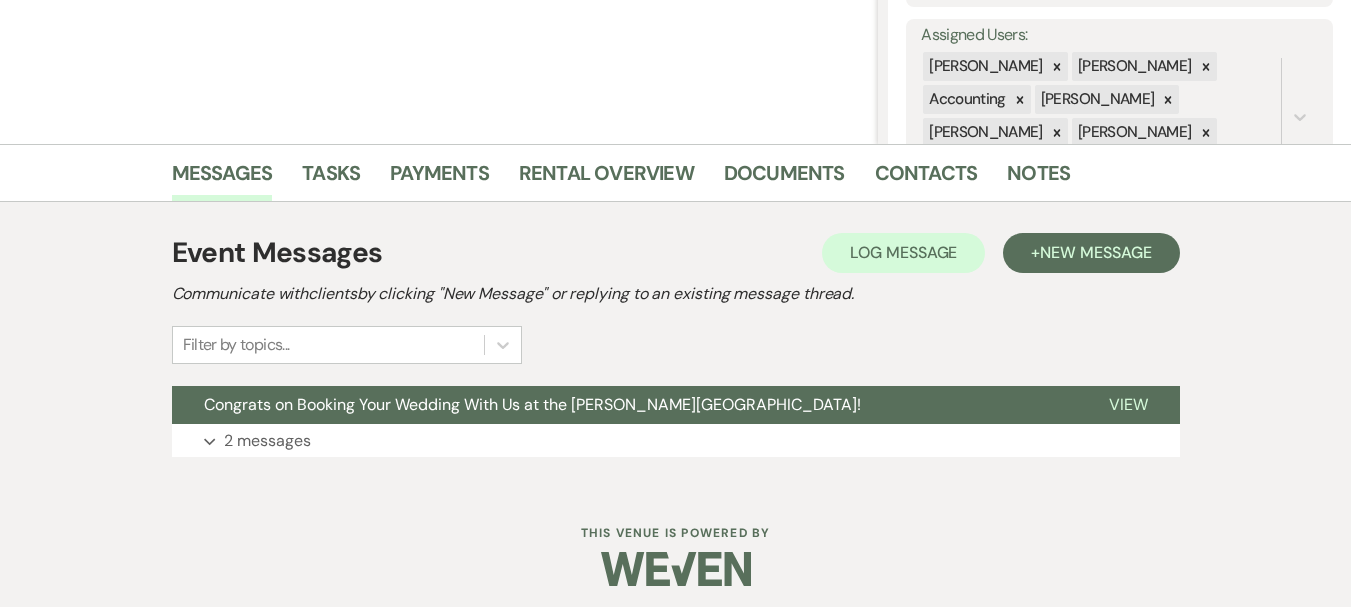 scroll, scrollTop: 367, scrollLeft: 0, axis: vertical 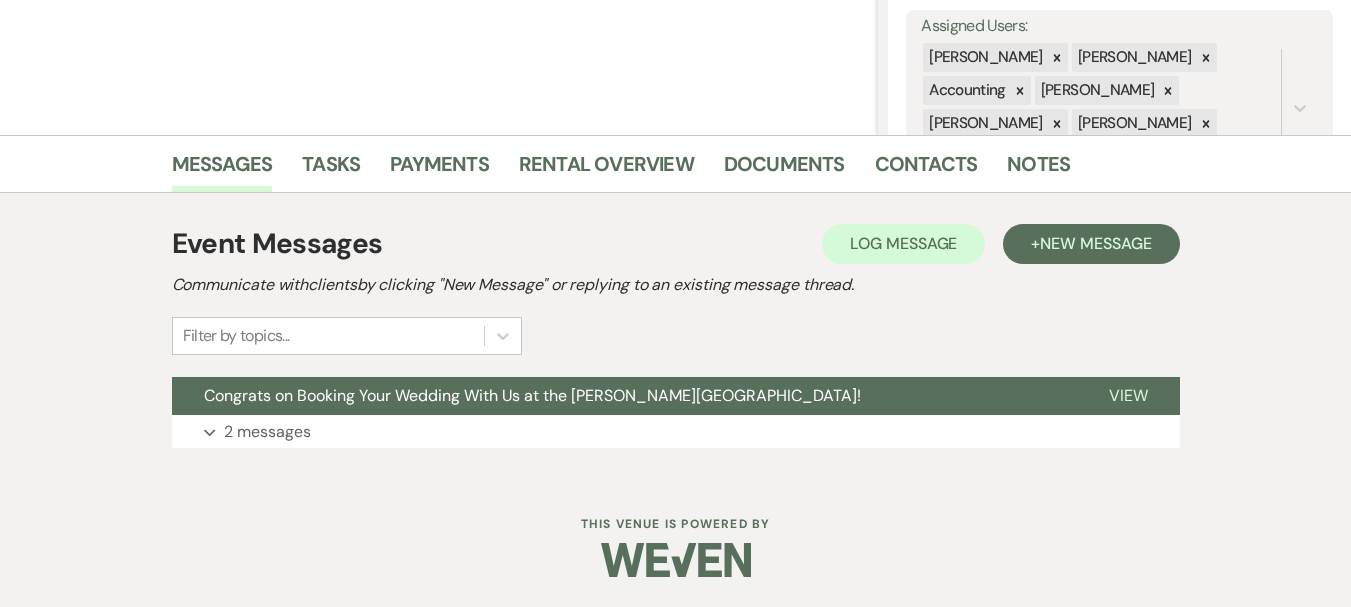 click on "Event Messages   Log Log Message +  New Message" at bounding box center (676, 244) 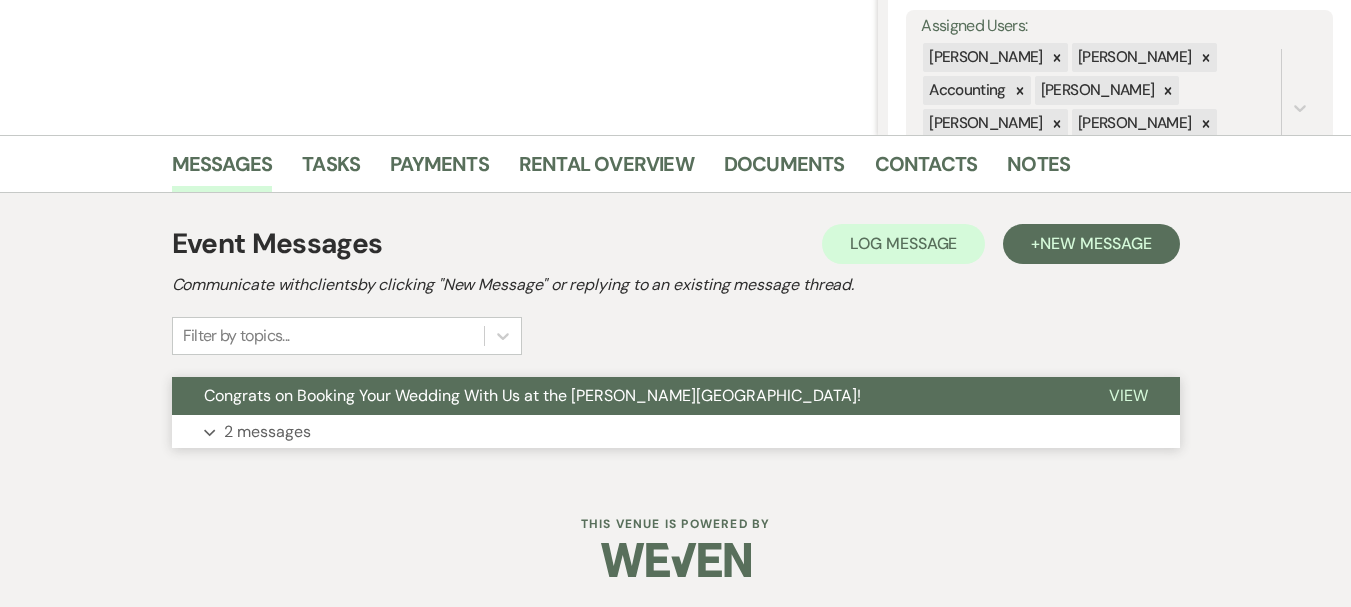 click on "2 messages" at bounding box center (267, 432) 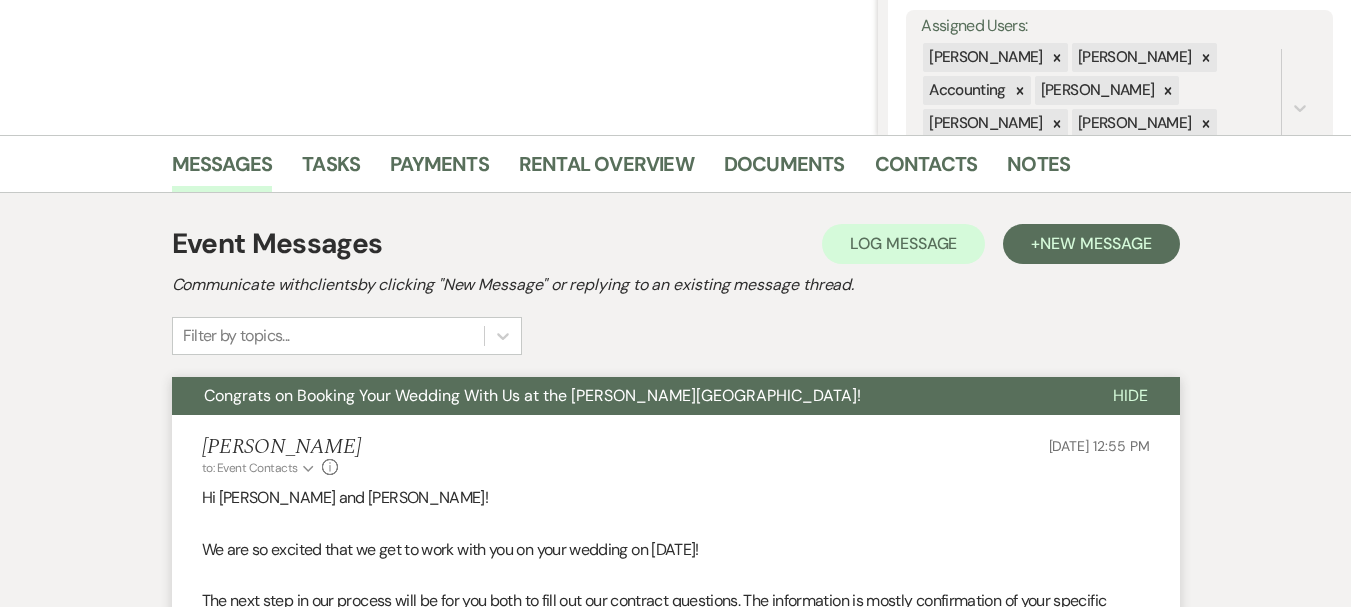 click on "Messages Tasks Payments Rental Overview Documents Contacts Notes Event Messages   Log Log Message +  New Message Communicate with  clients  by clicking "New Message" or replying to an existing message thread. Filter by topics... Congrats on Booking Your Wedding With Us at the [PERSON_NAME] Ballroom! Hide [PERSON_NAME] to: Event Contacts Expand Info [DATE] 12:55 PM Hi [PERSON_NAME] and [PERSON_NAME]! We are so excited that we get to work with you on your wedding on [DATE]!  The next step in our process will be for you both to fill out our contract questions. The information is mostly confirmation of your specific wedding details.  Simply open the attachment, fill in the answers, and then return to the dashboard; the attachment will auto-save your information.   Once we have the contract ready for you, we can then find a time that works for you to come in and sign, or you can electronically sign.    Once you have completed the questions, respond to this email to let me know! [PERSON_NAME] Docs" at bounding box center (675, 846) 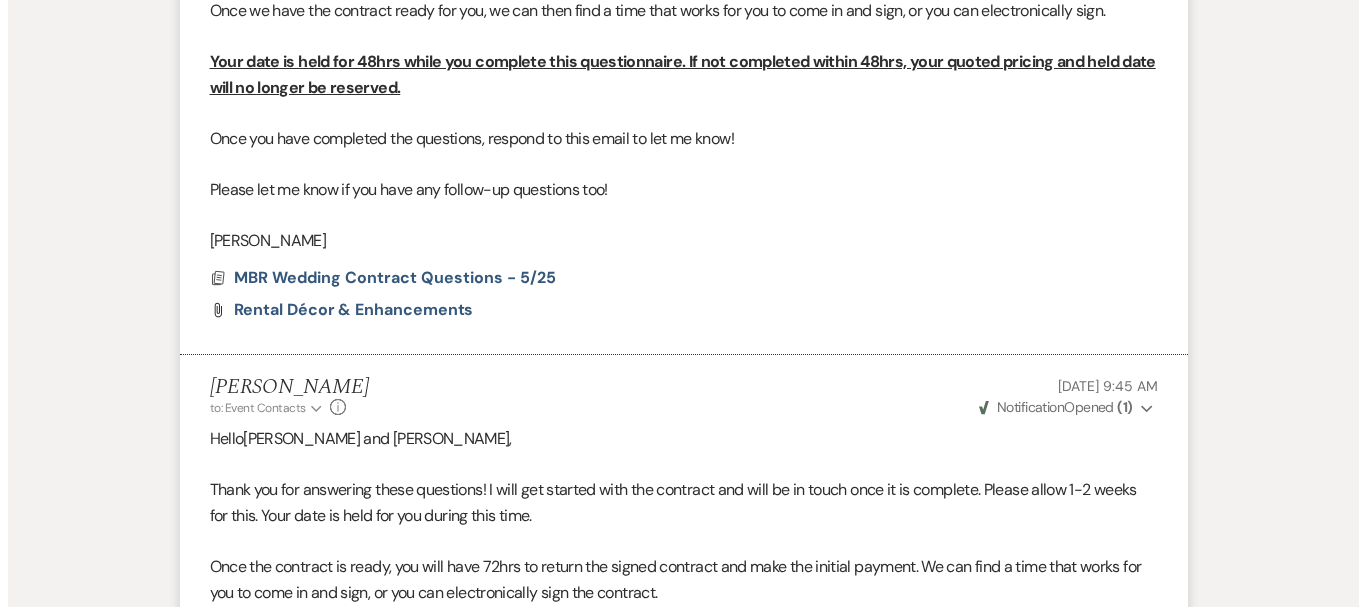 scroll, scrollTop: 1127, scrollLeft: 0, axis: vertical 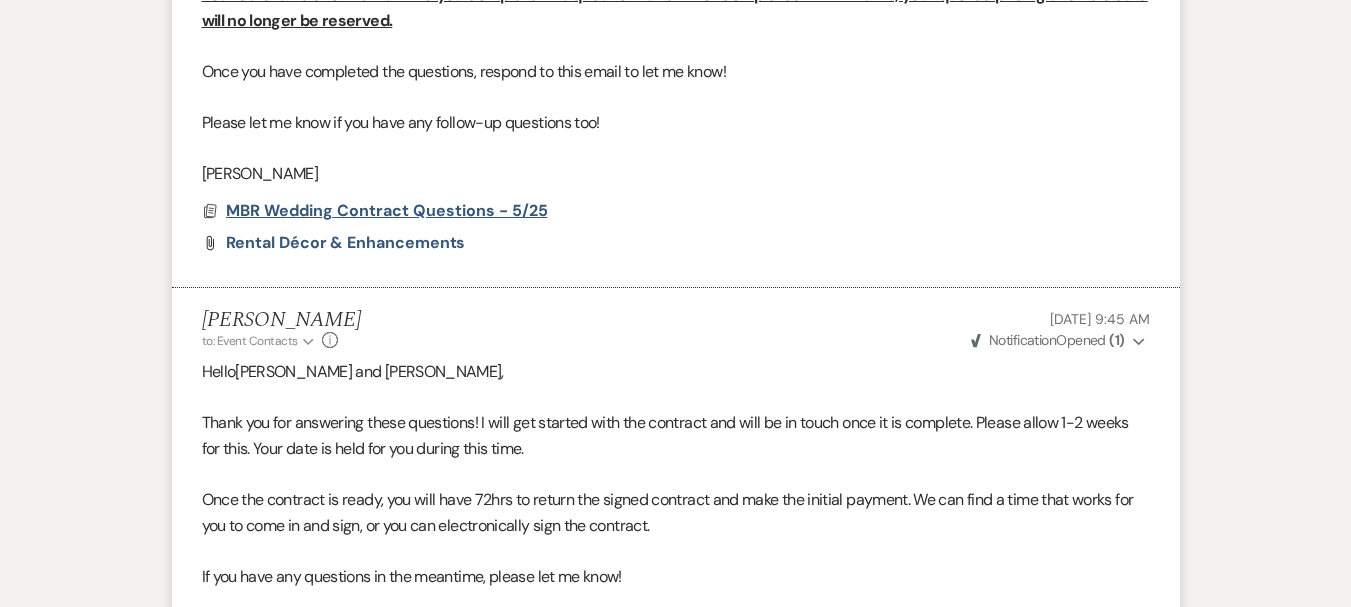 click on "MBR Wedding Contract Questions - 5/25" at bounding box center [387, 210] 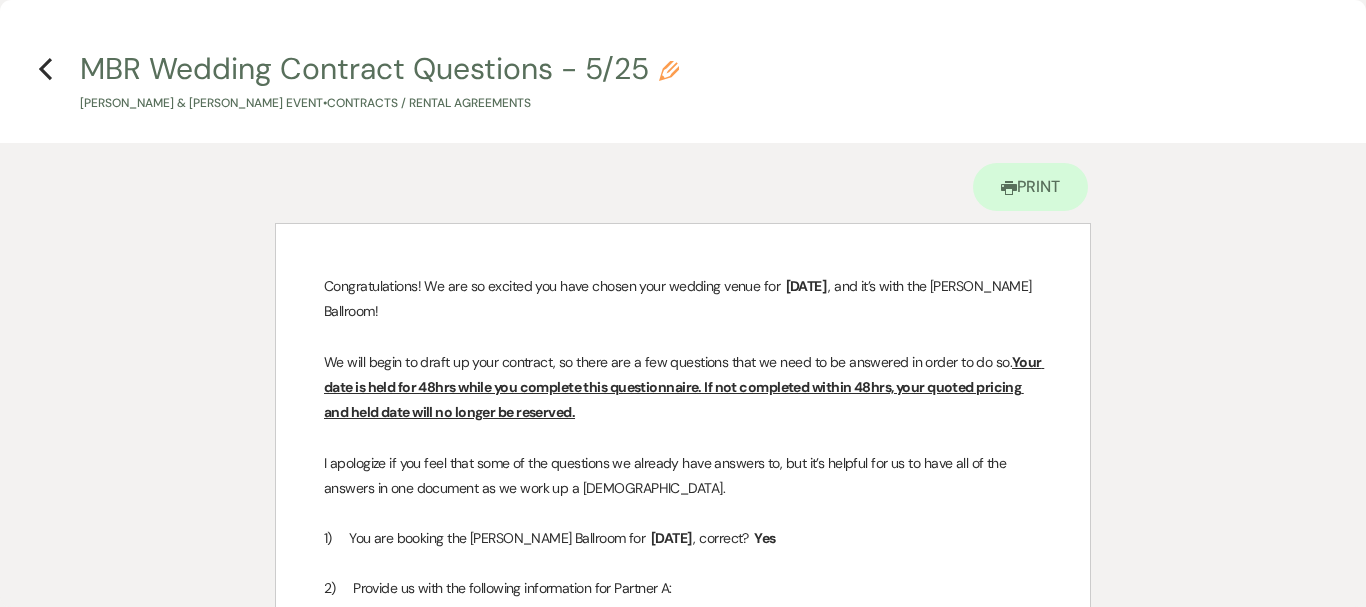 type 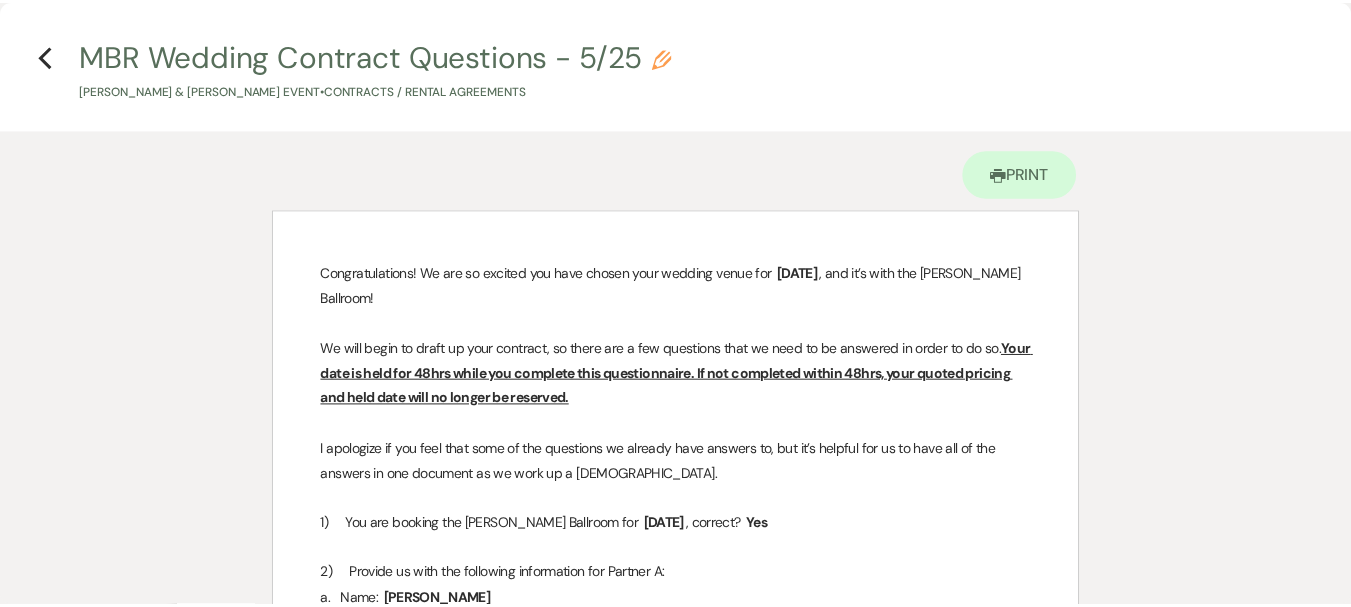 scroll, scrollTop: 0, scrollLeft: 0, axis: both 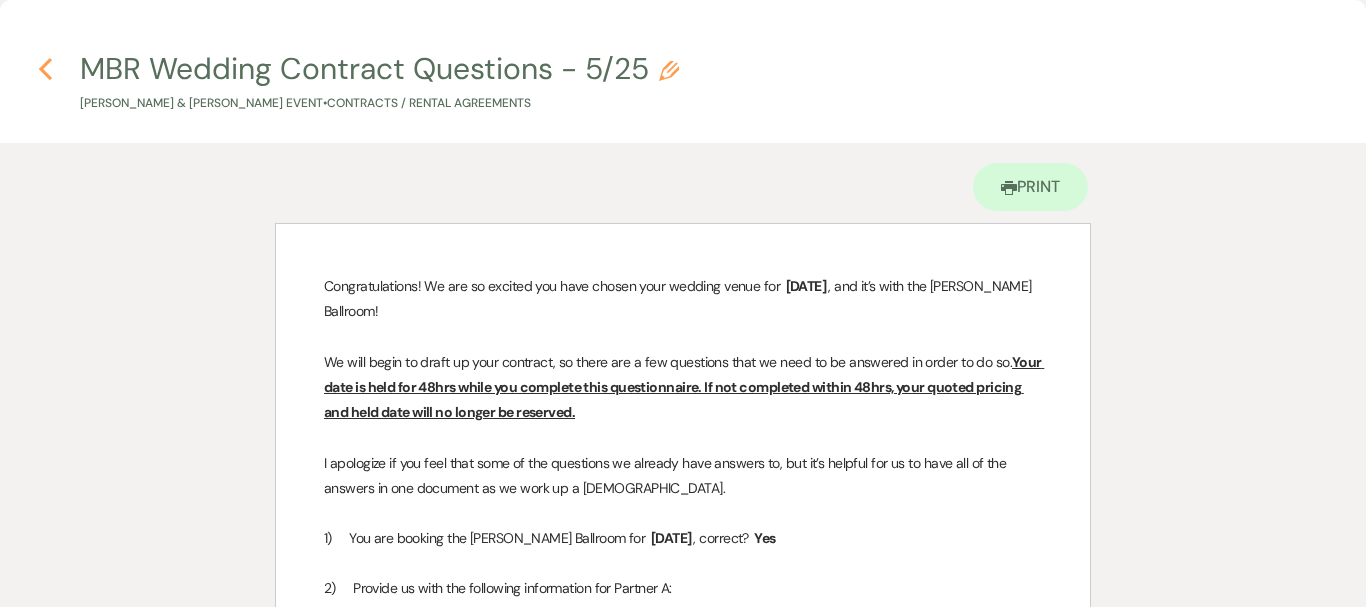 click on "Previous" 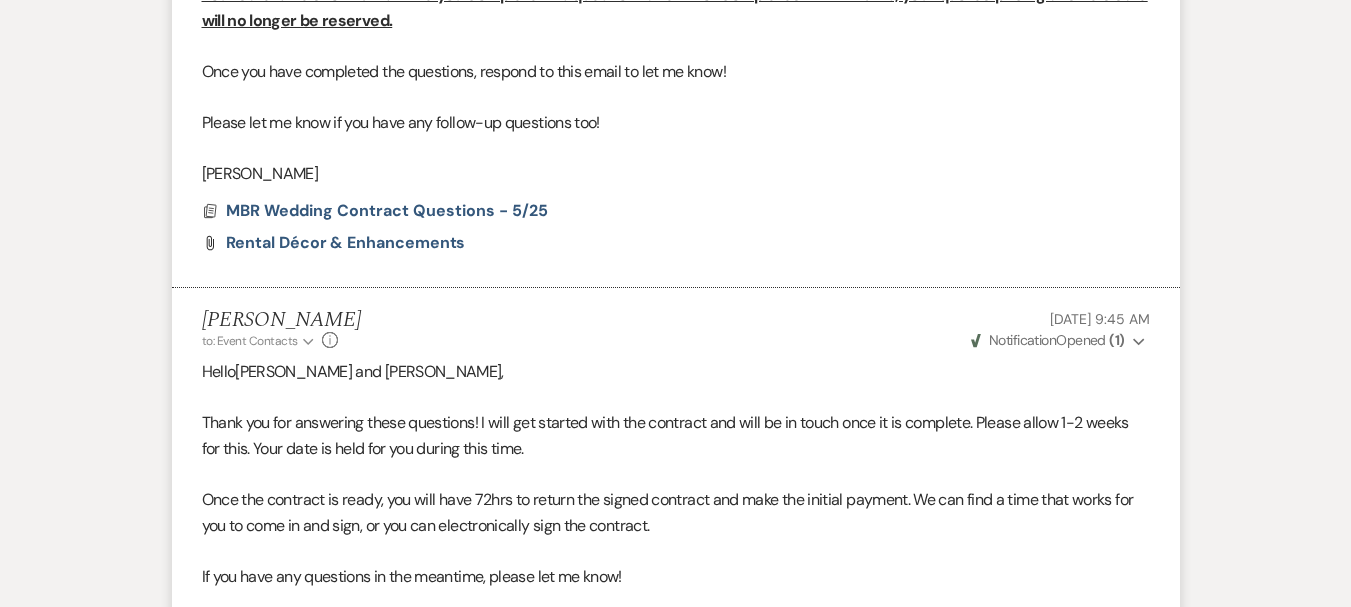 click on "Messages Tasks Payments Rental Overview Documents Contacts Notes Event Messages   Log Log Message +  New Message Communicate with  clients  by clicking "New Message" or replying to an existing message thread. Filter by topics... Congrats on Booking Your Wedding With Us at the [PERSON_NAME] Ballroom! Hide [PERSON_NAME] to: Event Contacts Expand Info [DATE] 12:55 PM Weven Check Notification  Opened   ( 3 ) Expand Hi [PERSON_NAME] and [PERSON_NAME]! We are so excited that we get to work with you on your wedding on [DATE]!  The next step in our process will be for you both to fill out our contract questions. The information is mostly confirmation of your specific wedding details.  Simply open the attachment, fill in the answers, and then return to the dashboard; the attachment will auto-save your information.   Once we have the contract ready for you, we can then find a time that works for you to come in and sign, or you can electronically sign.    Please let me know if you have any follow-up questions too!" at bounding box center (675, 87) 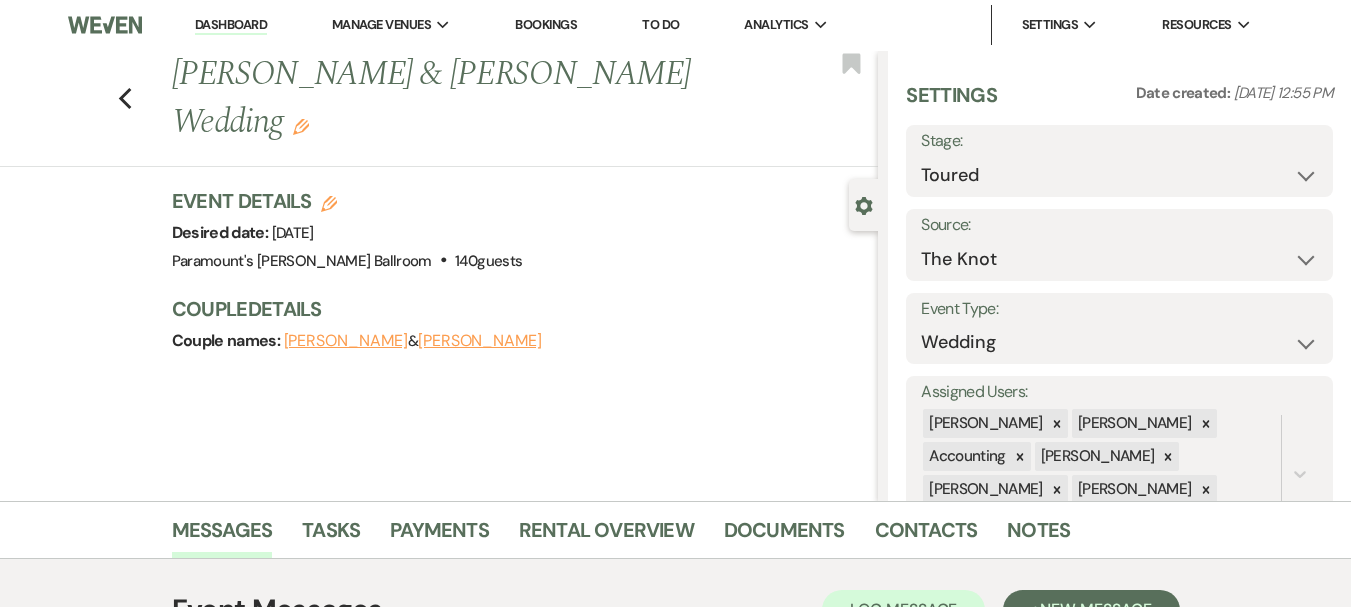 scroll, scrollTop: 0, scrollLeft: 0, axis: both 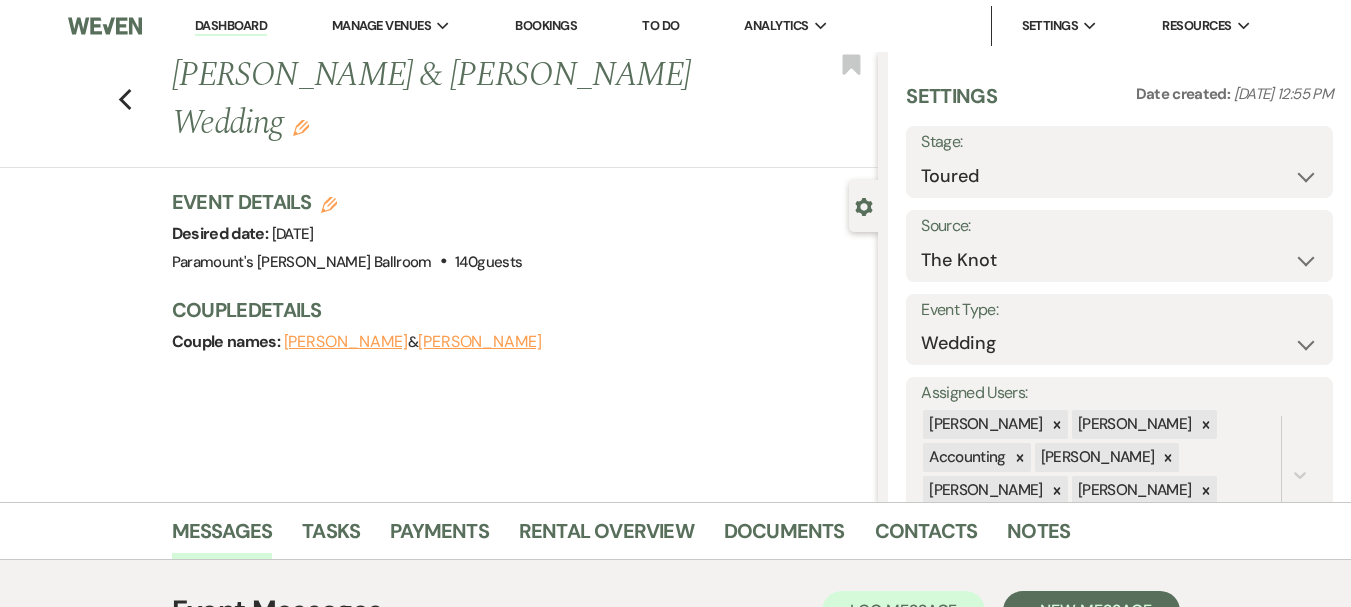 click on "Dashboard" at bounding box center [231, 26] 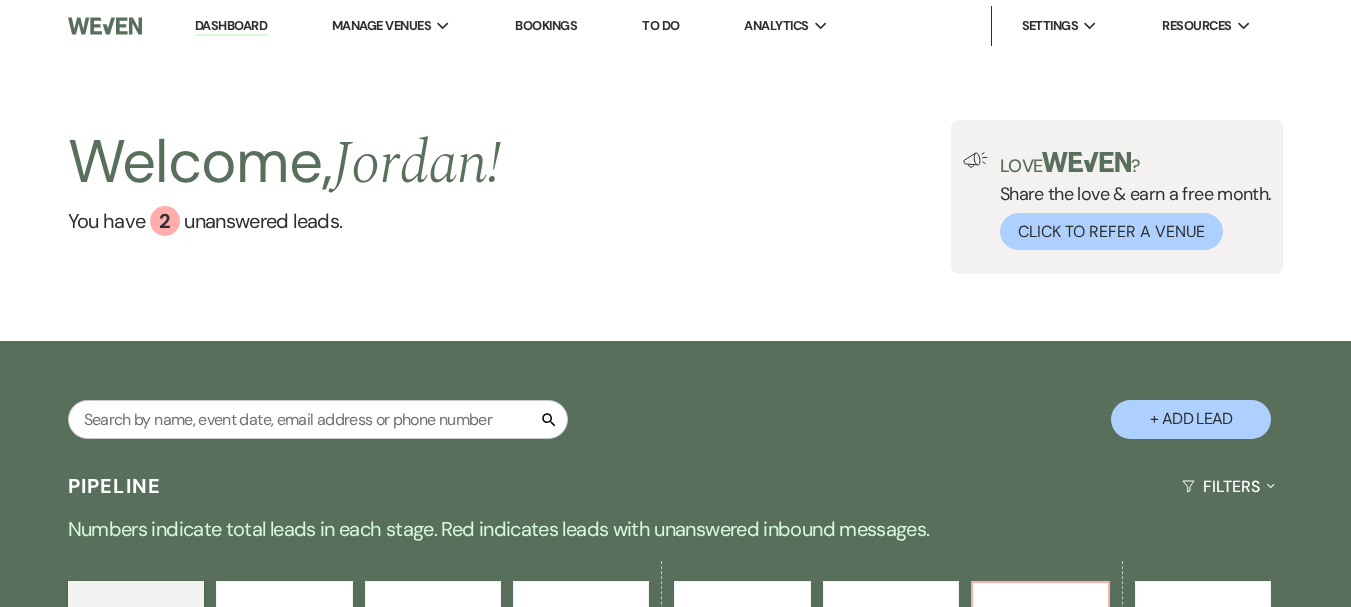 click on "Pipeline Filters Expand" at bounding box center [675, 486] 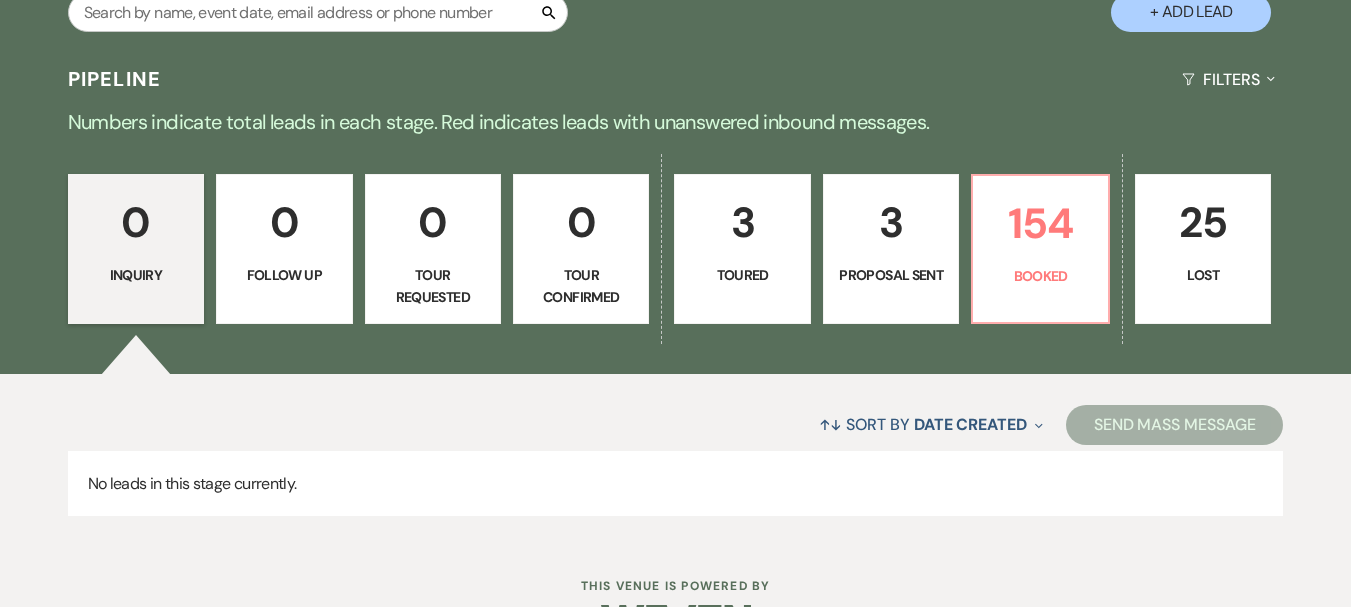 scroll, scrollTop: 469, scrollLeft: 0, axis: vertical 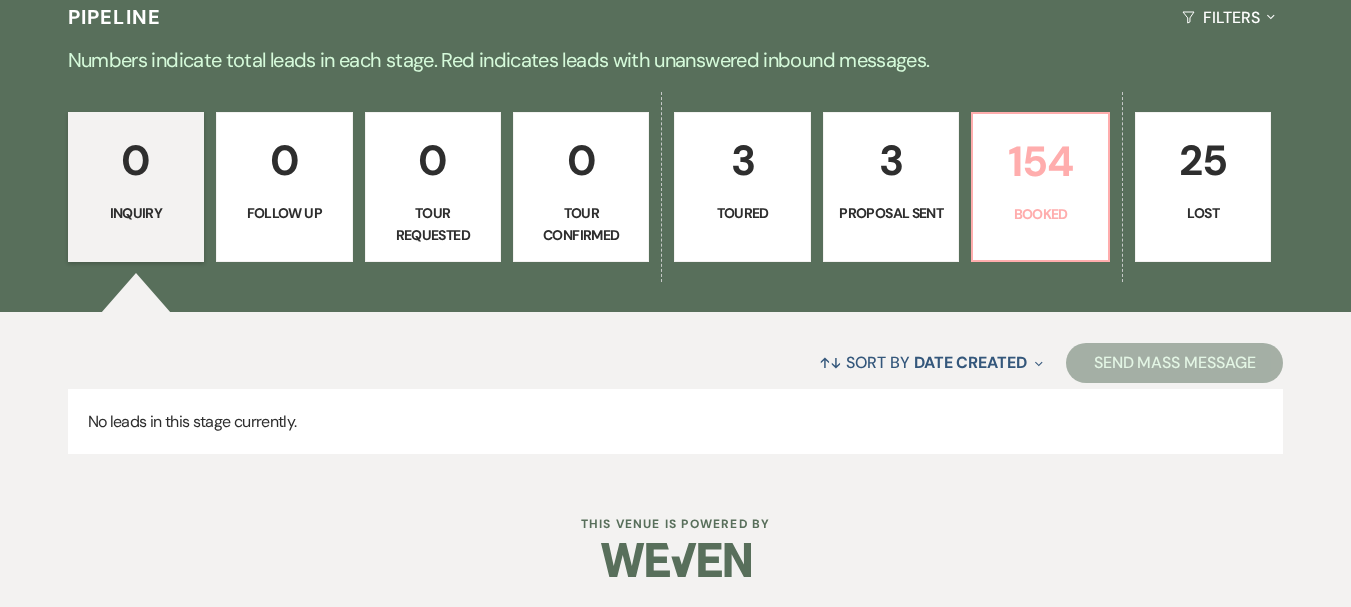 click on "154 Booked" at bounding box center [1040, 187] 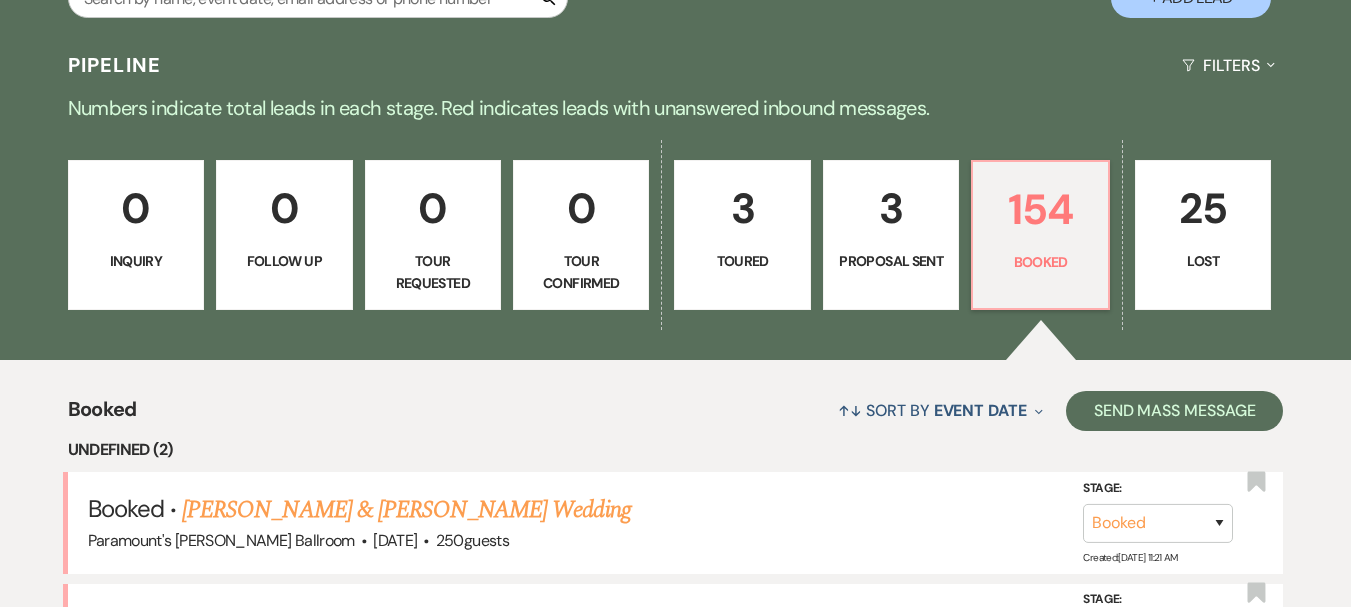 click on "↑↓ Sort By   Event Date Expand Send Mass Message" at bounding box center (710, 410) 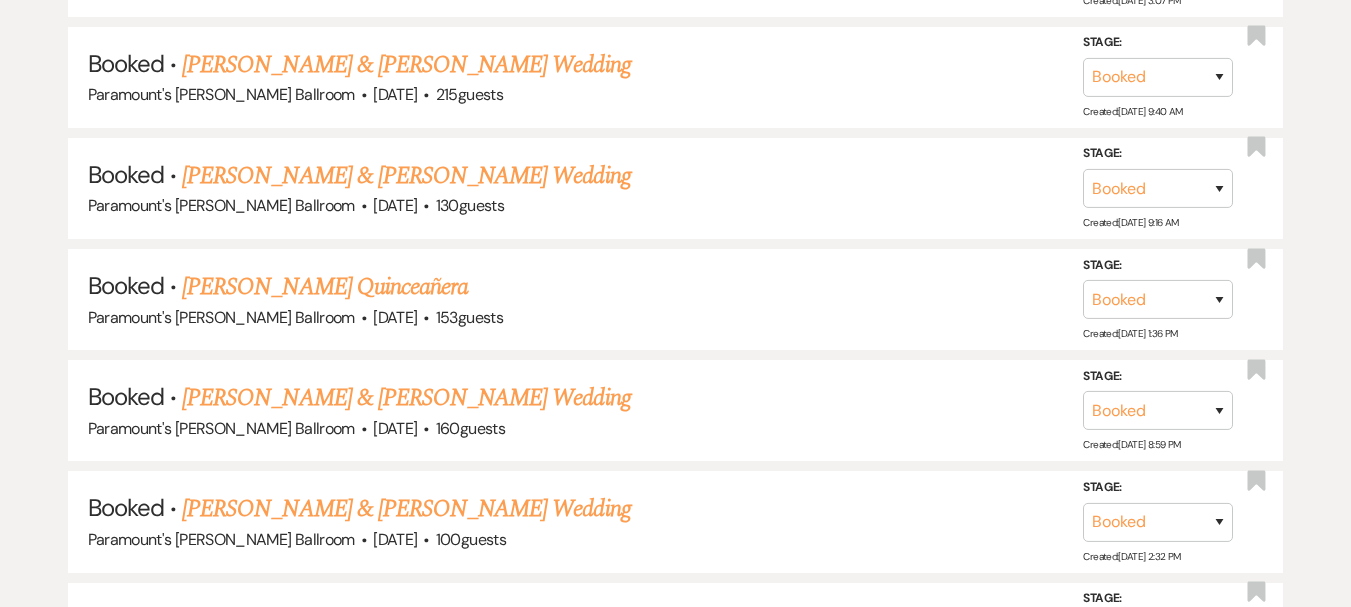 scroll, scrollTop: 1669, scrollLeft: 0, axis: vertical 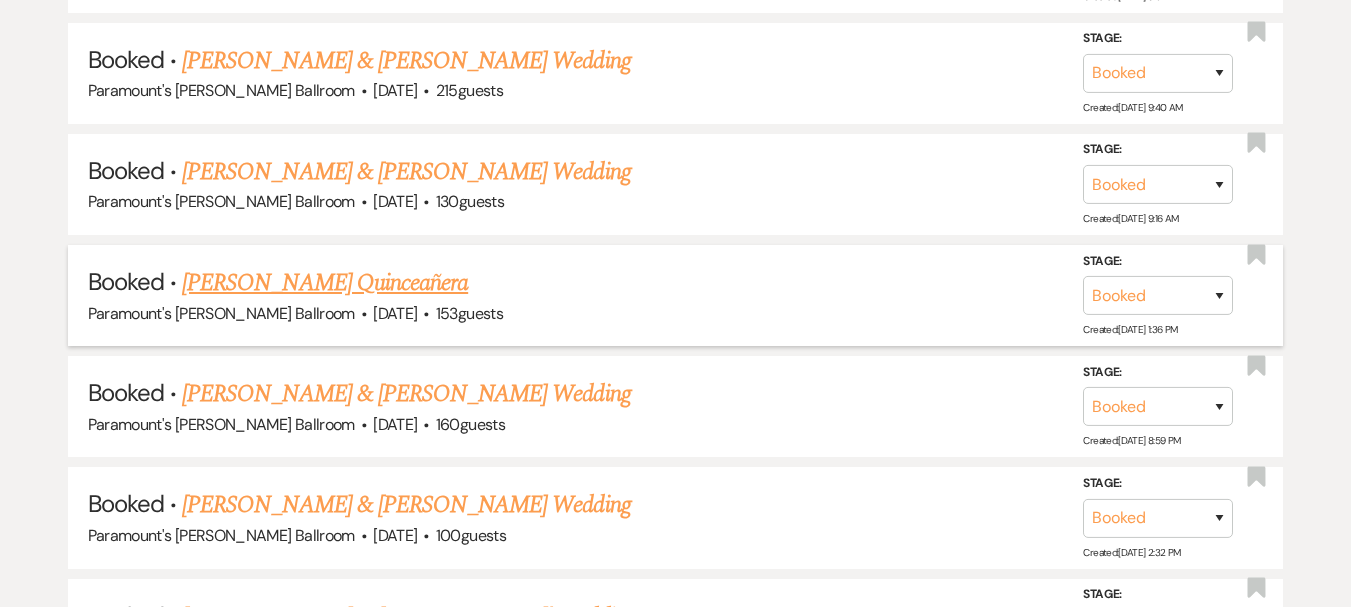 click on "[PERSON_NAME] Quinceañera" at bounding box center [325, 283] 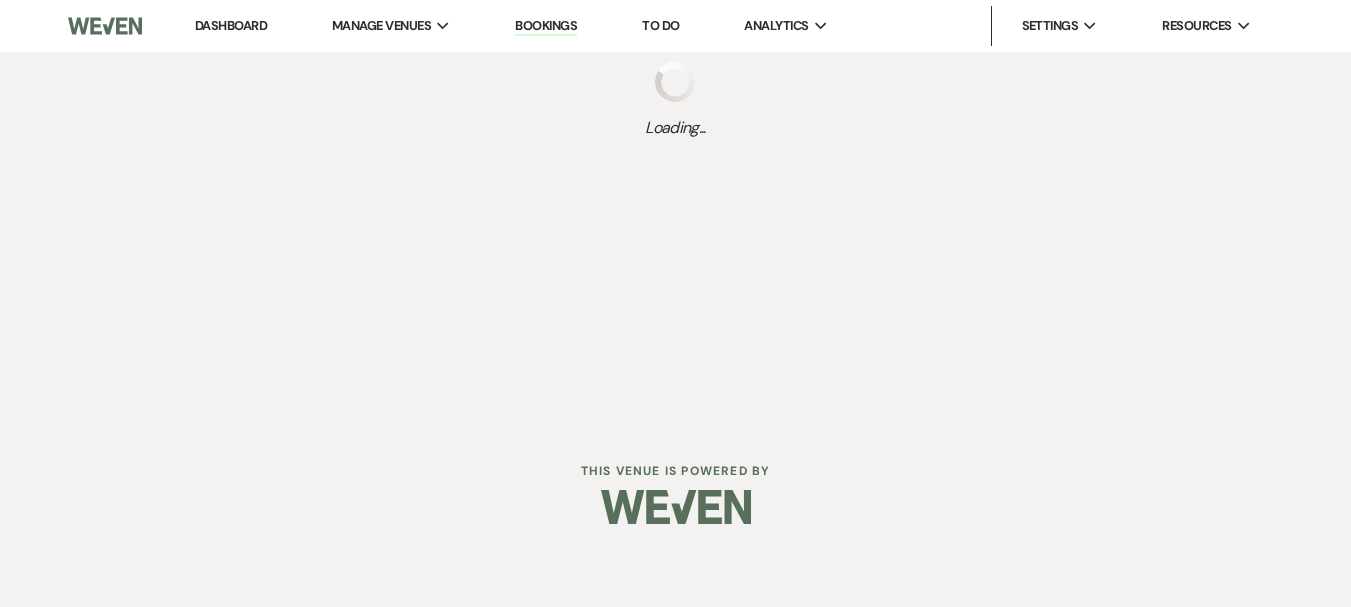 scroll, scrollTop: 0, scrollLeft: 0, axis: both 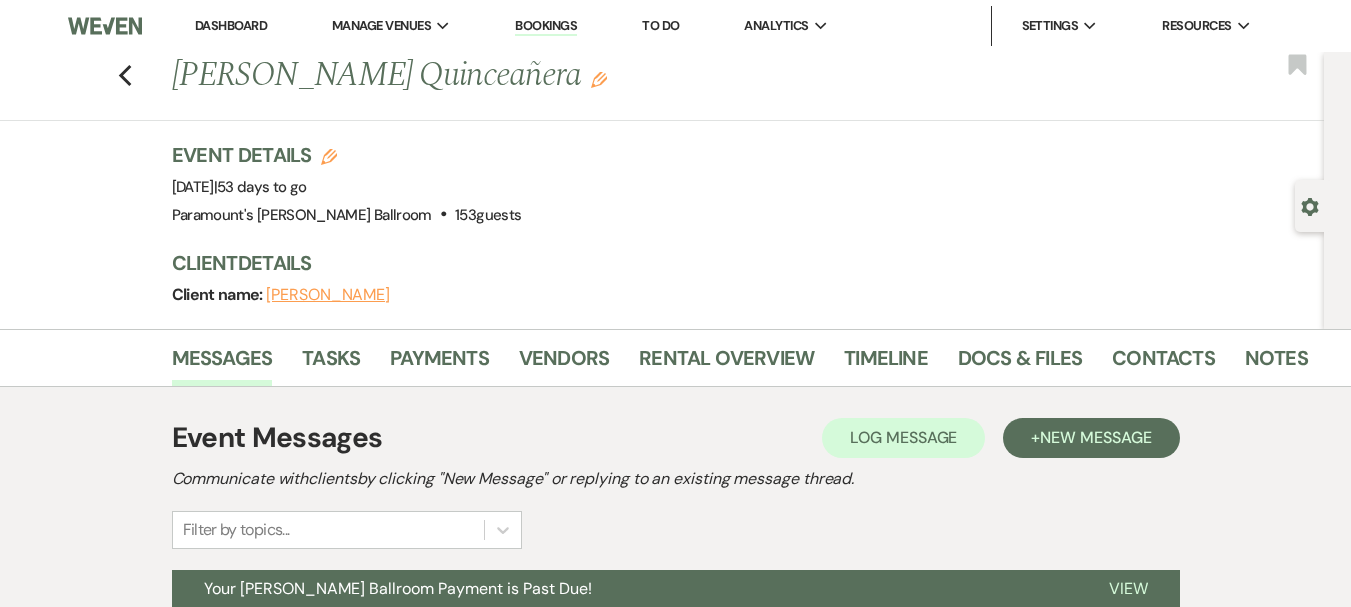 click on "Previous [PERSON_NAME] Quinceañera Edit Bookmark Gear Settings Event Details Edit Event Date:   [DATE]  |  53 days to go Venue:   [GEOGRAPHIC_DATA][PERSON_NAME] . 153  guests Venue Address:   [STREET_ADDRESS] Aurora   IL, 60506 Guest count:   153  guests Client  Details Client name:   [PERSON_NAME]" at bounding box center (662, 190) 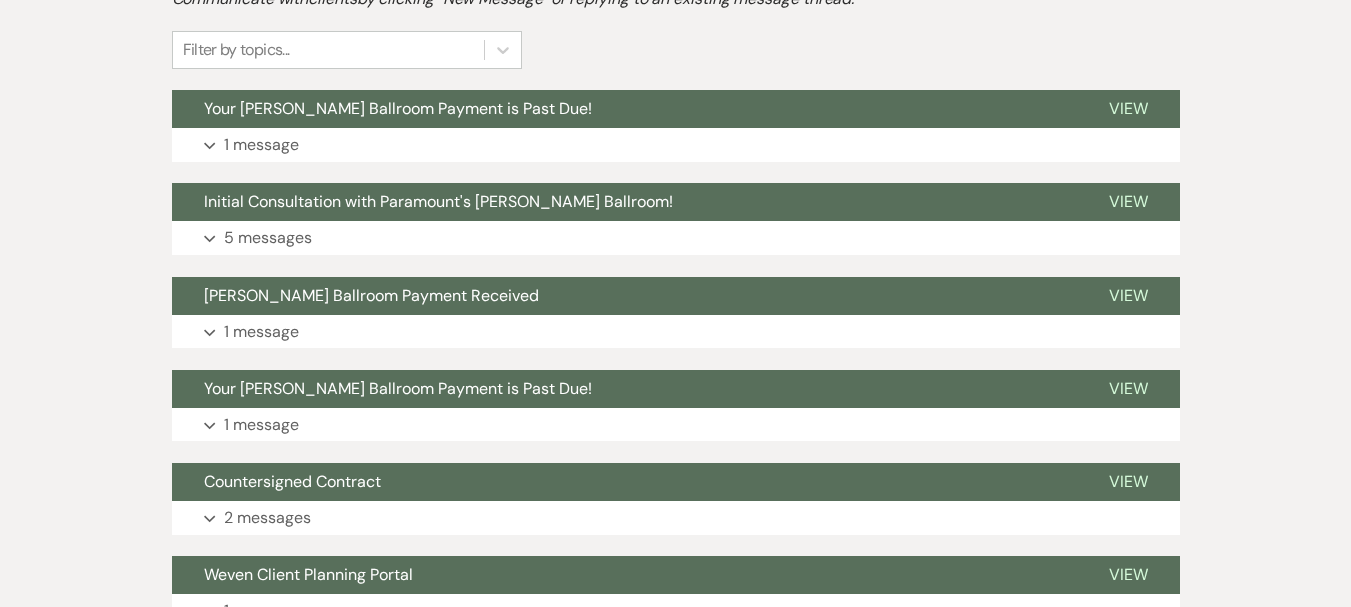 scroll, scrollTop: 520, scrollLeft: 0, axis: vertical 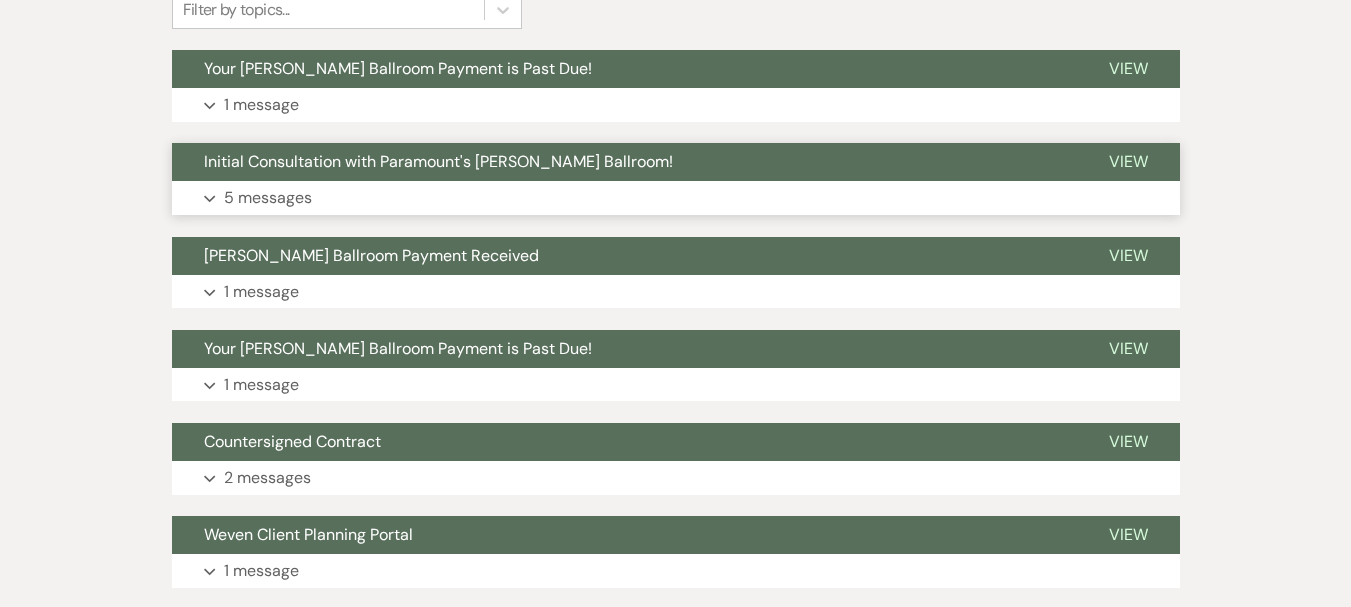click on "Expand 5 messages" at bounding box center [676, 198] 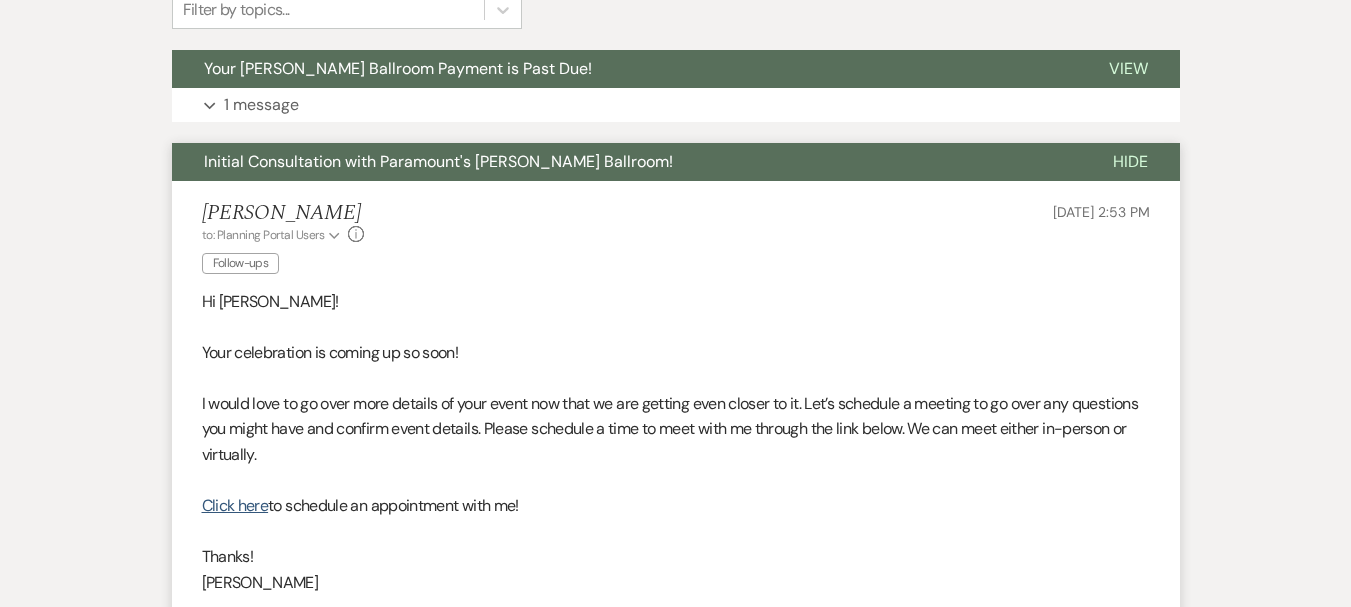 click on "Messages Tasks Payments Vendors Rental Overview Timeline Docs & Files Contacts Notes Event Messages   Log Log Message +  New Message Communicate with  clients  by clicking "New Message" or replying to an existing message thread. Filter by topics... Your [PERSON_NAME] Ballroom Payment is Past Due! View Expand 1 message Initial Consultation with Paramount's [PERSON_NAME] Ballroom!  Hide [PERSON_NAME] to: Planning Portal Users Expand Info Follow-ups [DATE] 2:53 PM Hi [PERSON_NAME]! Your celebration is coming up so soon!  I would love to go over more details of your event now that we are getting even closer to it. Let’s schedule a meeting to go over any questions you might have and confirm event details. Please schedule a time to meet with me through the link below. We can meet either in-person or virtually. Click here  to schedule an appointment with me! Thanks! [PERSON_NAME] [PERSON_NAME] Follow-ups [DATE] 11:18 PM [PERSON_NAME] to: Planning Portal Users Expand Info [PERSON_NAME]" at bounding box center (675, 1640) 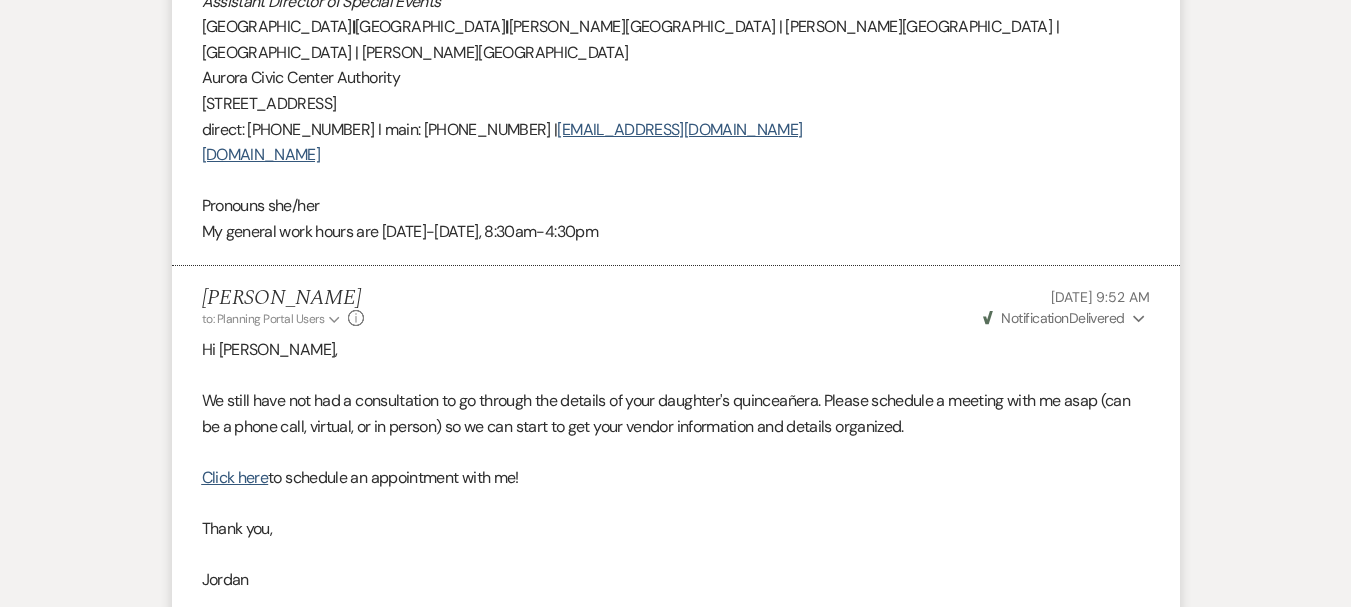 scroll, scrollTop: 2240, scrollLeft: 0, axis: vertical 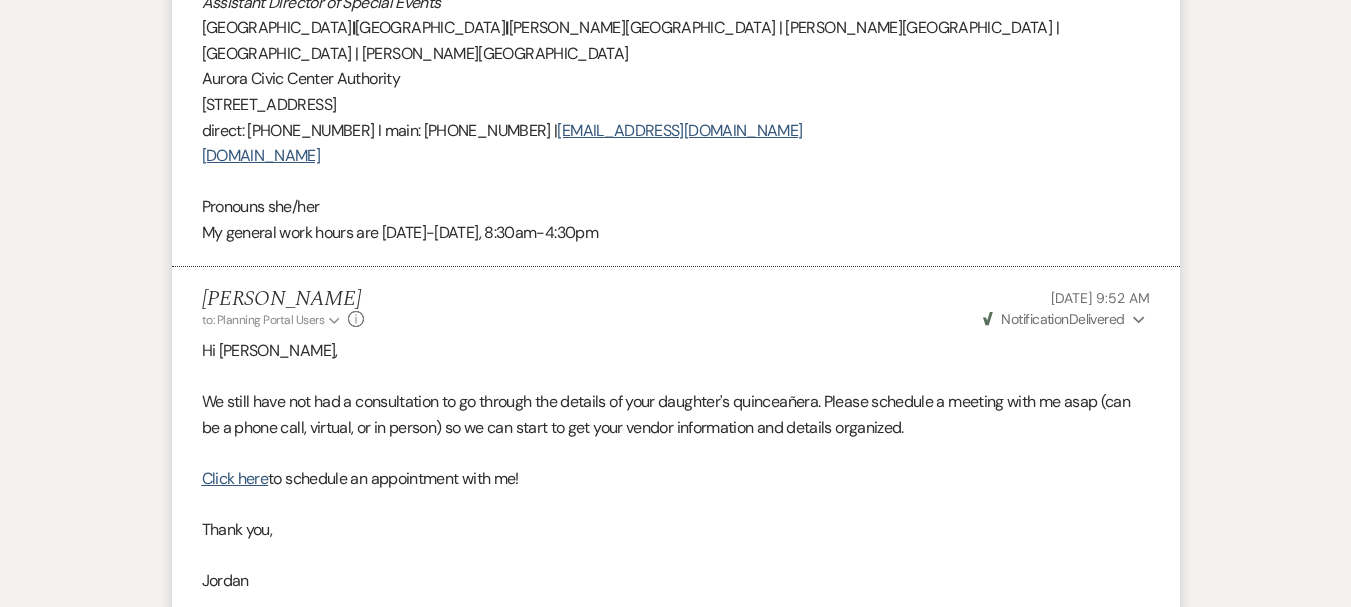 click on "Messages Tasks Payments Vendors Rental Overview Timeline Docs & Files Contacts Notes Event Messages   Log Log Message +  New Message Communicate with  clients  by clicking "New Message" or replying to an existing message thread. Filter by topics... Your [PERSON_NAME] Ballroom Payment is Past Due! View Expand 1 message Initial Consultation with Paramount's [PERSON_NAME] Ballroom!  Hide [PERSON_NAME] to: Planning Portal Users Expand Info Follow-ups [DATE] 2:53 PM Weven Check Notification  Opened   ( 2 ) Expand Hi [PERSON_NAME]! Your celebration is coming up so soon!  I would love to go over more details of your event now that we are getting even closer to it. Let’s schedule a meeting to go over any questions you might have and confirm event details. Please schedule a time to meet with me through the link below. We can meet either in-person or virtually. Click here  to schedule an appointment with me! Thanks! [PERSON_NAME] [PERSON_NAME] Follow-ups [DATE] 11:18 PM Expand Info Opened   (" at bounding box center [675, -79] 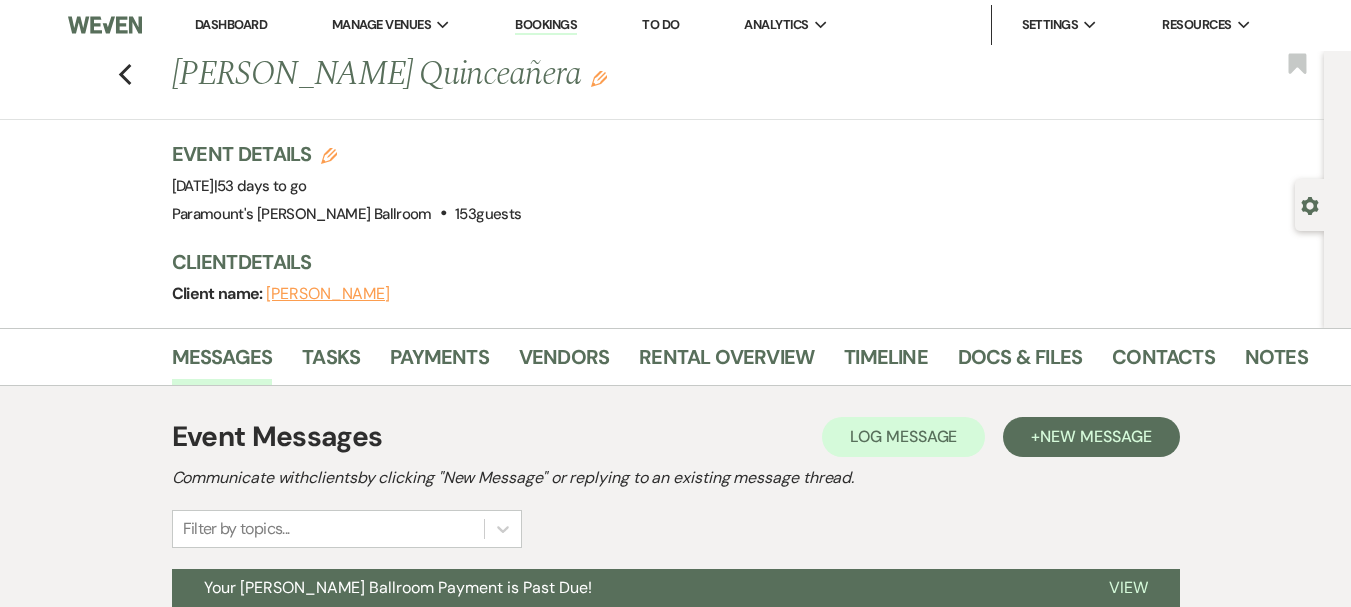 scroll, scrollTop: 0, scrollLeft: 0, axis: both 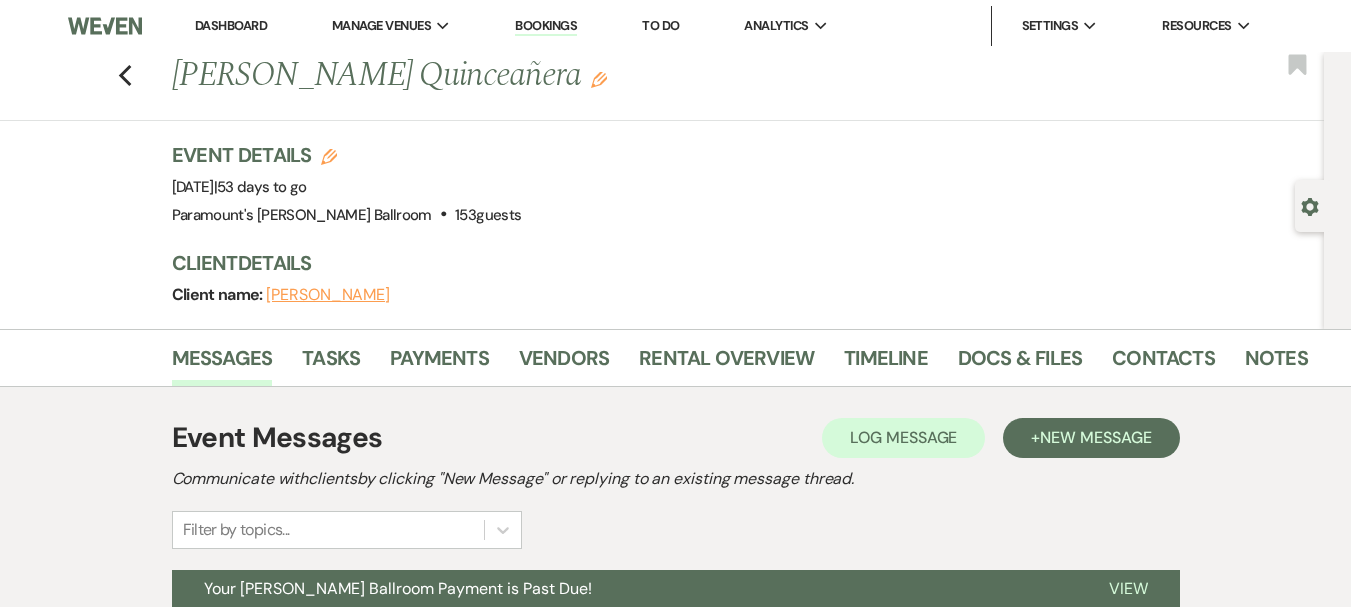 click on "Dashboard" at bounding box center [231, 26] 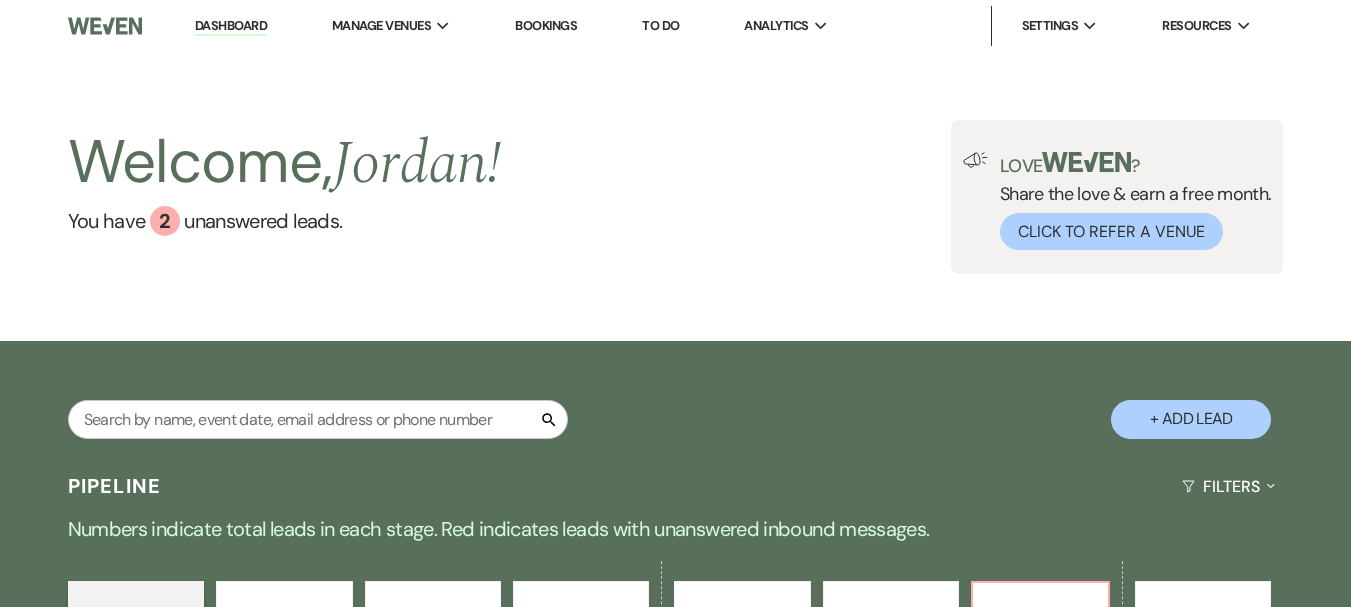 click on "Welcome,  [PERSON_NAME] ! You have   2   unanswered lead s . Love   ?
Share the love & earn a free month.     Click to Refer a Venue" at bounding box center (675, 197) 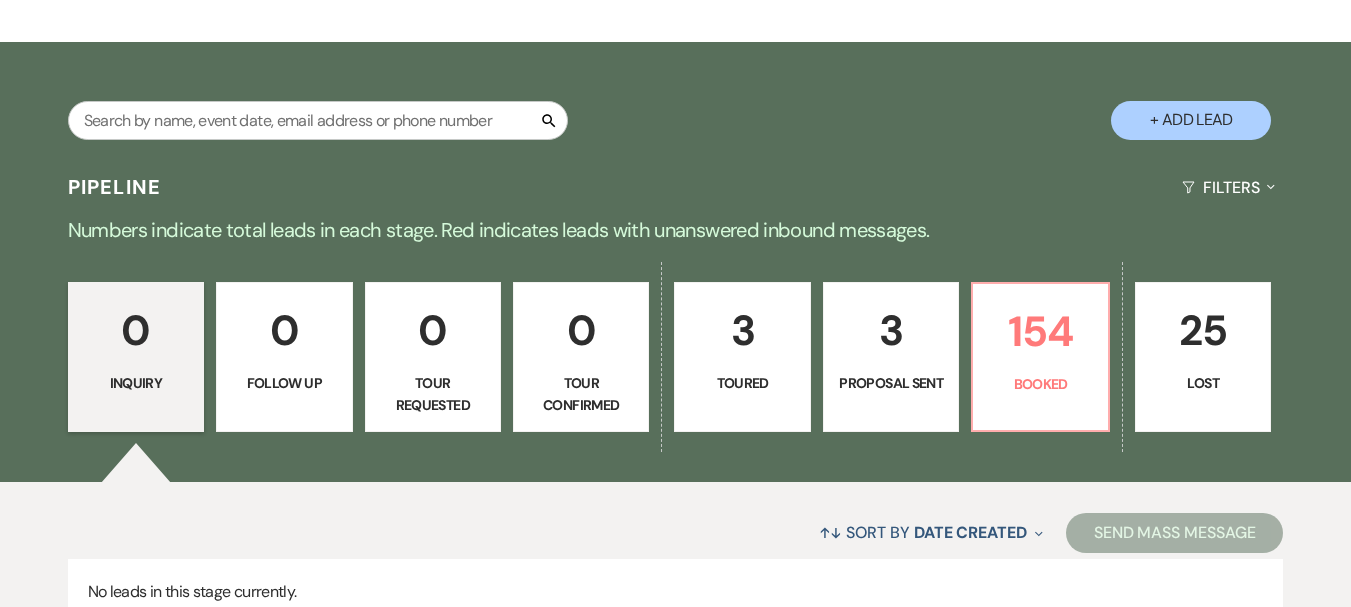 scroll, scrollTop: 360, scrollLeft: 0, axis: vertical 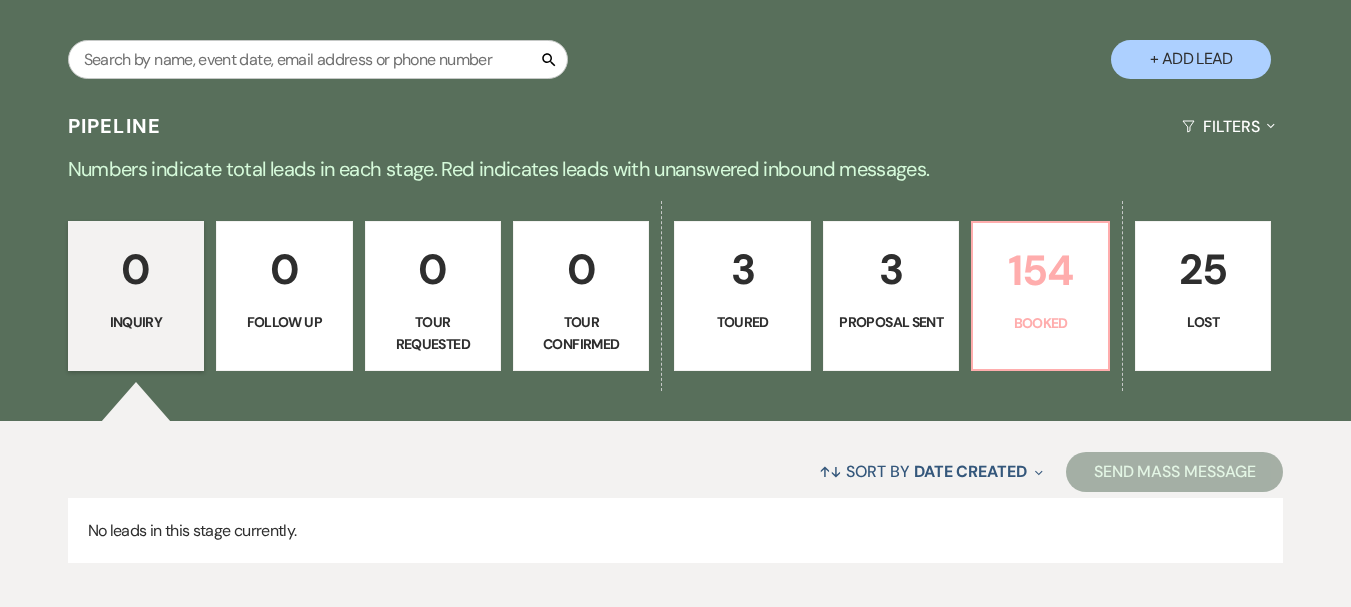click on "154" at bounding box center [1040, 270] 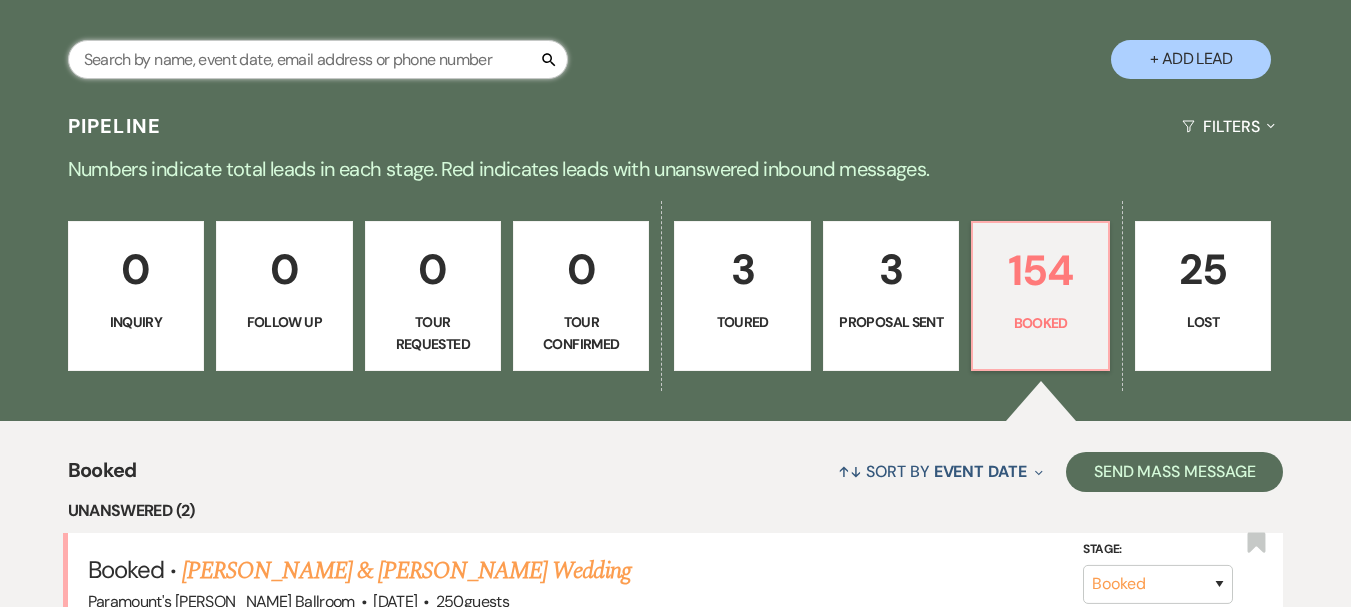 click at bounding box center [318, 59] 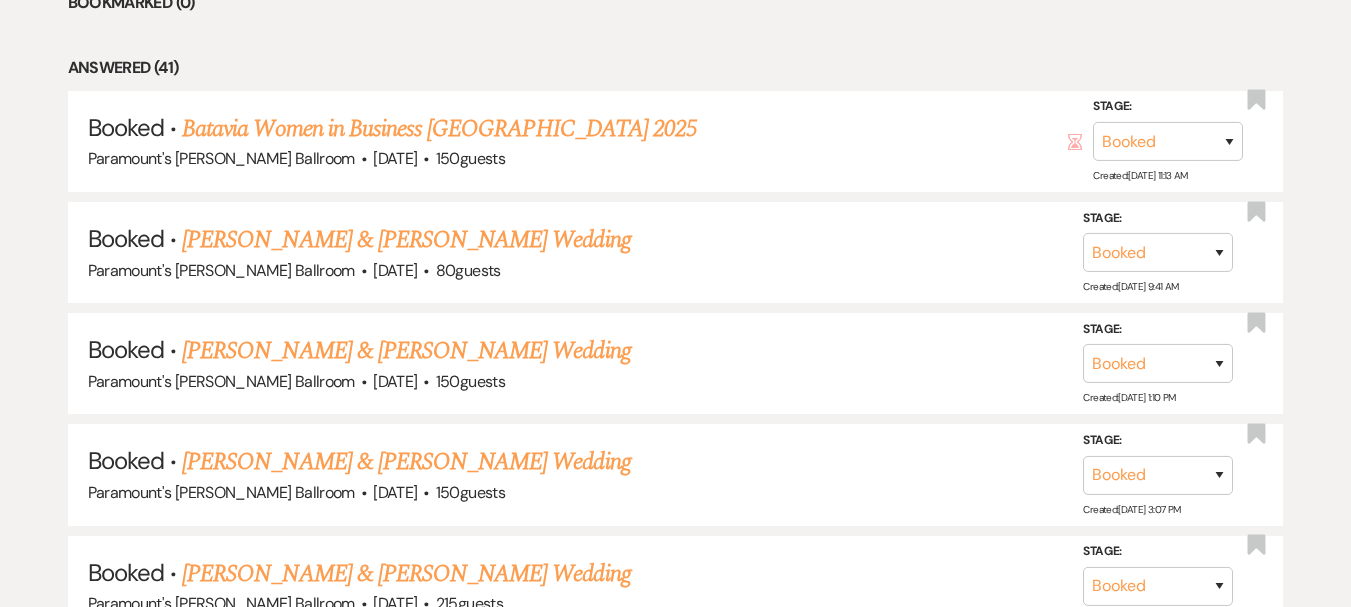 scroll, scrollTop: 0, scrollLeft: 0, axis: both 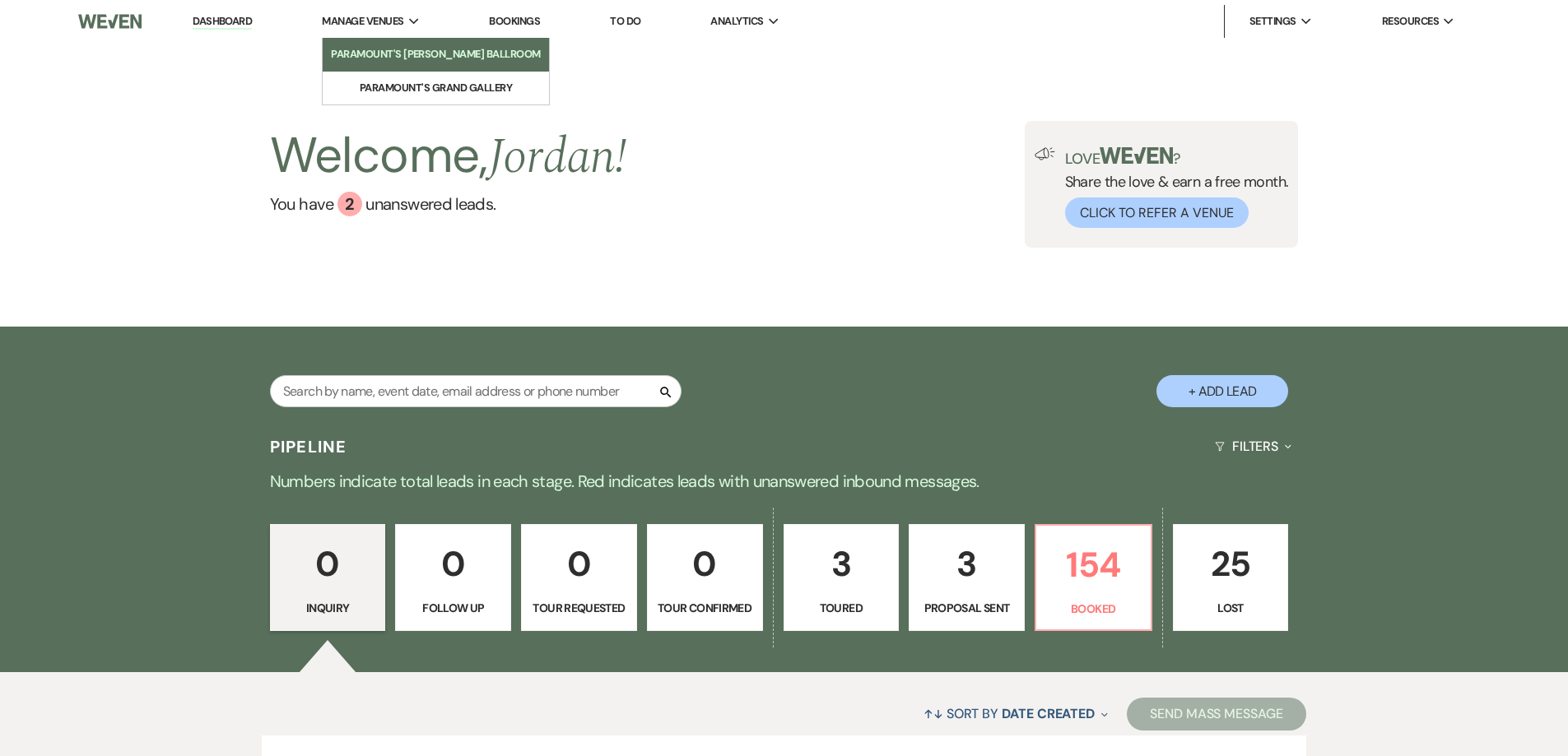 click on "Paramount's [PERSON_NAME] Ballroom" at bounding box center [435, 54] 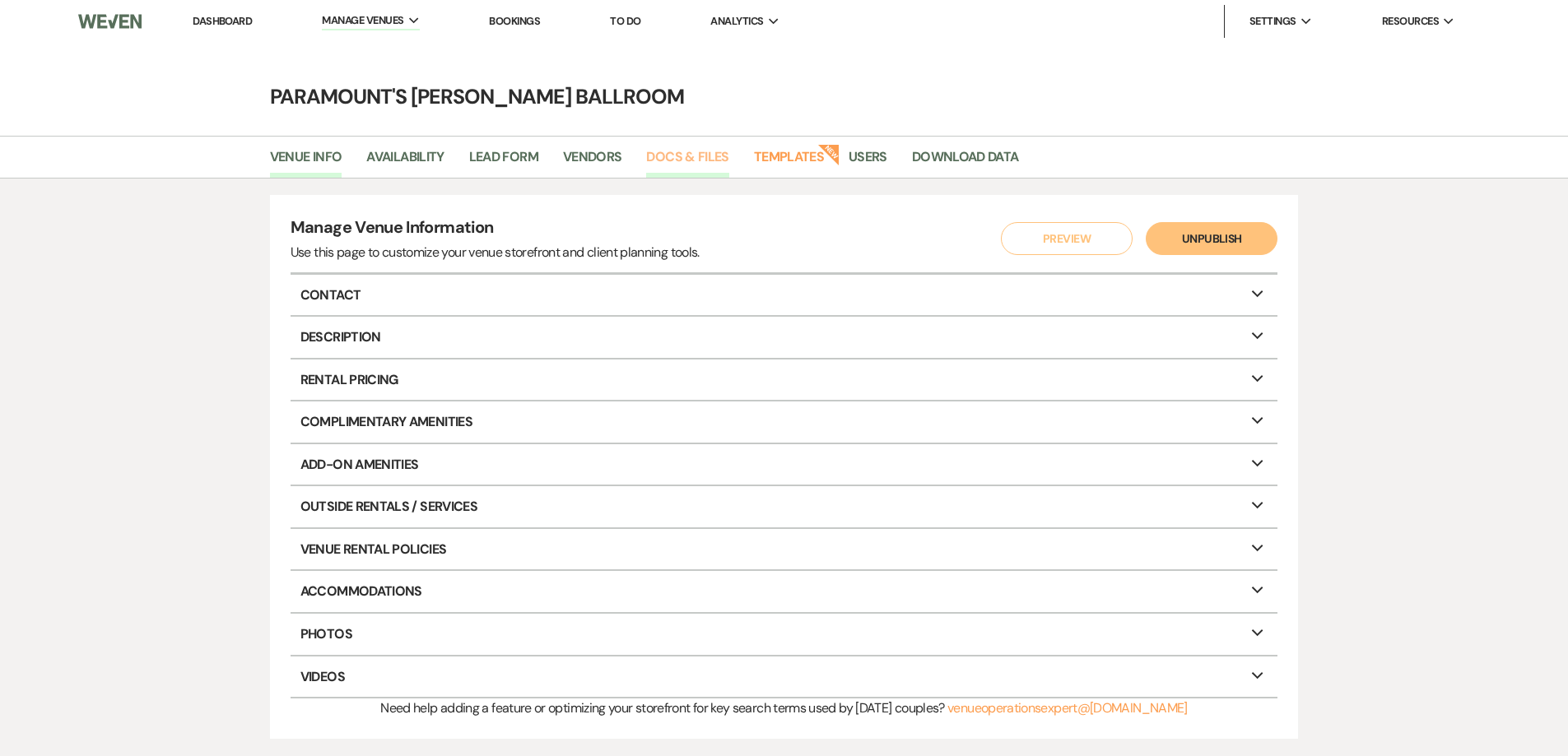 click on "Docs & Files" at bounding box center [687, 162] 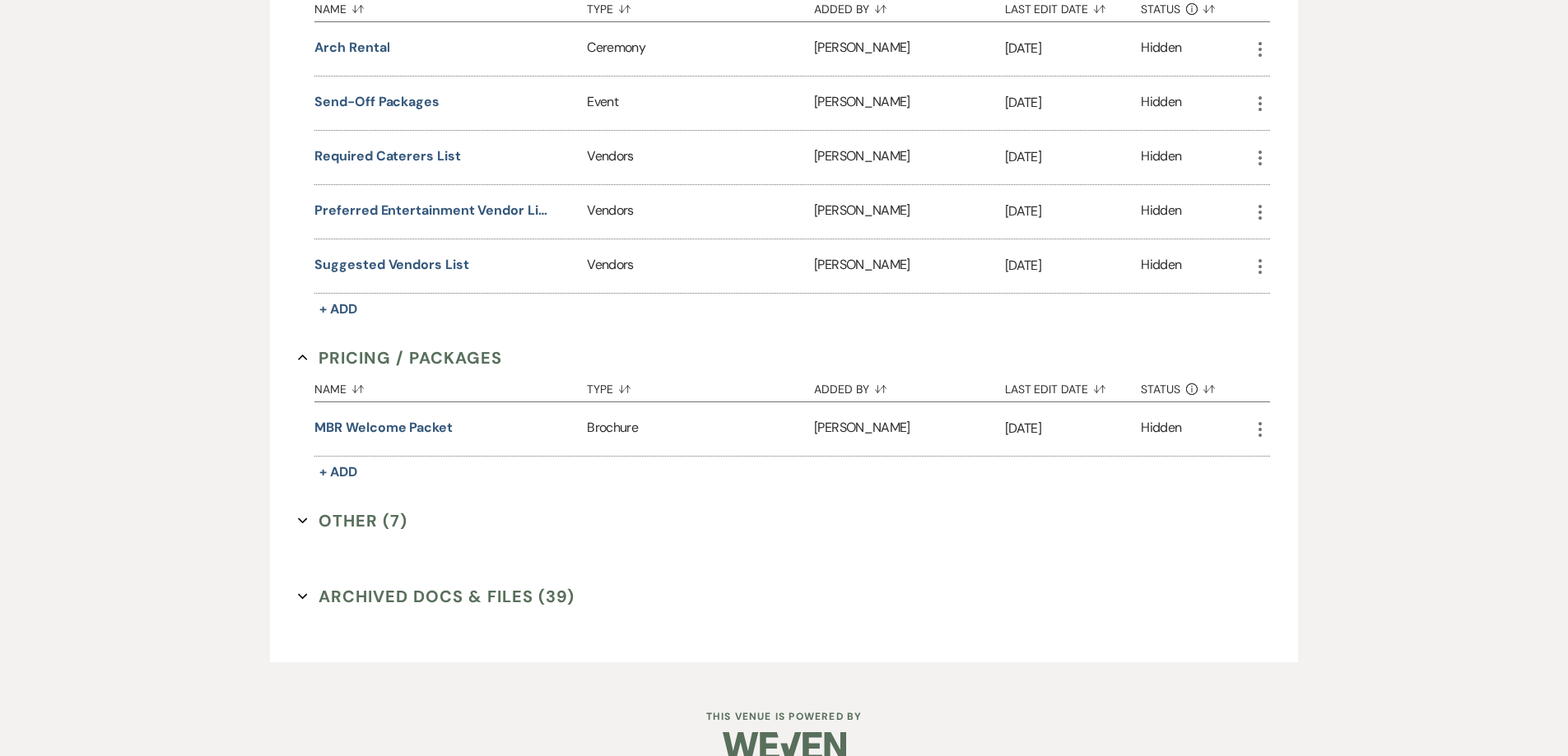 scroll, scrollTop: 1672, scrollLeft: 0, axis: vertical 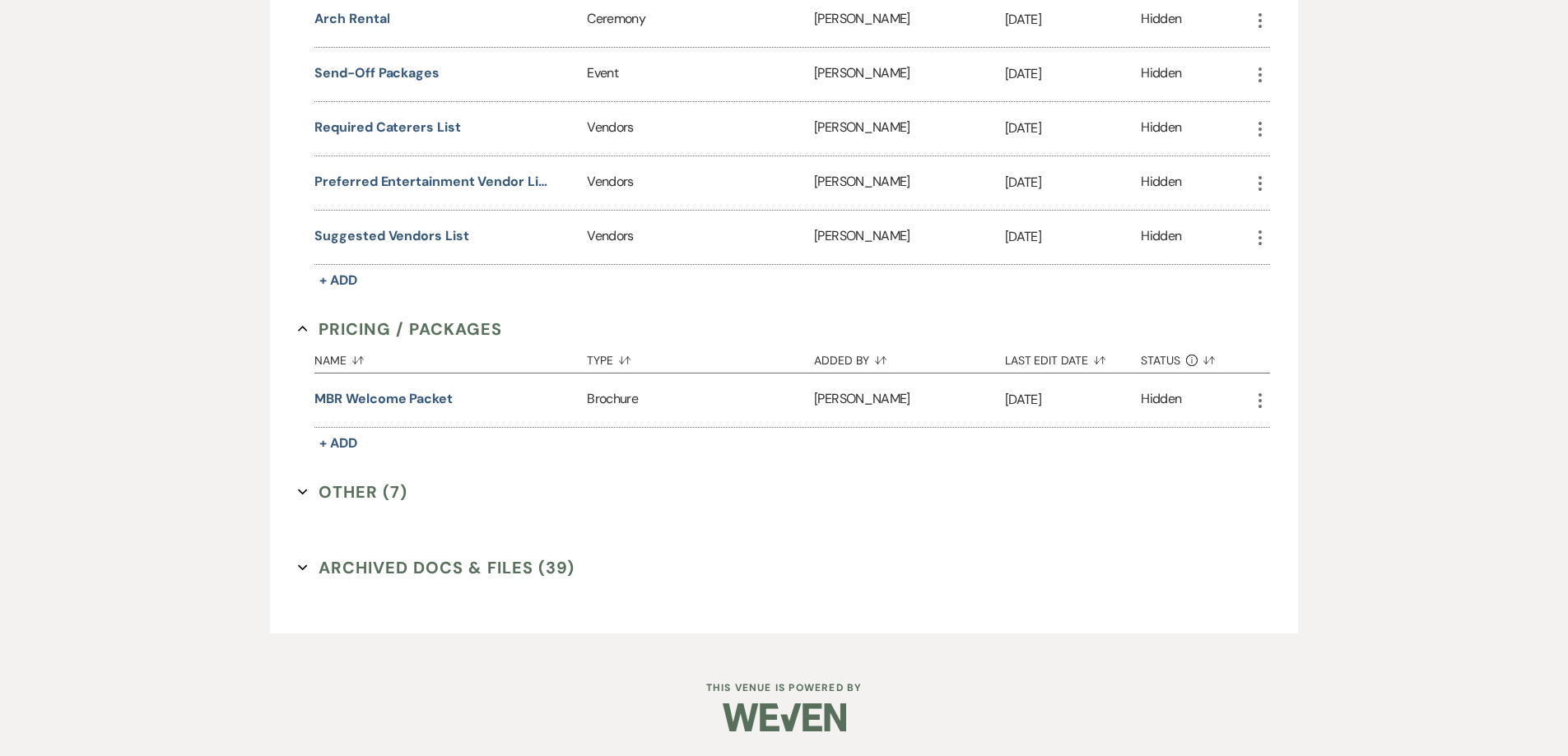 click on "Other (7) Expand" at bounding box center [352, 492] 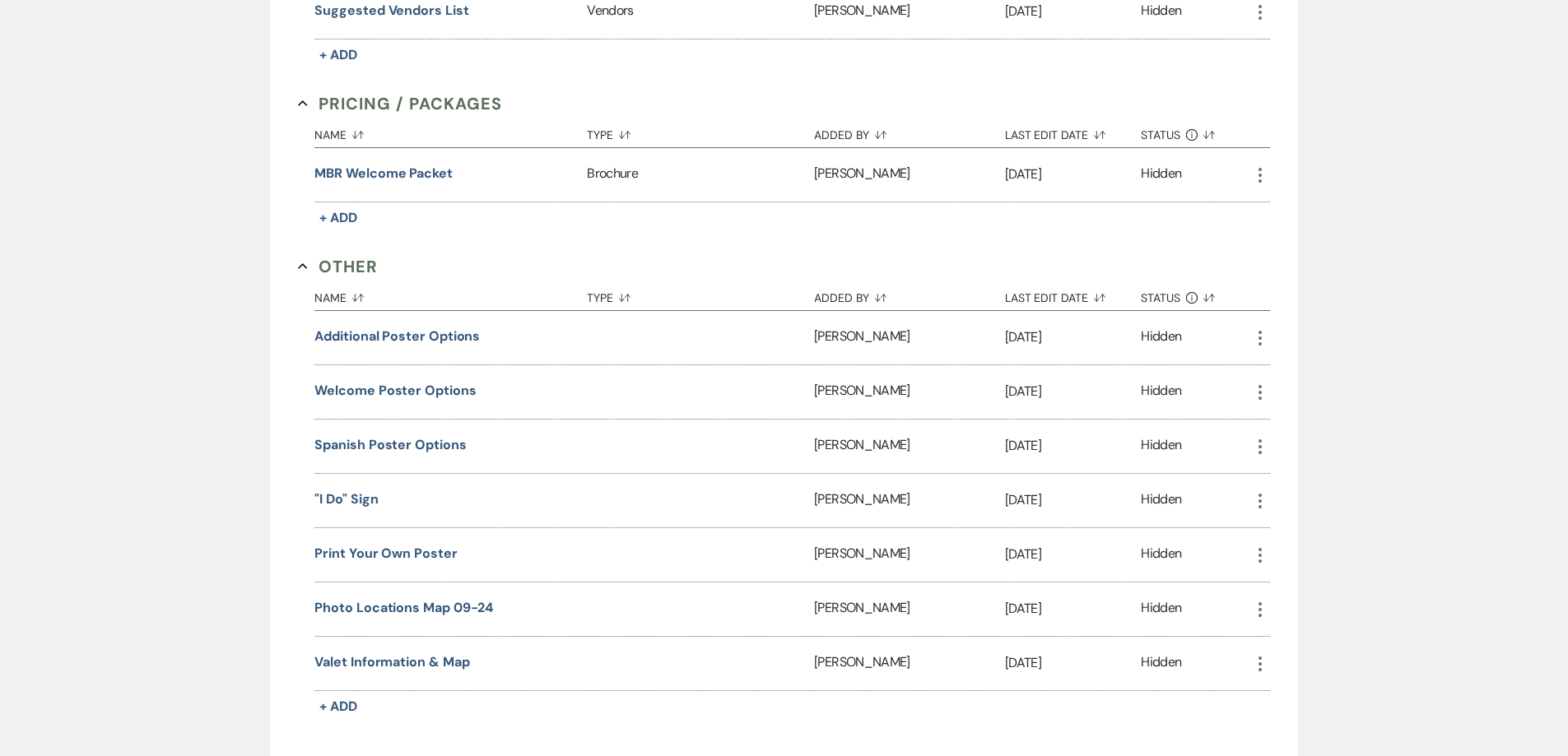 scroll, scrollTop: 1919, scrollLeft: 0, axis: vertical 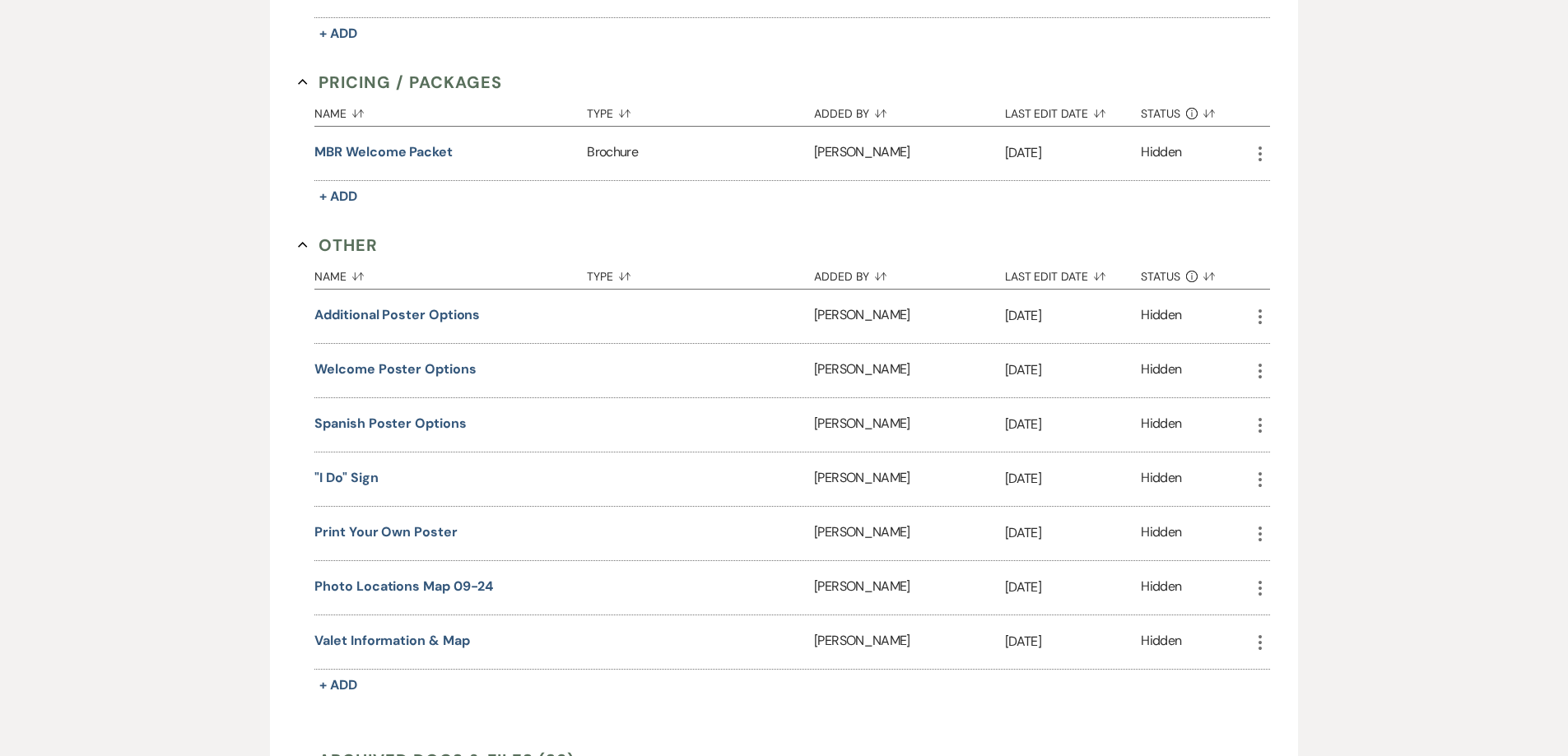 click on "More" 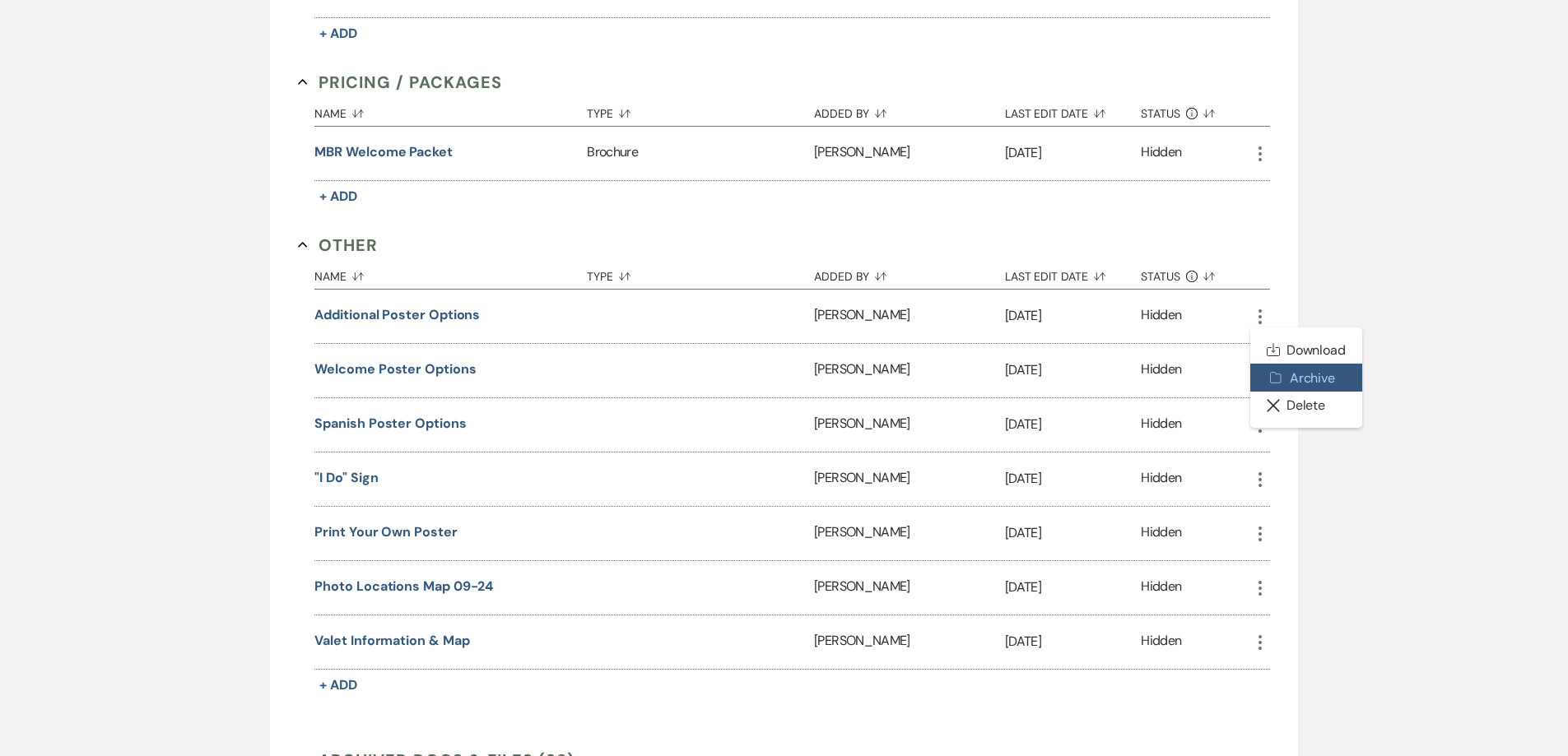 click on "Archive Archive" at bounding box center (1306, 378) 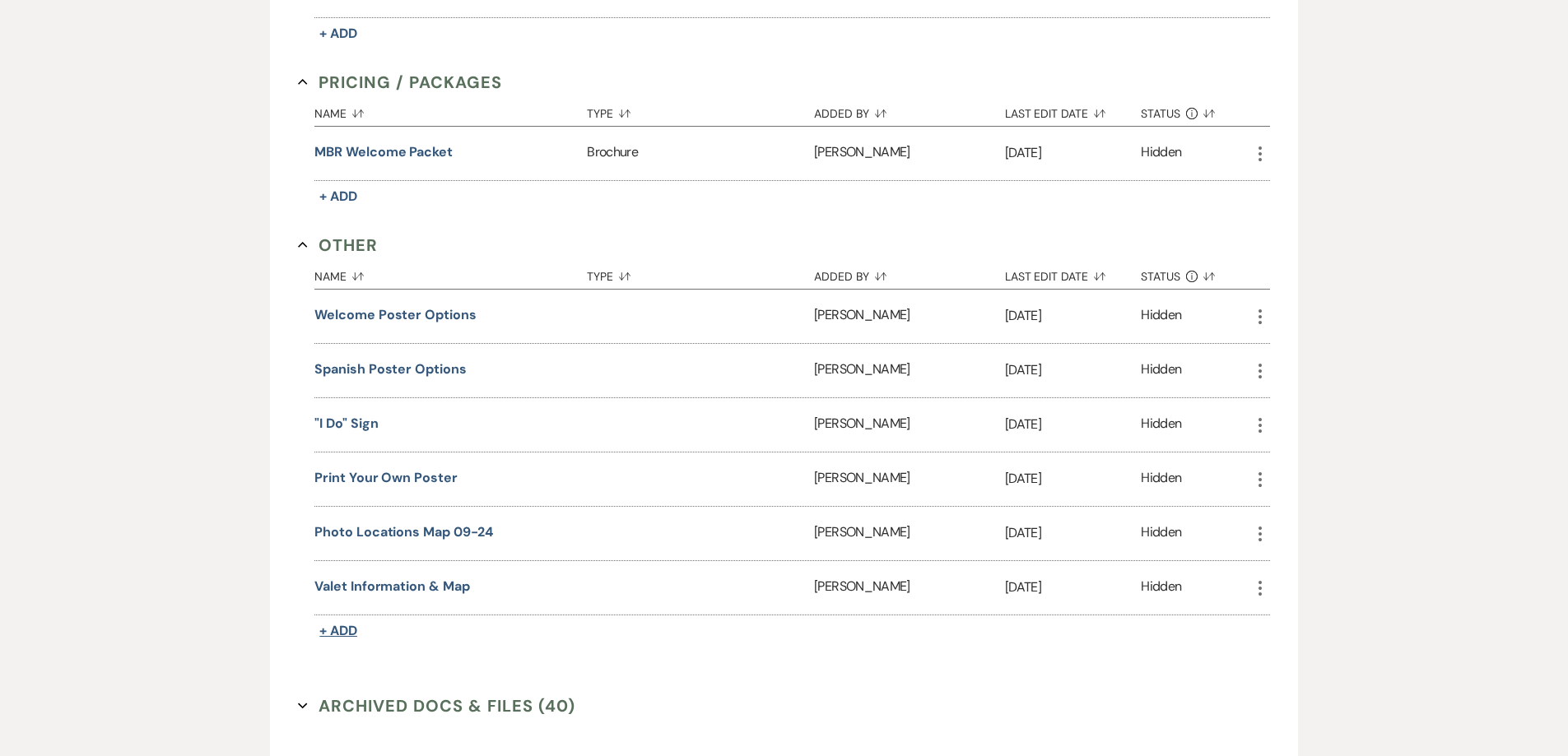 click on "+ Add" at bounding box center [338, 630] 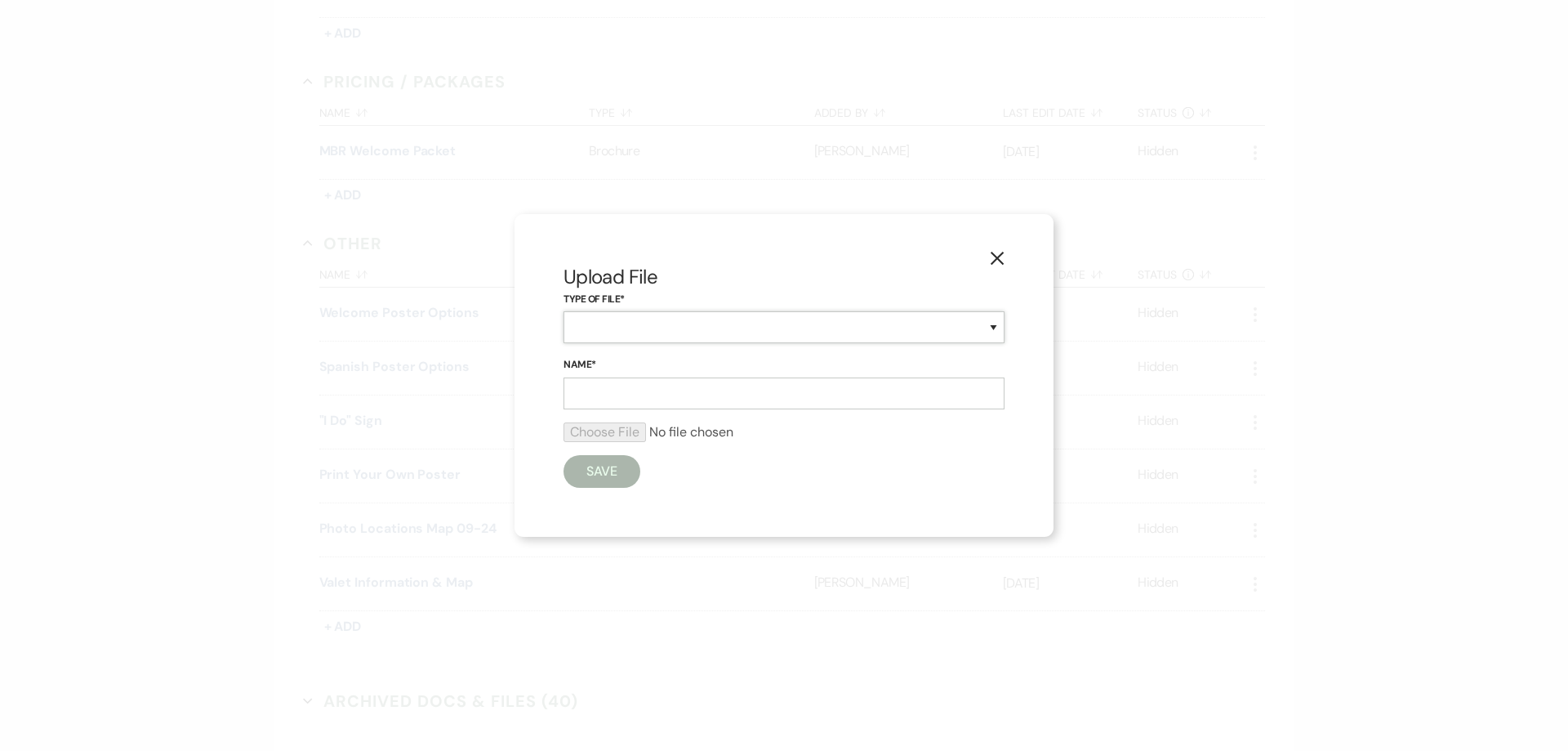 click on "Other" at bounding box center [784, 327] 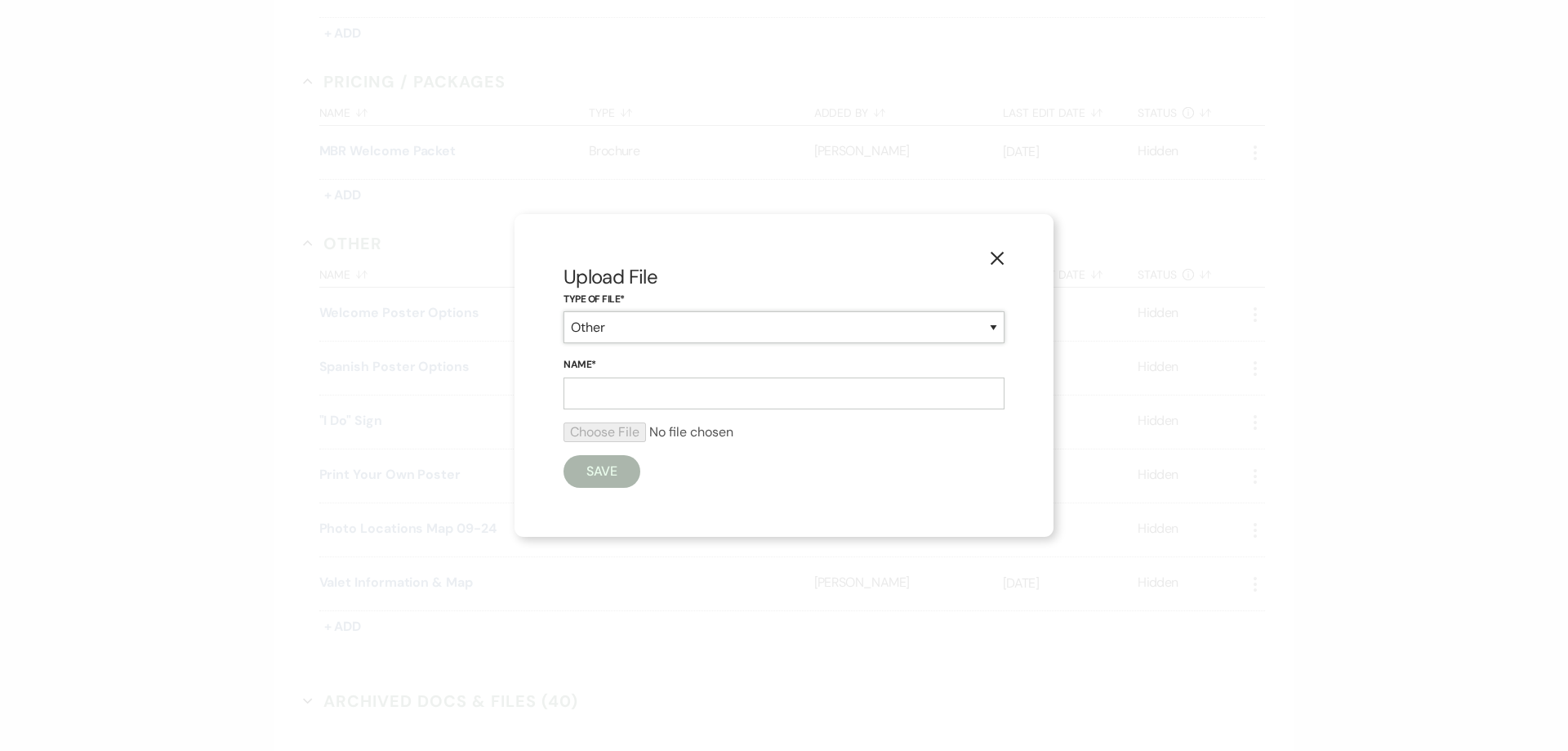 click on "Other" at bounding box center [784, 327] 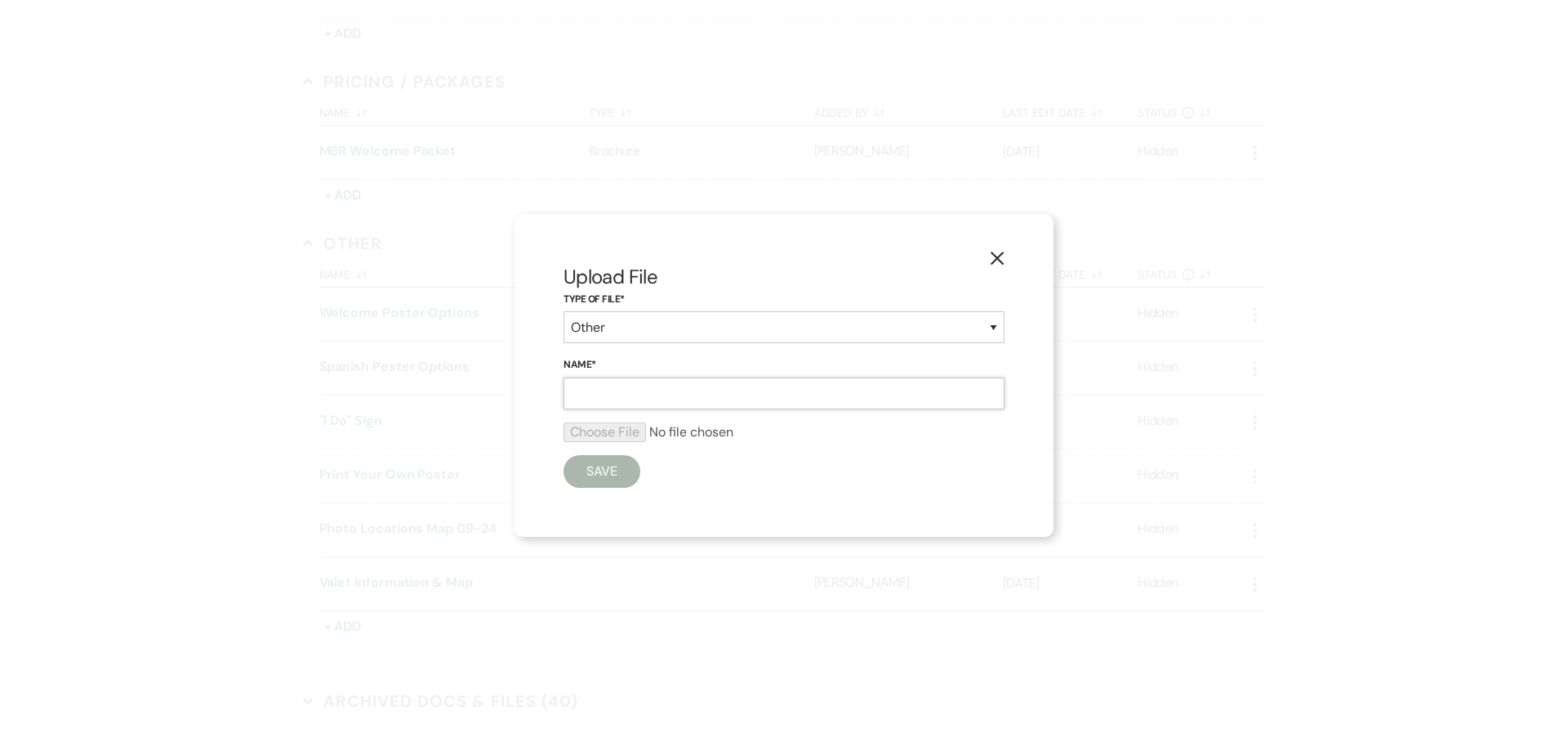 click on "Name*" at bounding box center [784, 393] 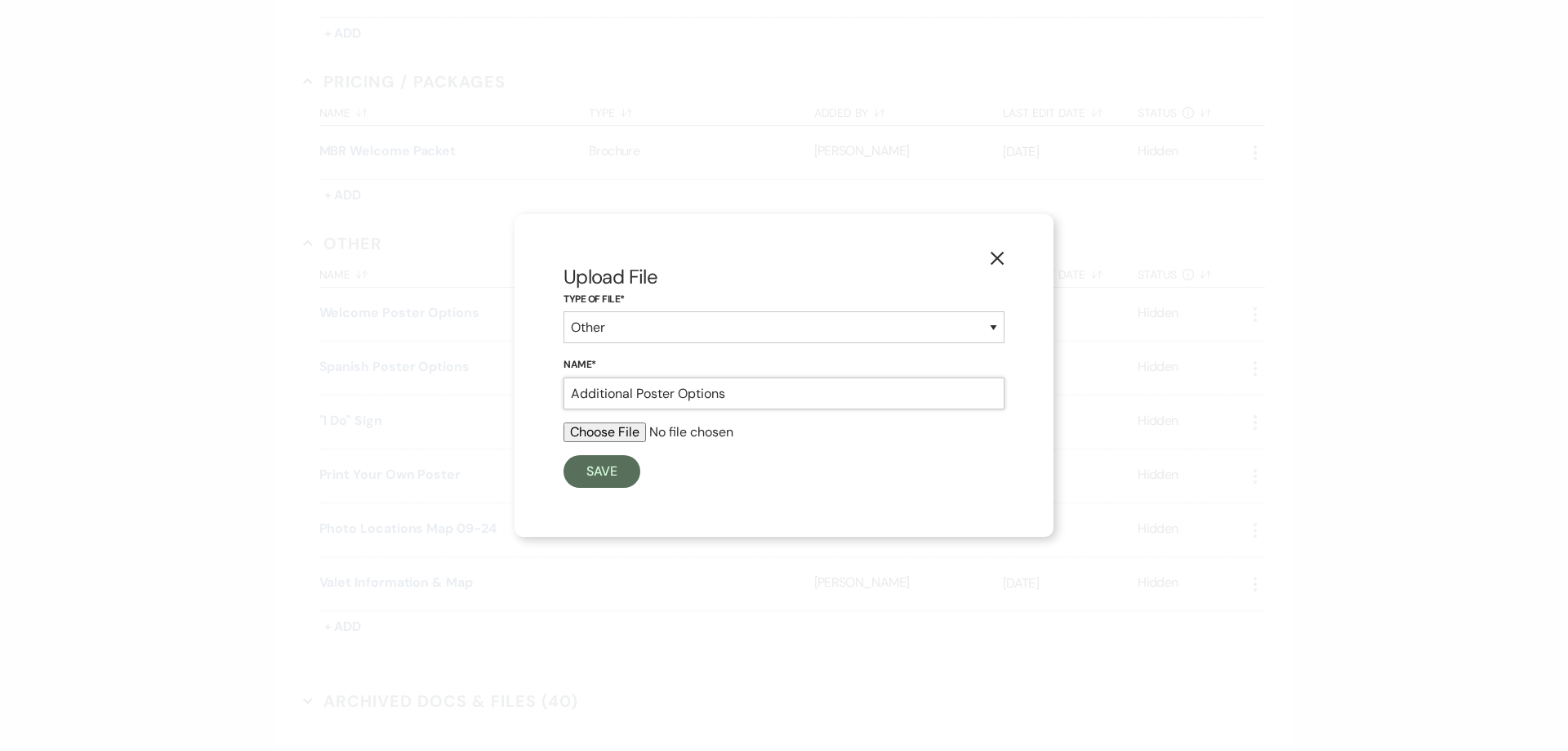 type on "Additional Poster Options" 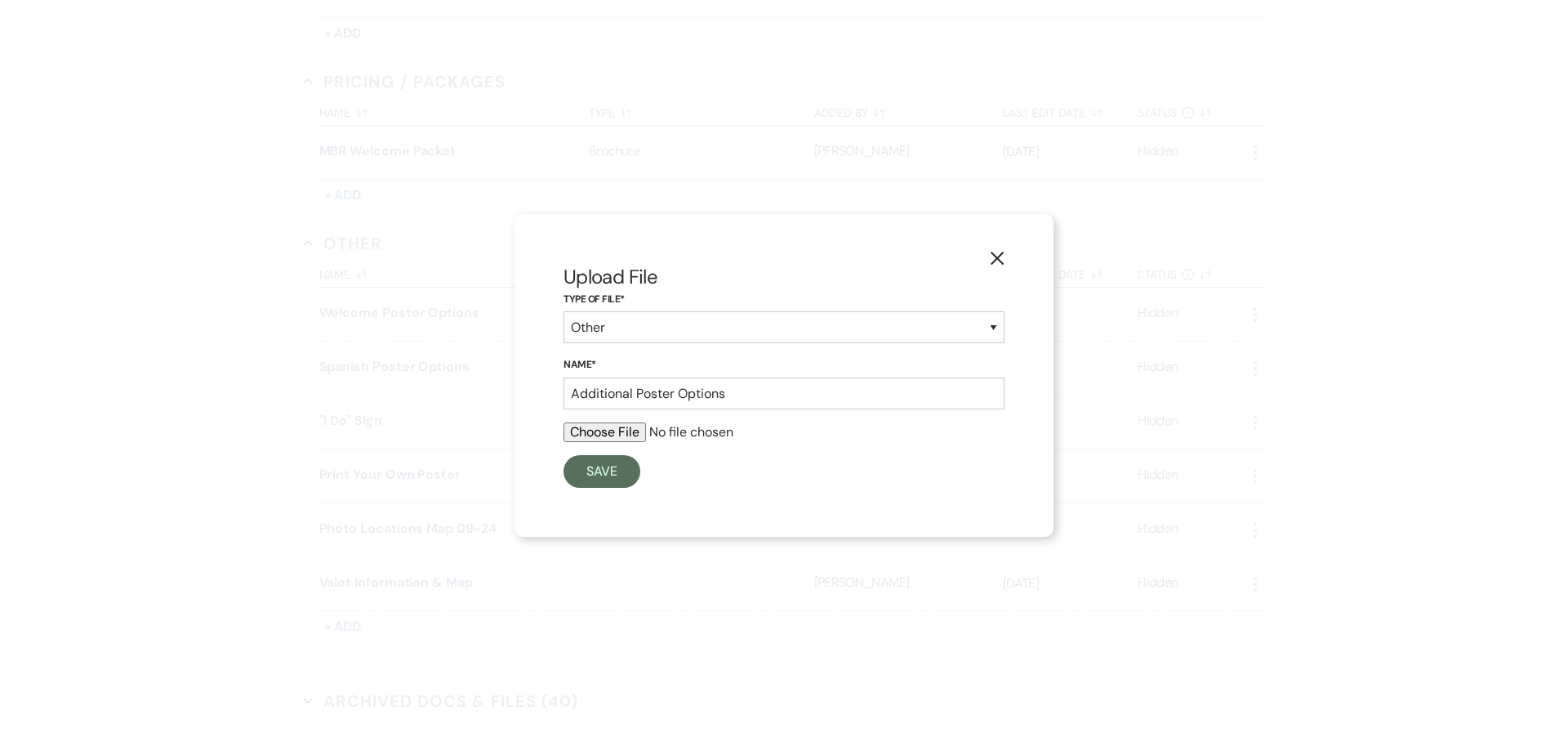 click at bounding box center [784, 432] 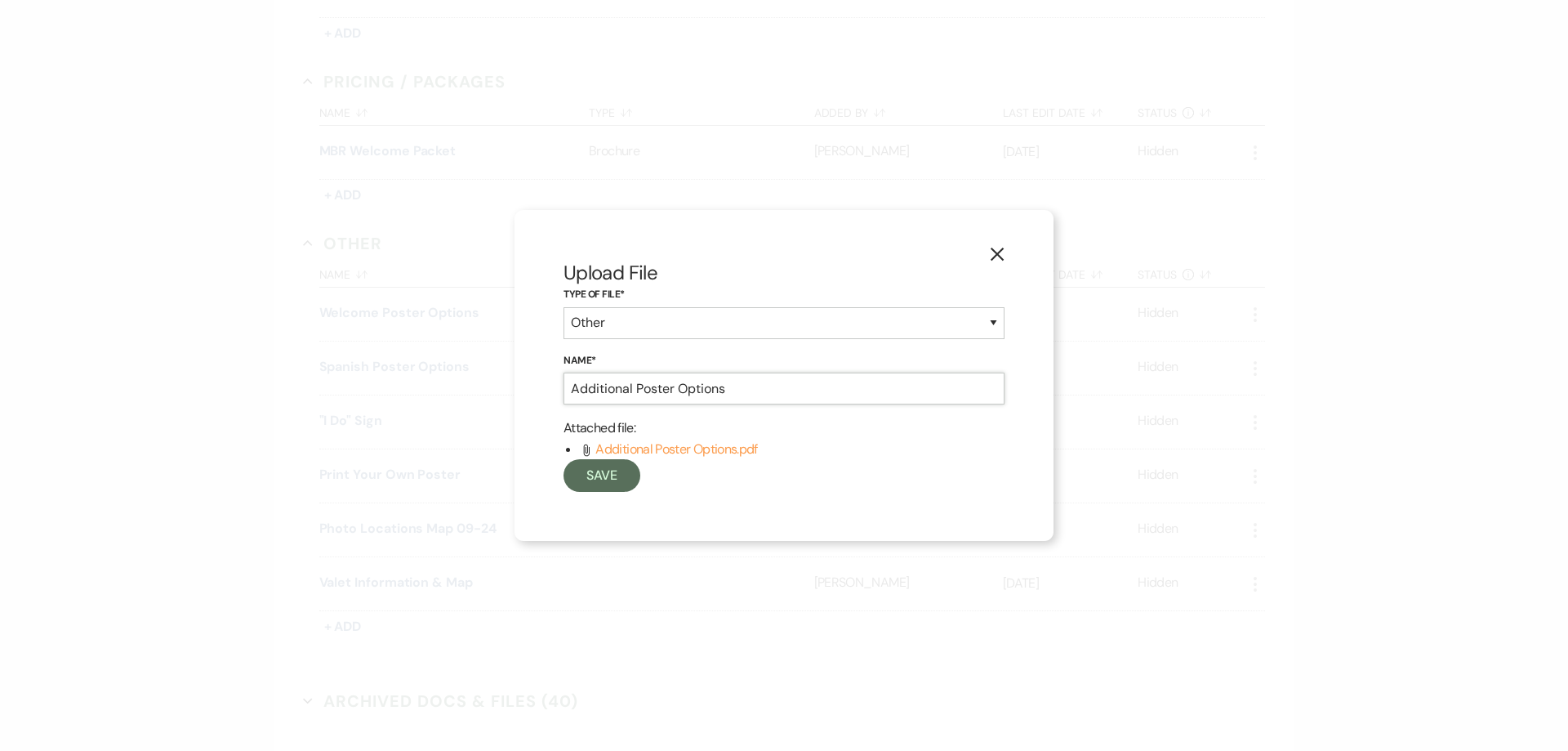 drag, startPoint x: 742, startPoint y: 389, endPoint x: 562, endPoint y: 365, distance: 181.59295 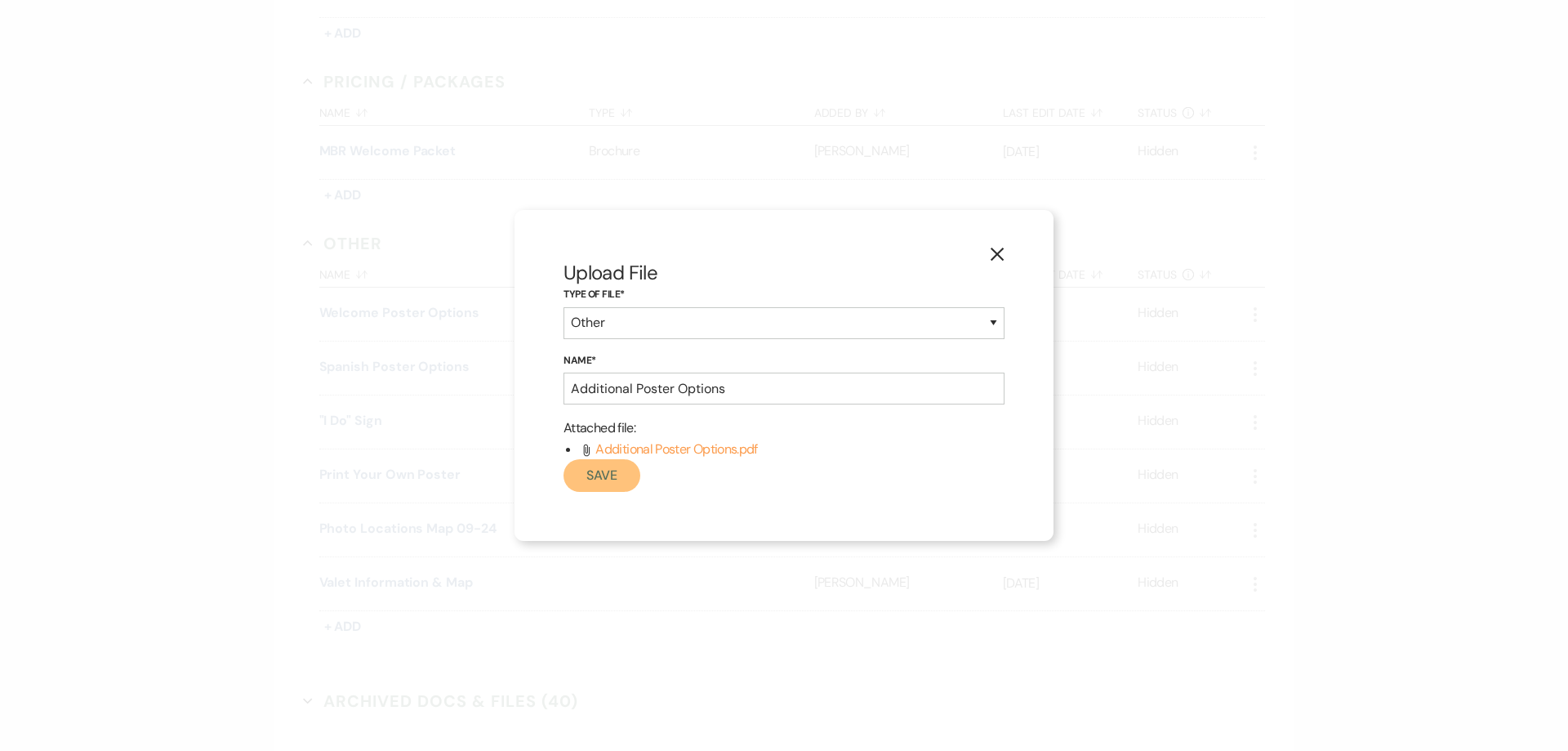 click on "Save" at bounding box center (602, 476) 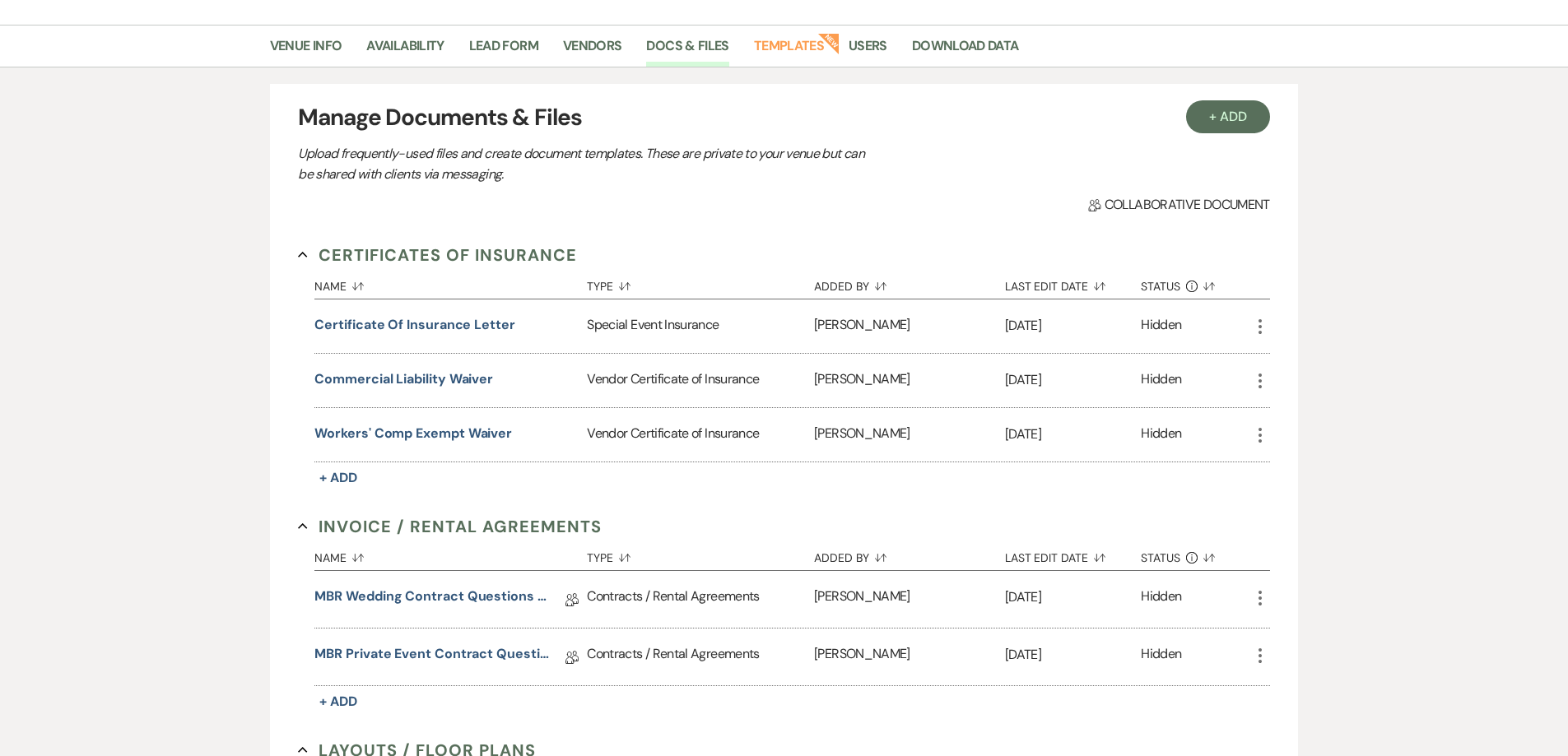 scroll, scrollTop: 0, scrollLeft: 0, axis: both 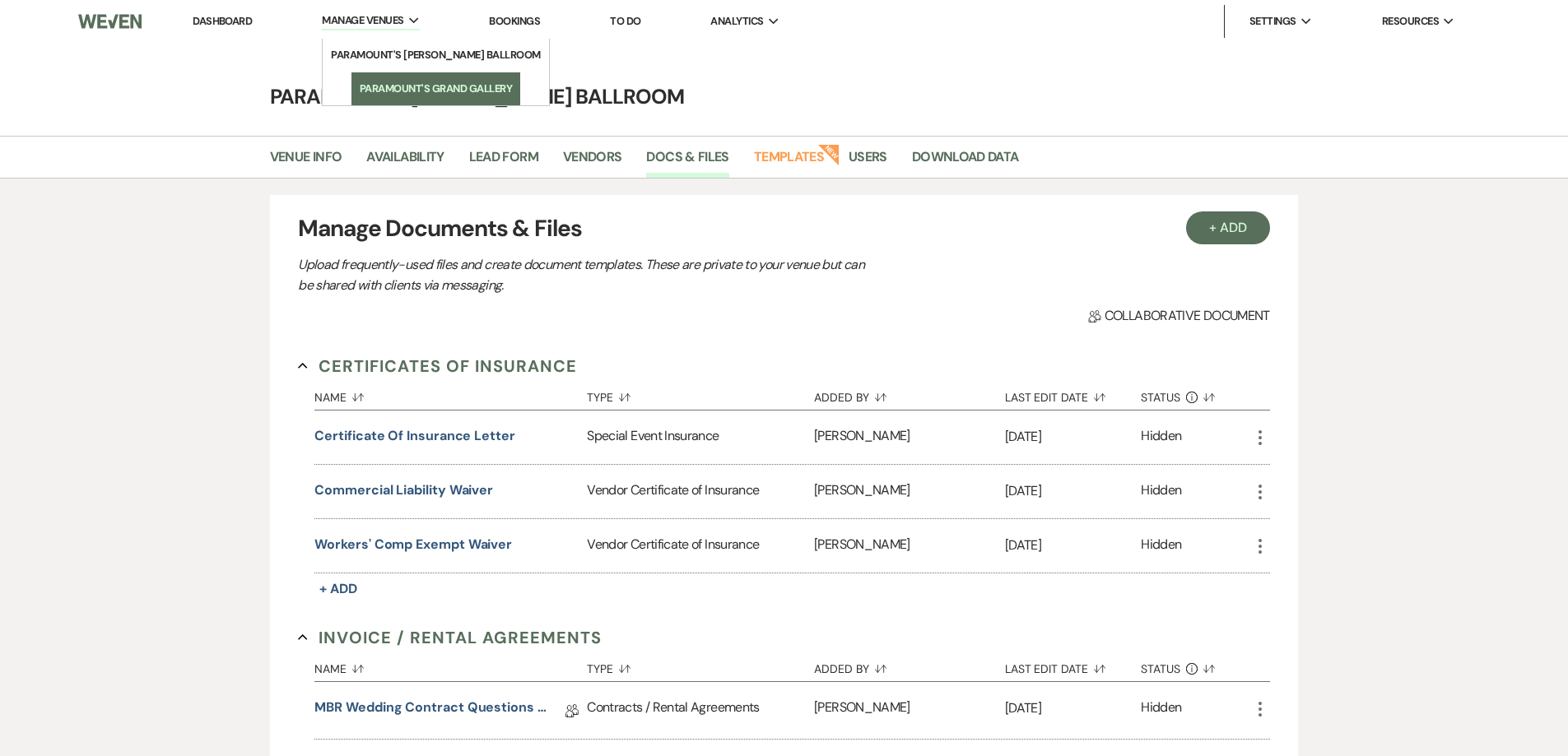 click on "Paramount's Grand Gallery" at bounding box center [435, 89] 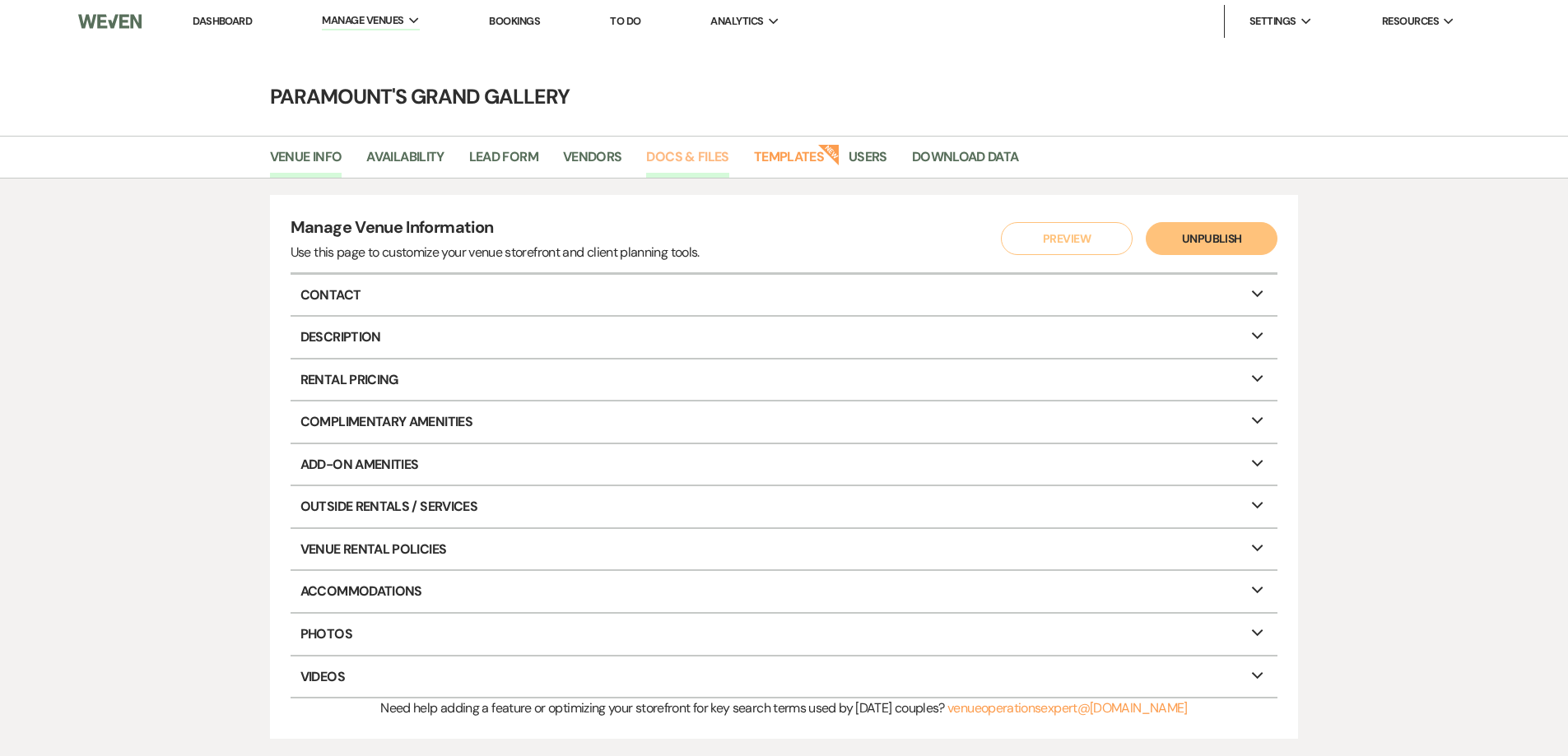 click on "Docs & Files" at bounding box center [687, 162] 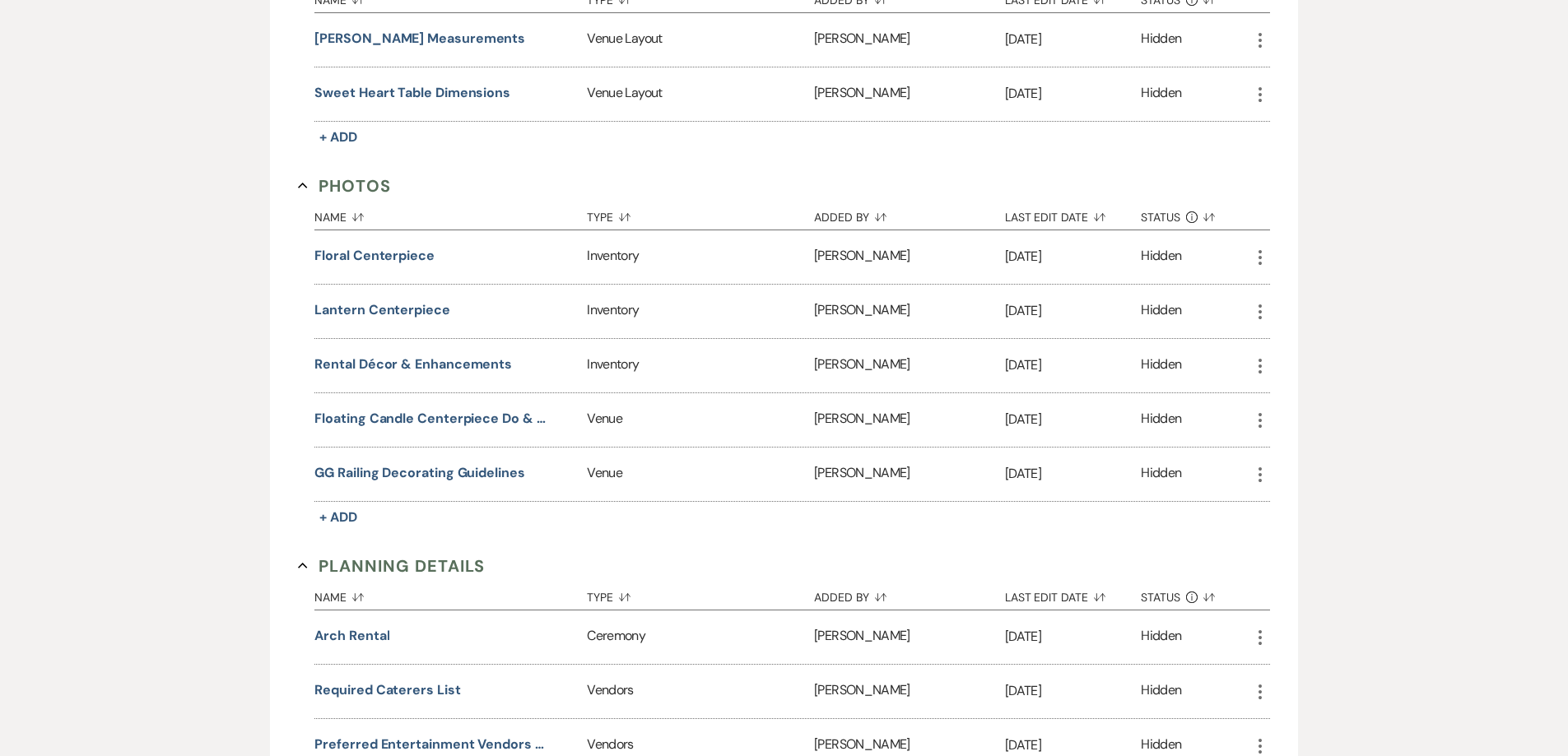 scroll, scrollTop: 1292, scrollLeft: 0, axis: vertical 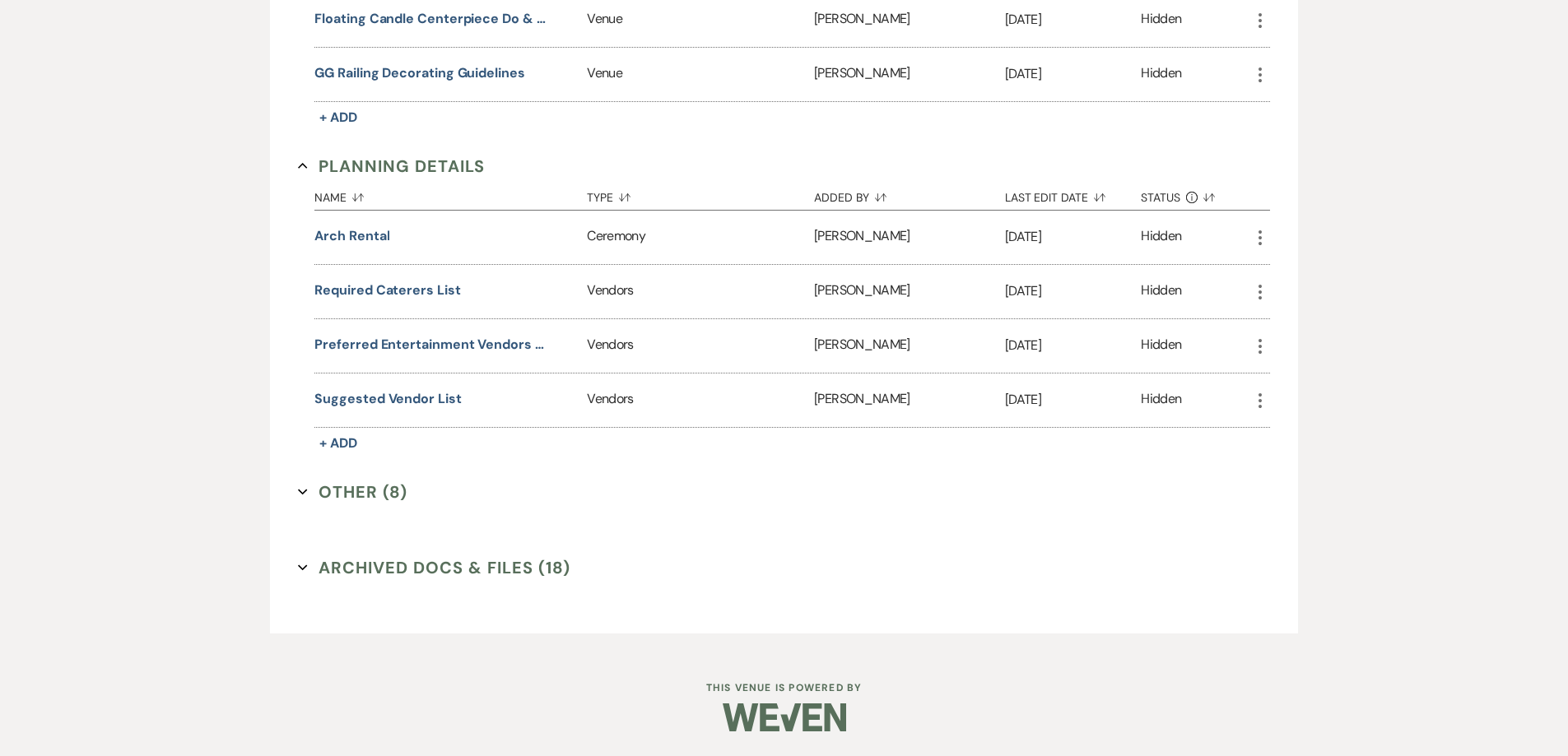 click on "Other (8) Expand" at bounding box center [352, 492] 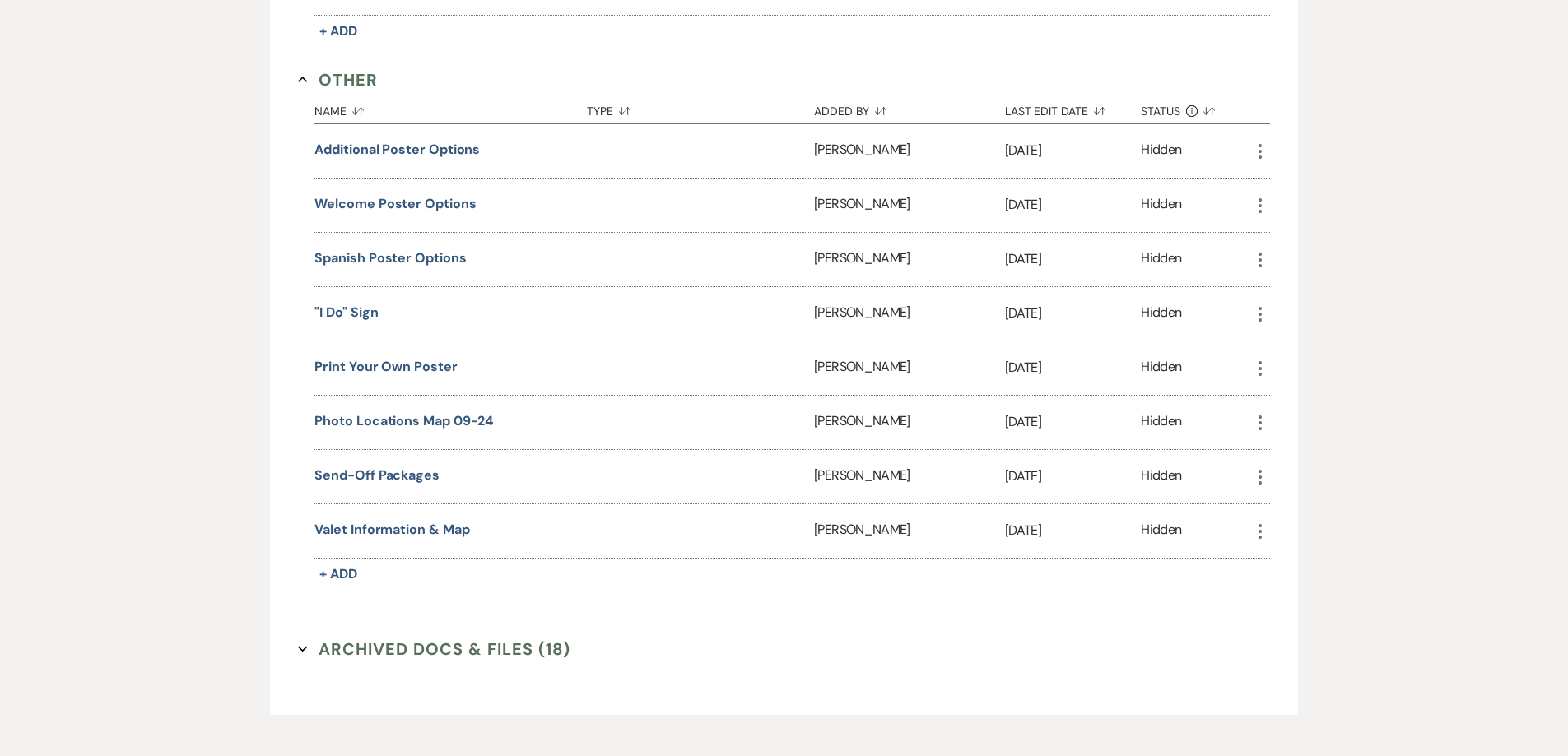 scroll, scrollTop: 1704, scrollLeft: 0, axis: vertical 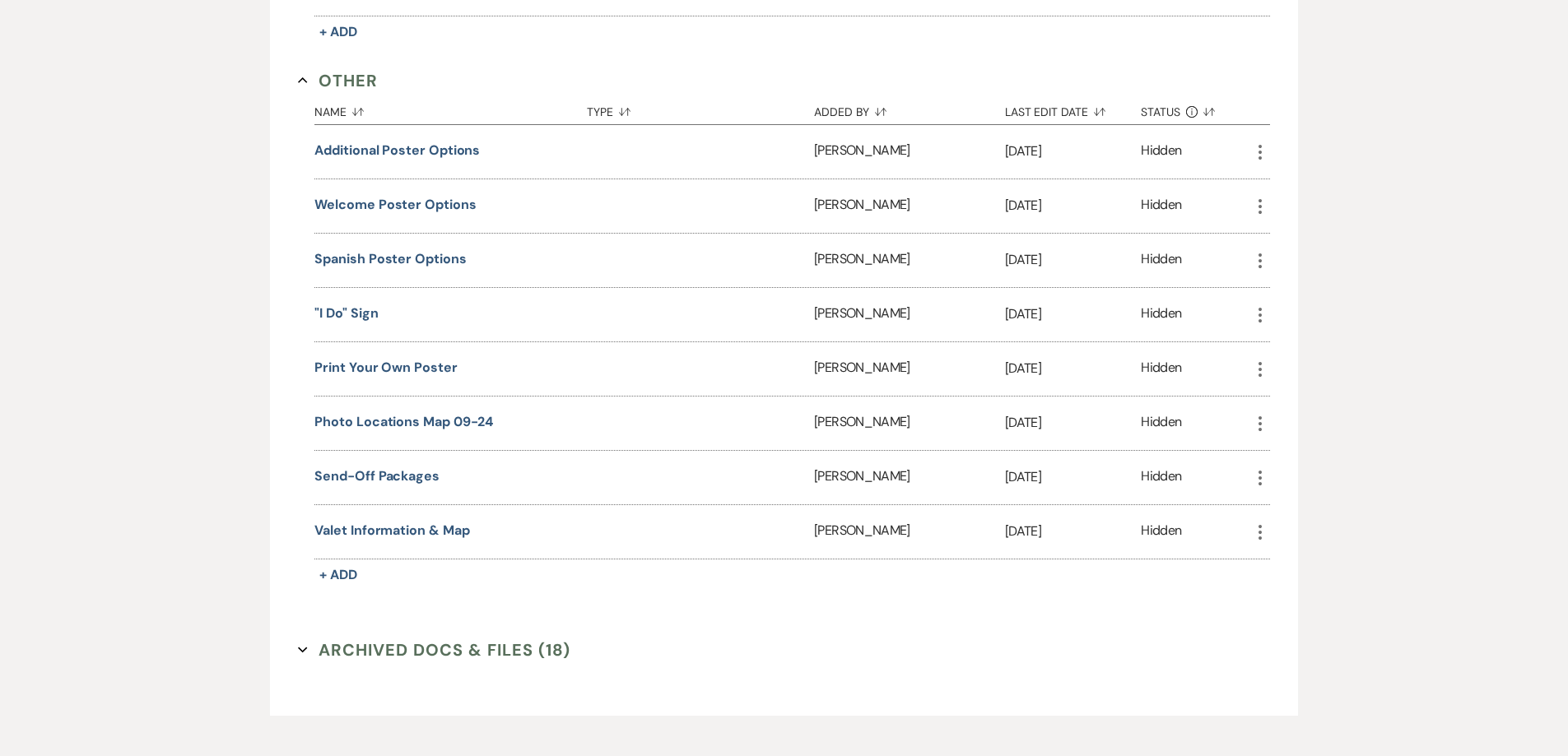 click on "More" 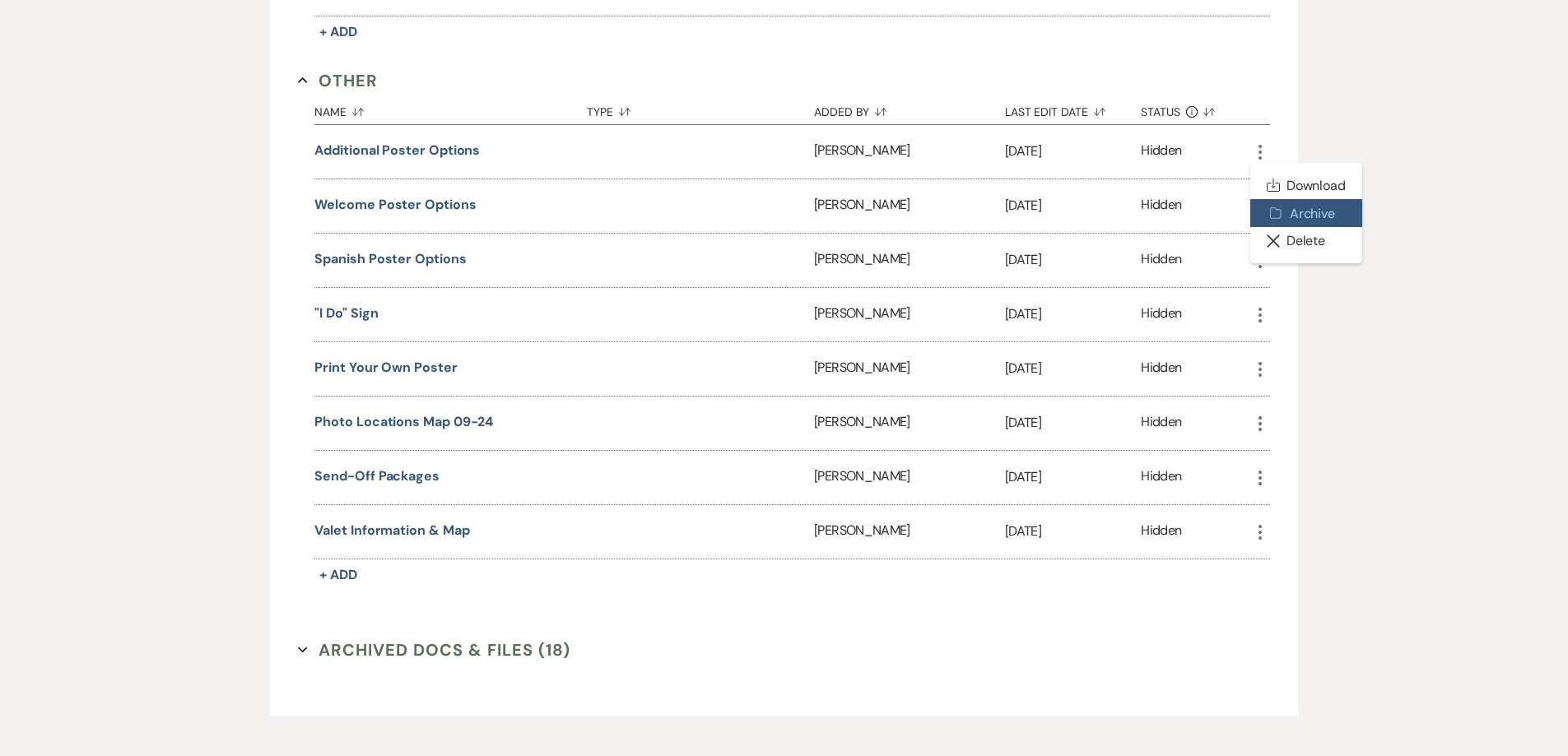 click on "Archive Archive" at bounding box center (1306, 213) 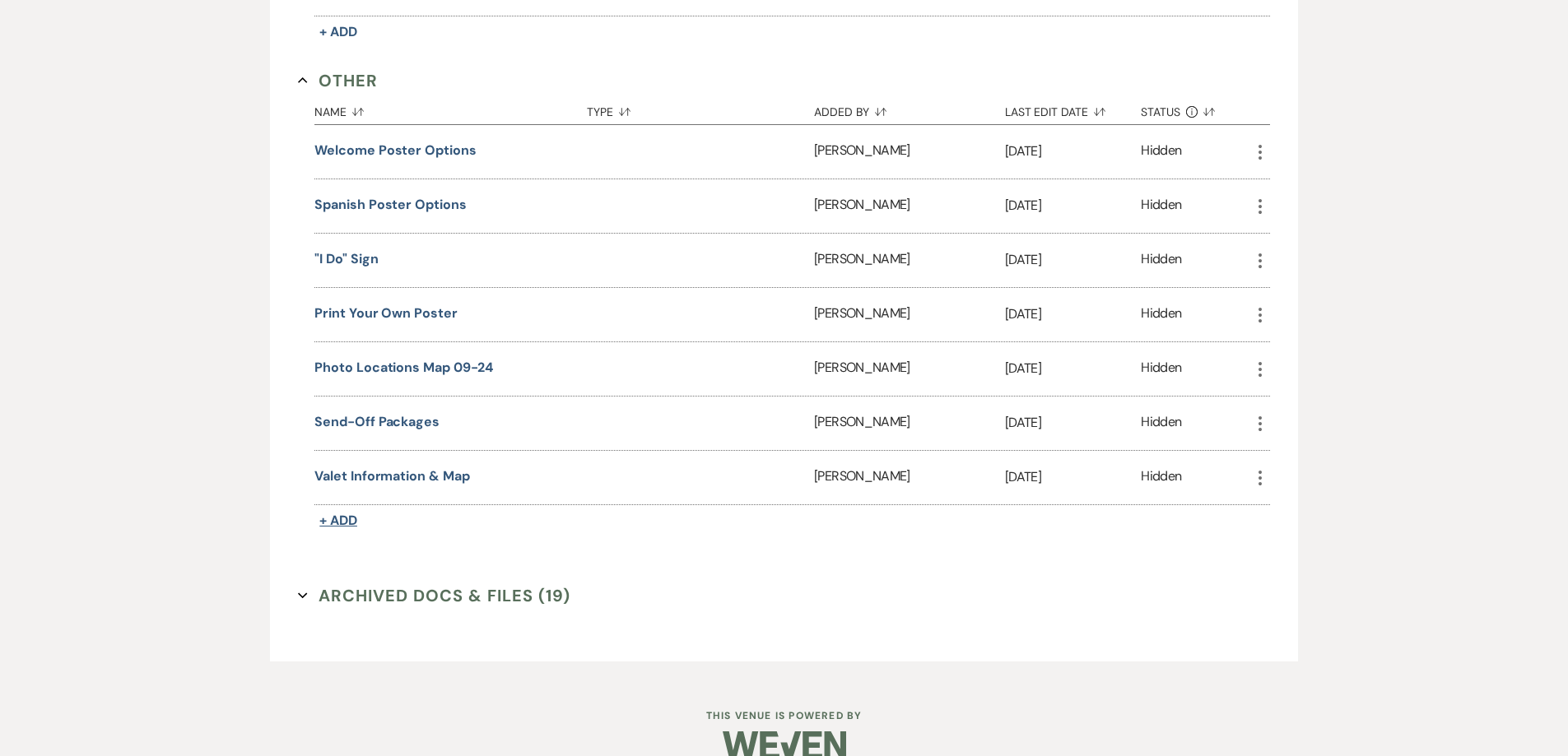 click on "+ Add" at bounding box center [338, 520] 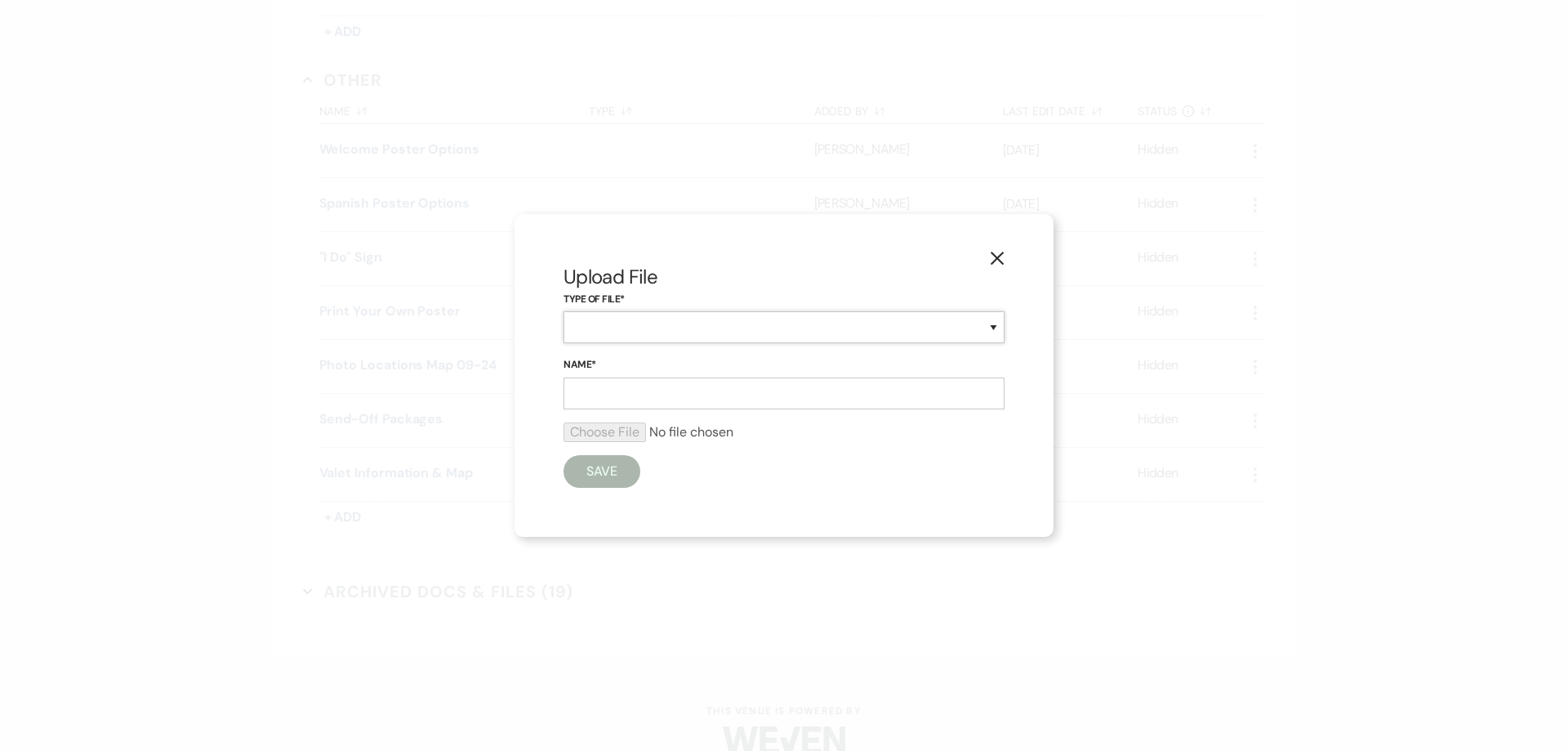 click on "Other" at bounding box center [784, 327] 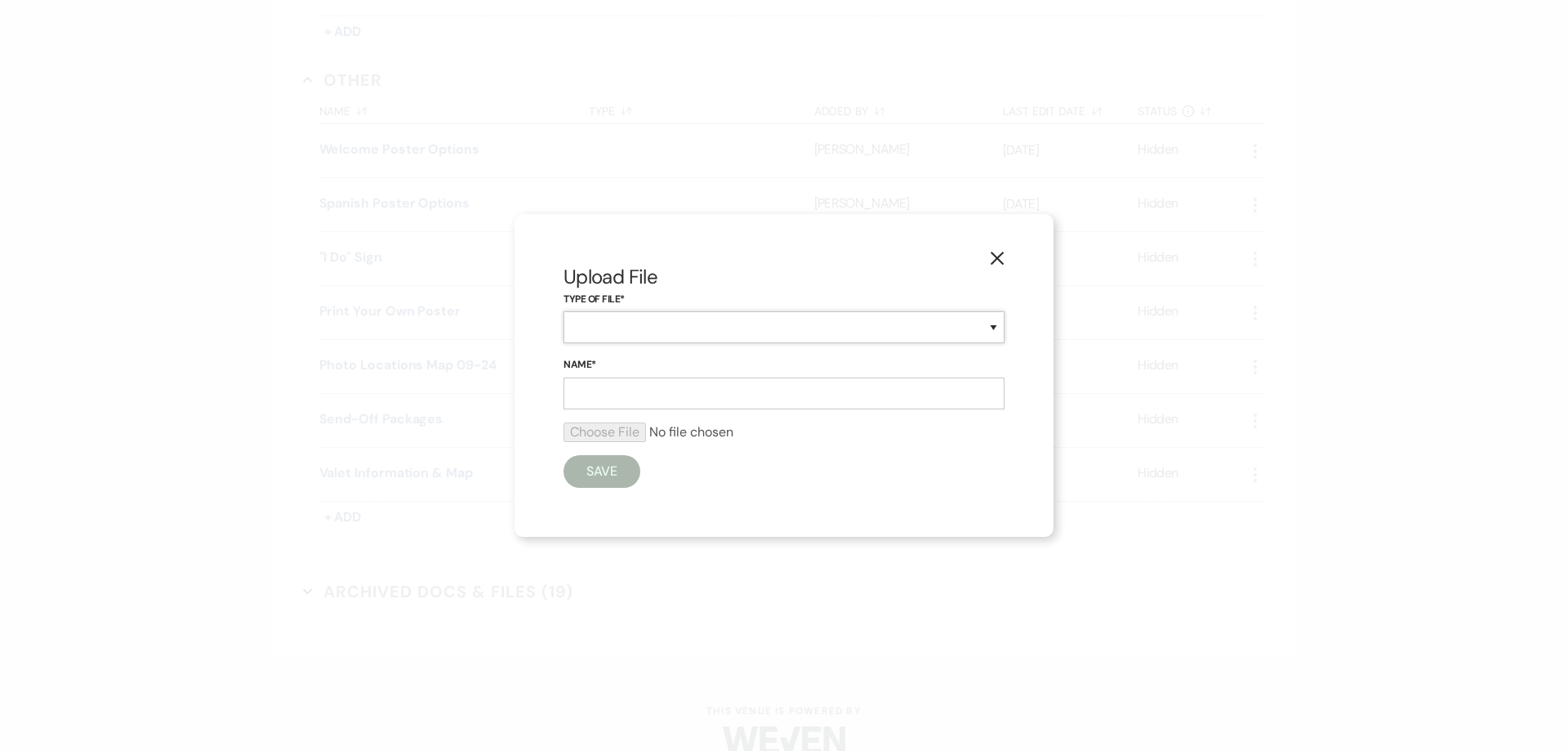 select on "0" 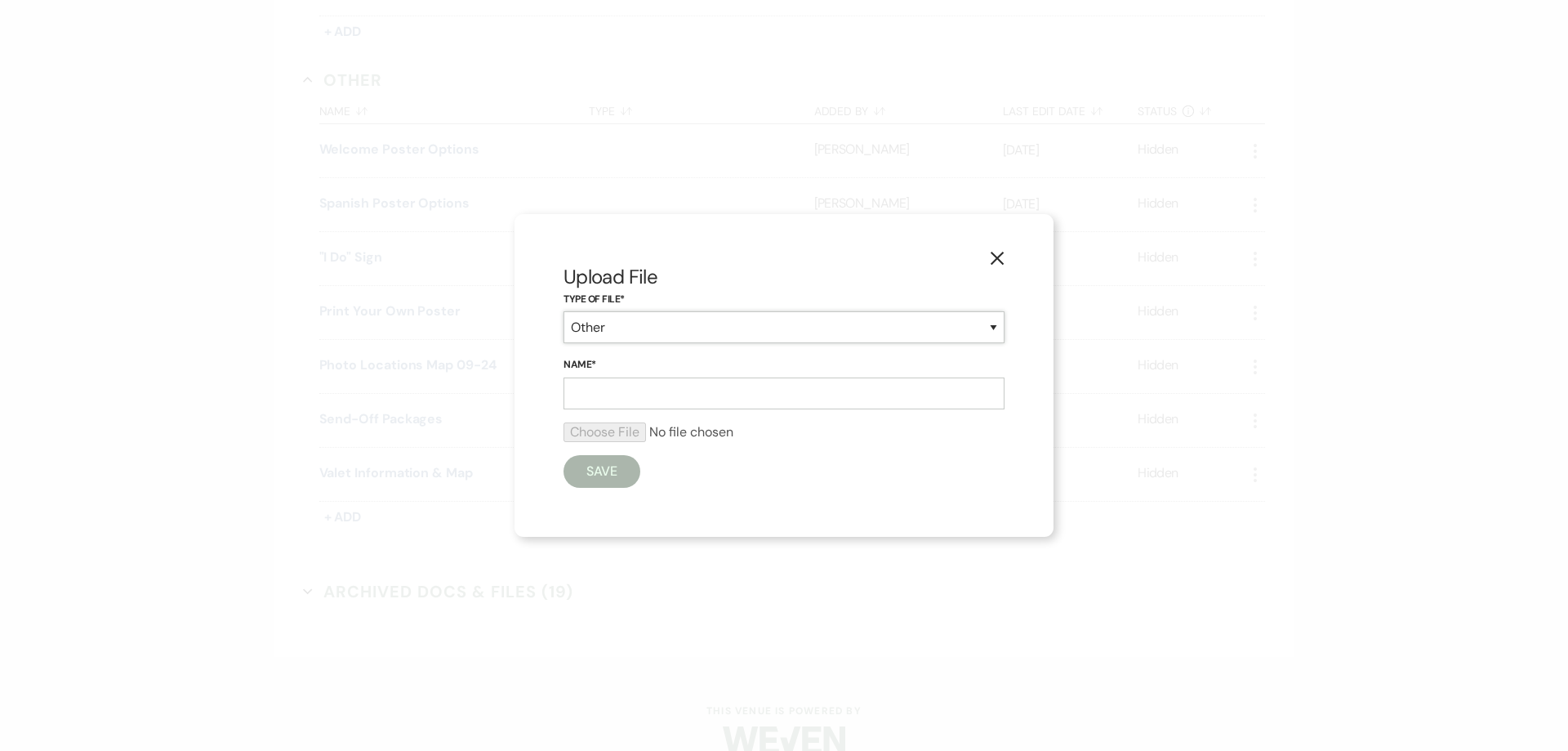 click on "Other" at bounding box center (784, 327) 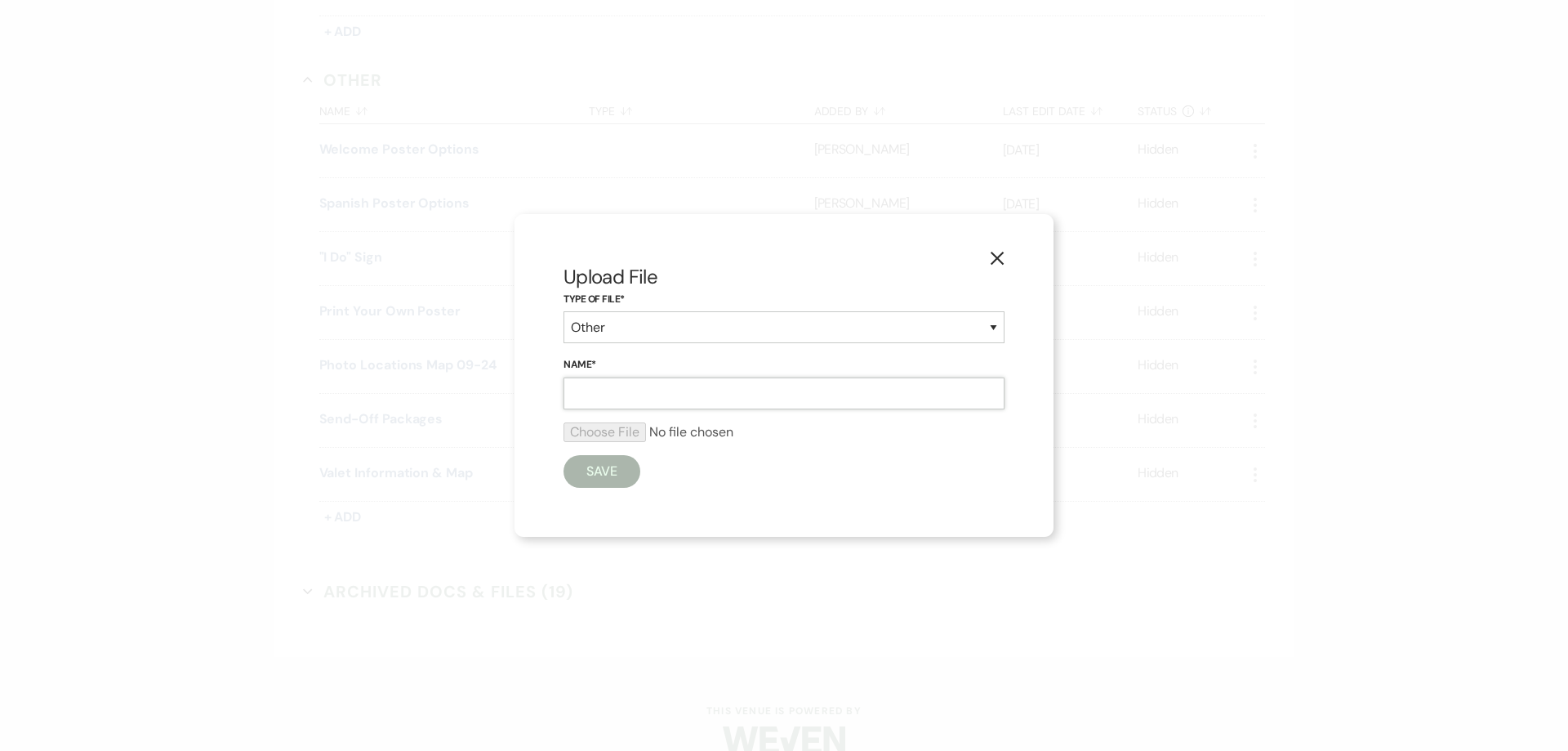 click on "Name*" at bounding box center [784, 393] 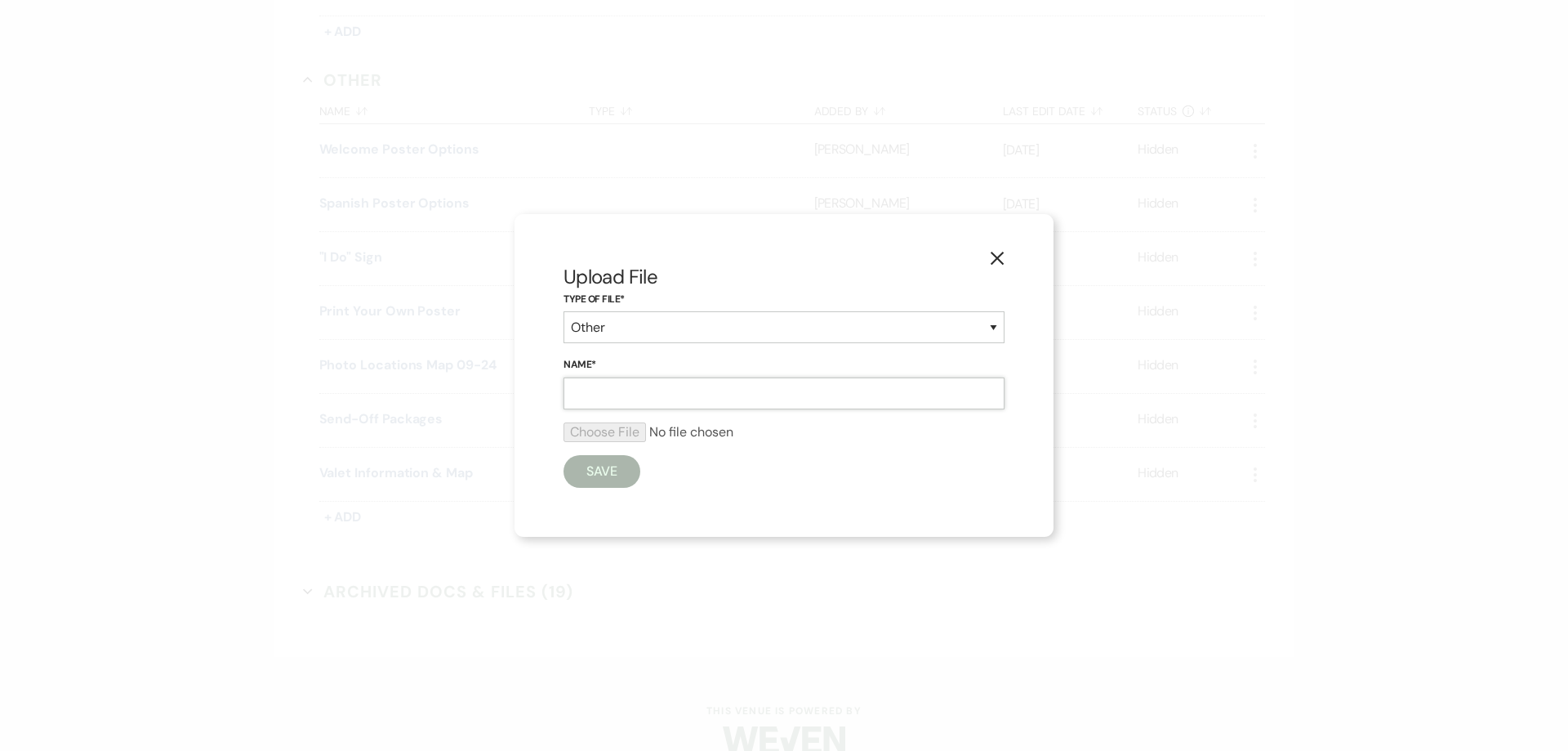 paste on "Additional Poster Options" 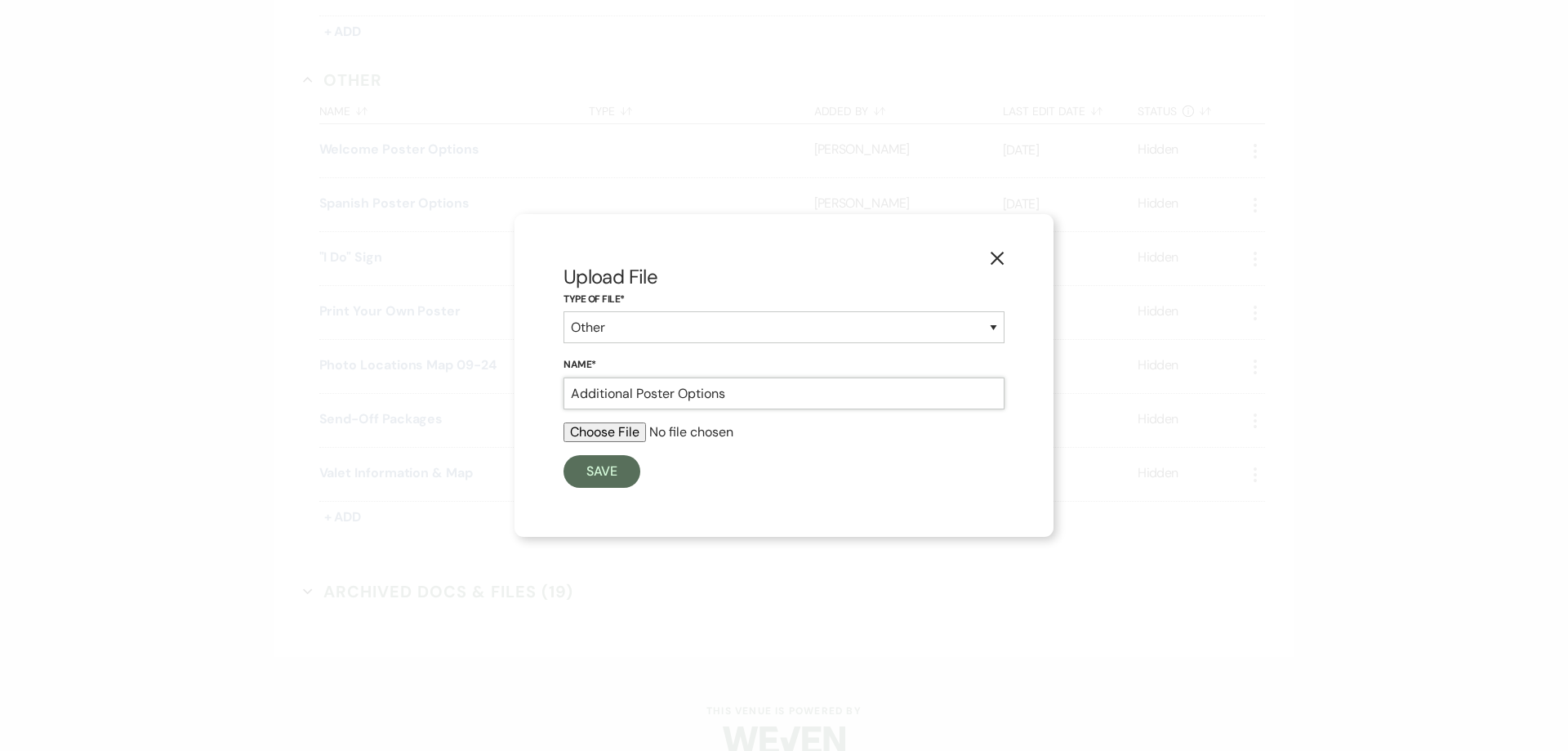 type on "Additional Poster Options" 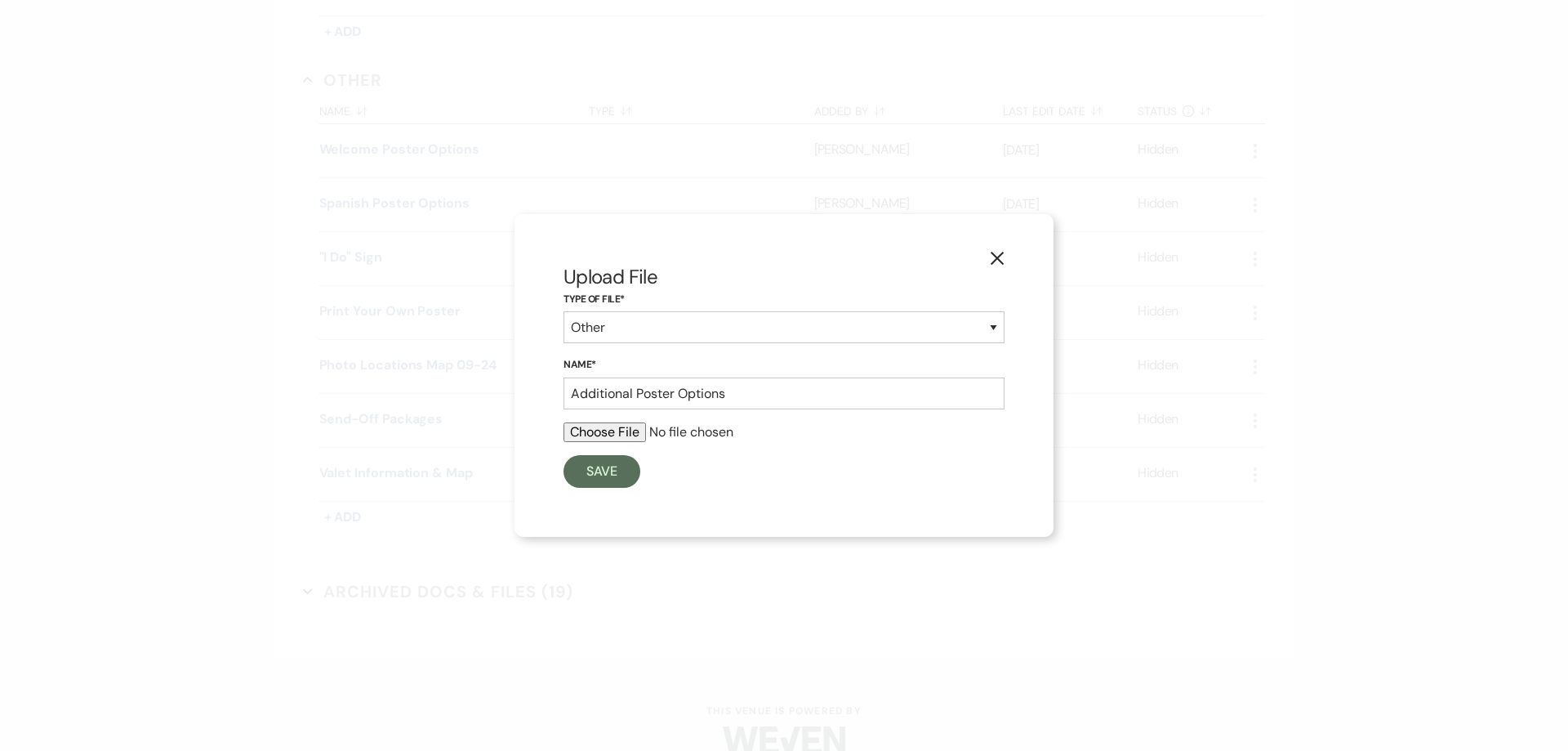 click at bounding box center (784, 432) 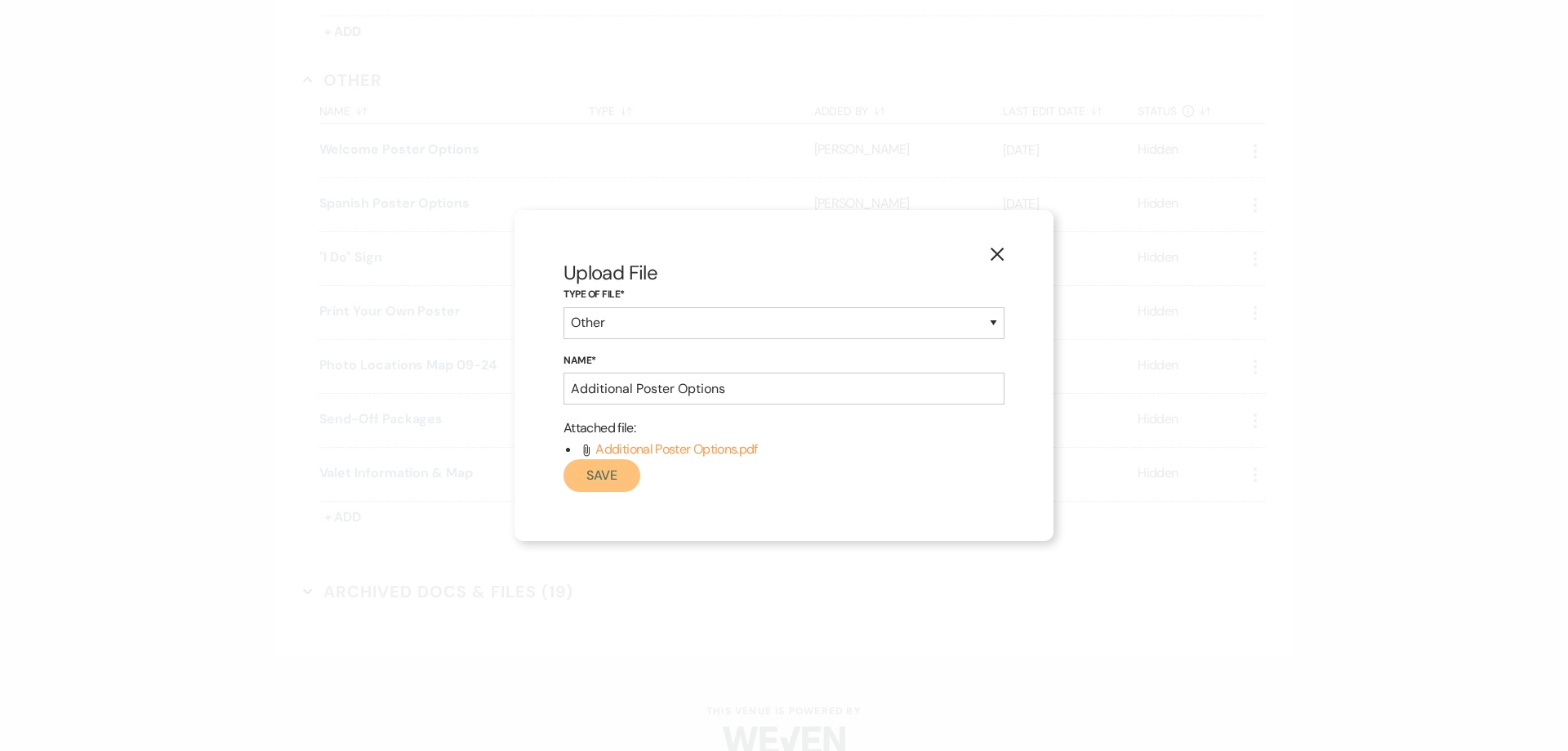 click on "Save" at bounding box center [602, 476] 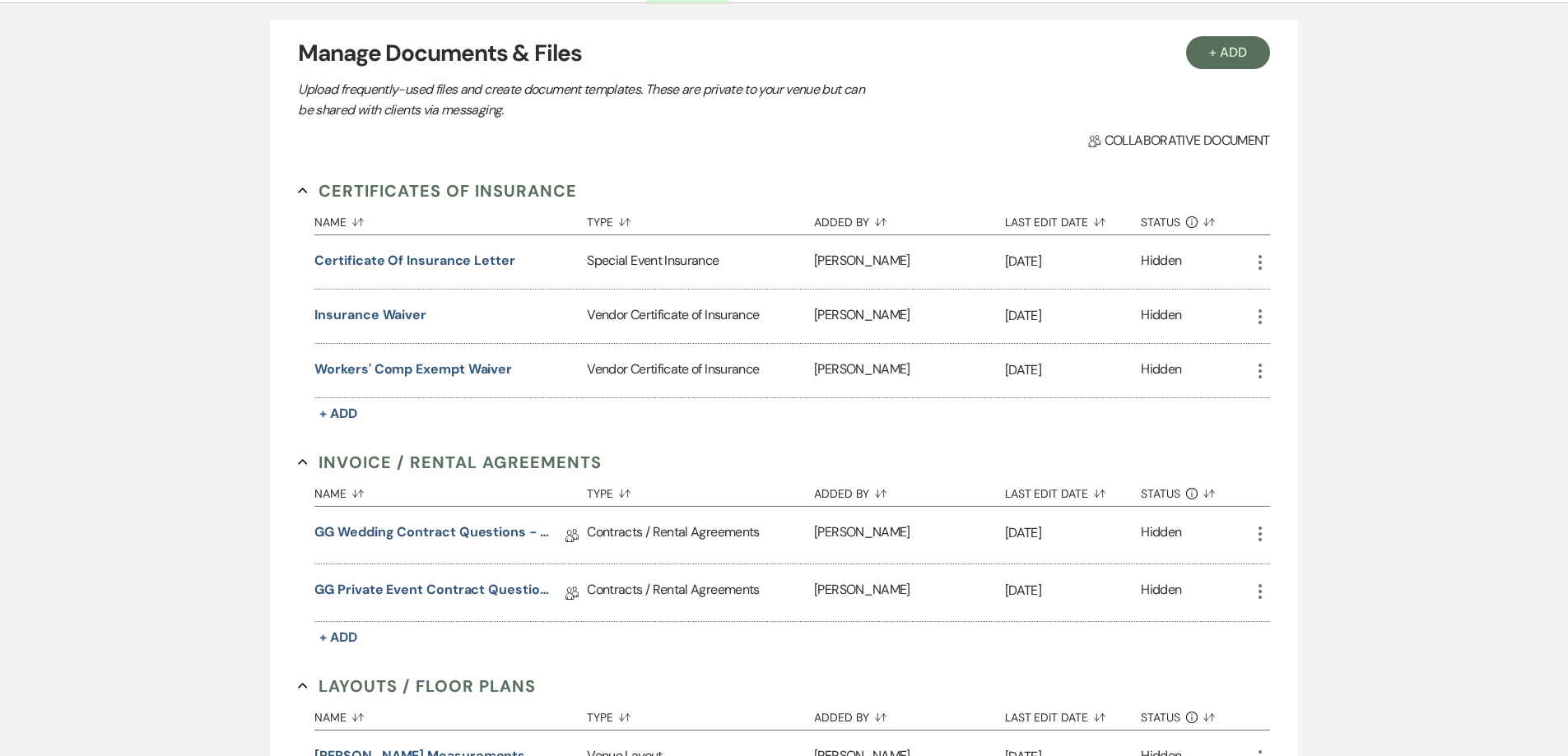 scroll, scrollTop: 0, scrollLeft: 0, axis: both 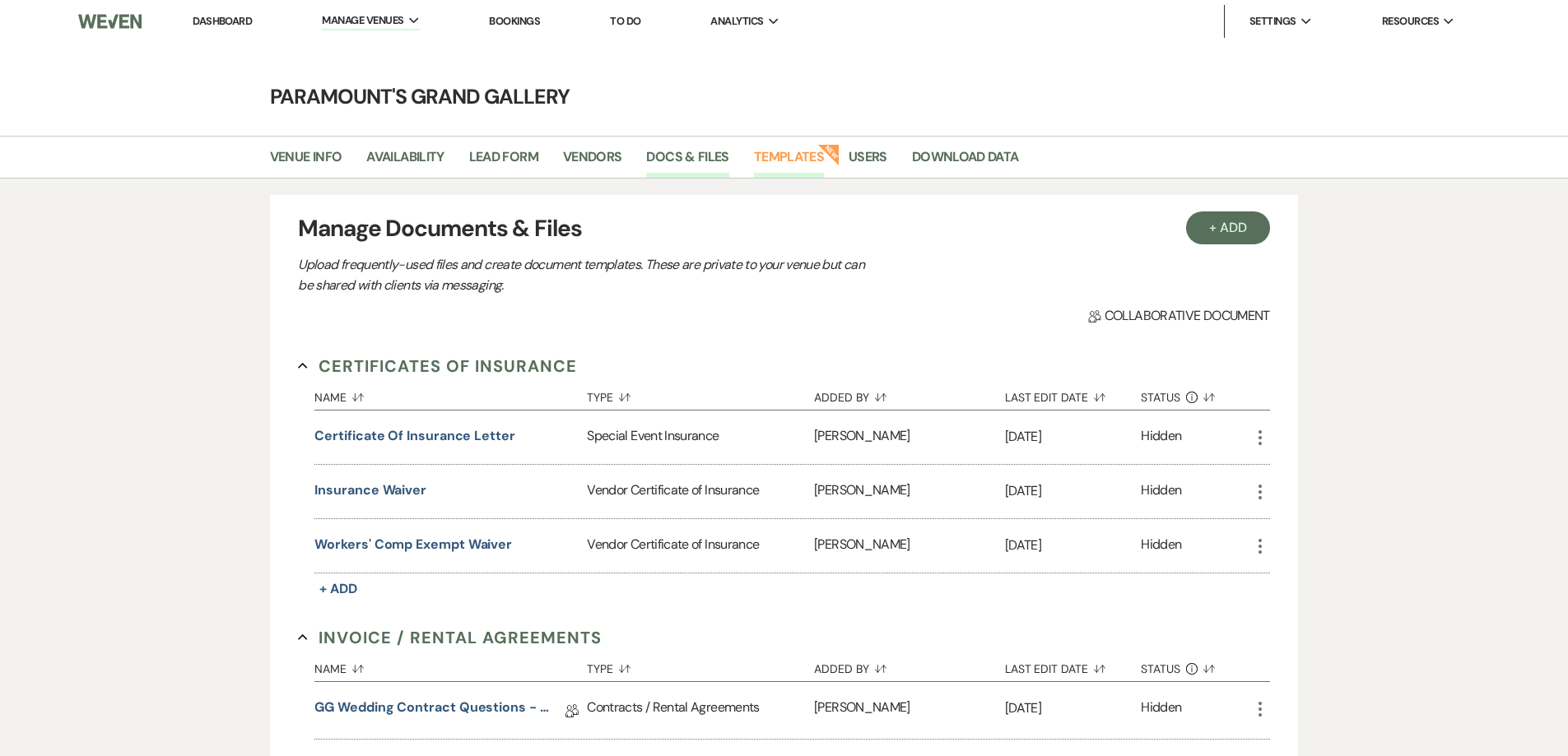 click on "Templates" at bounding box center (789, 162) 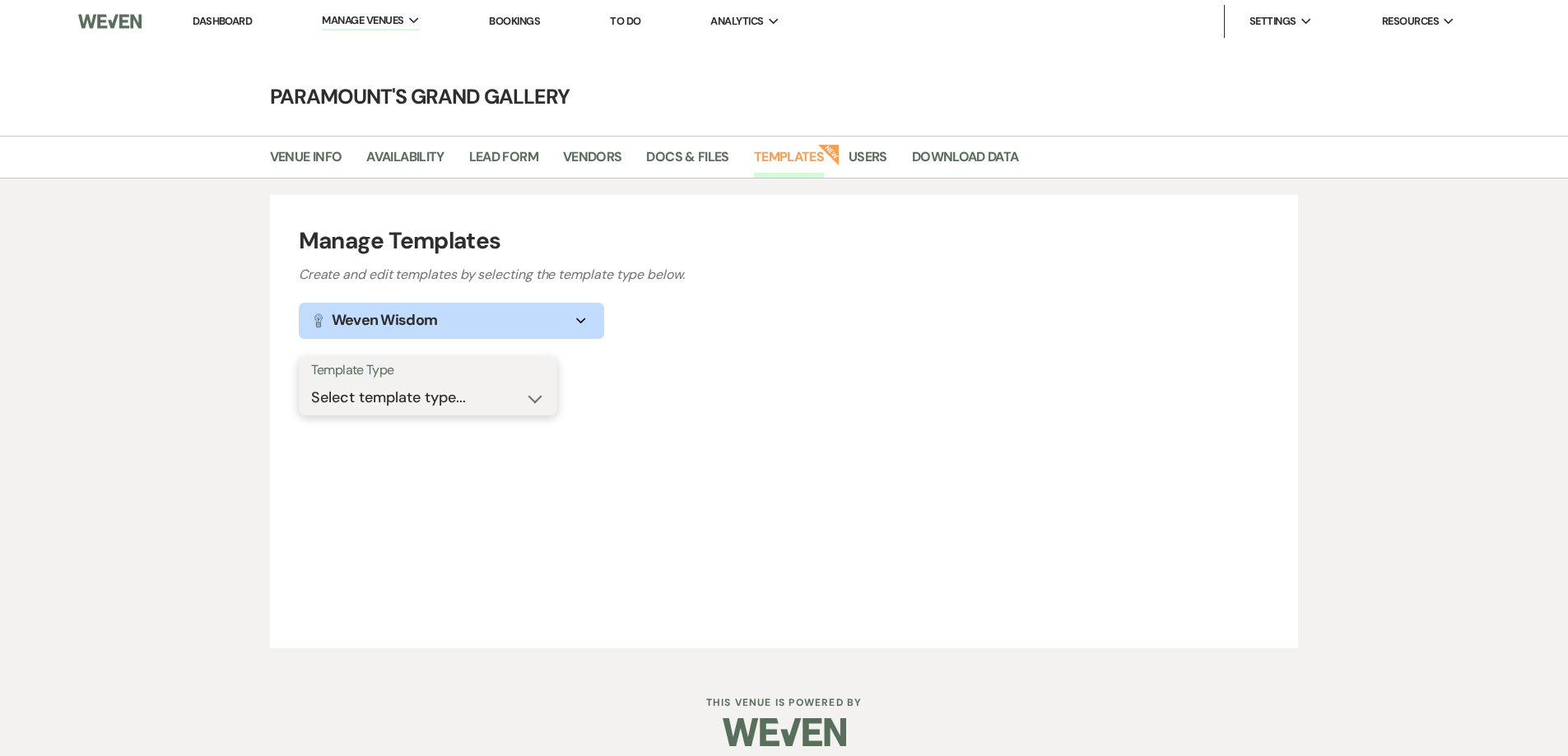 click on "Select template type... Task List Message Templates Payment Plan Inventory Items Categories" at bounding box center [428, 397] 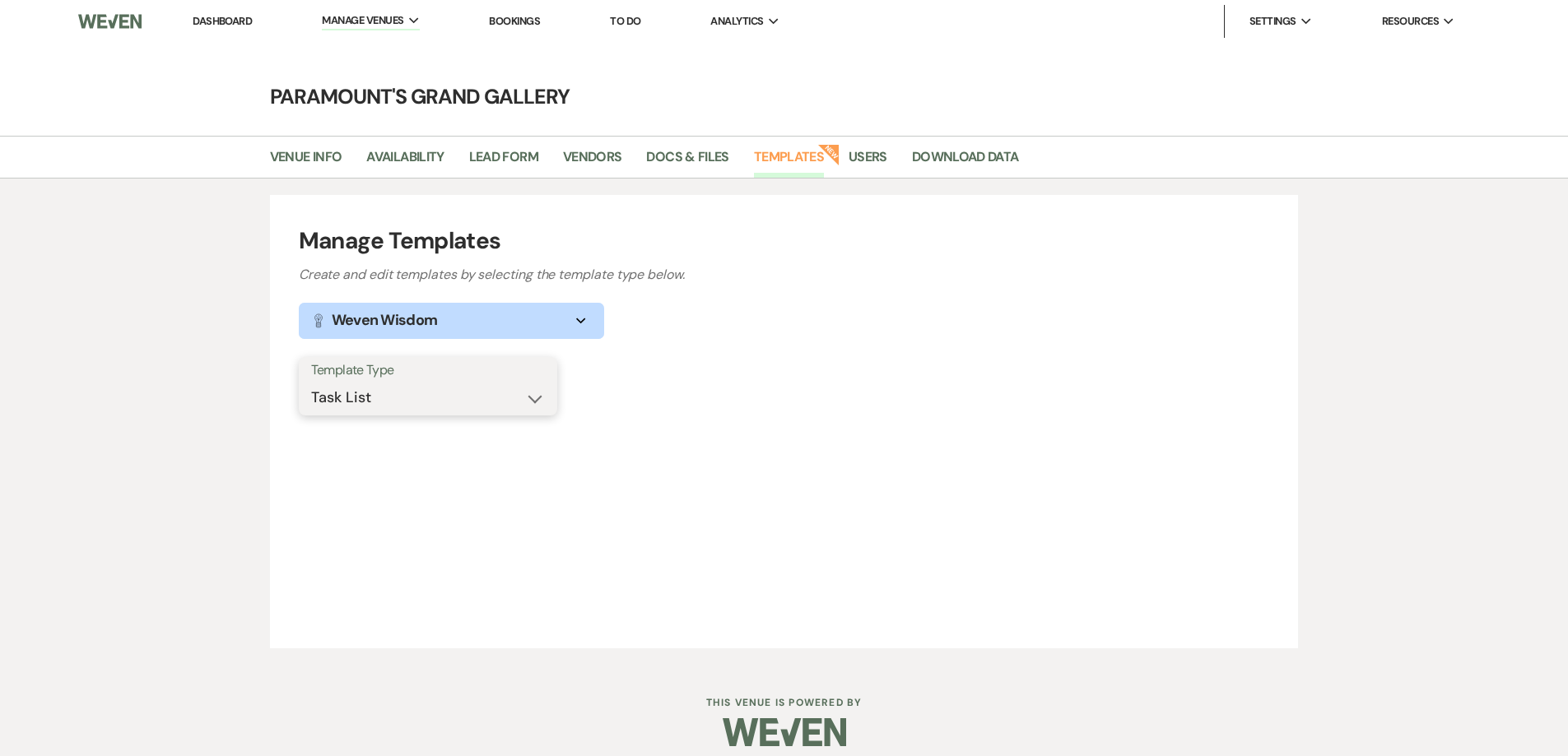 click on "Select template type... Task List Message Templates Payment Plan Inventory Items Categories" at bounding box center [428, 397] 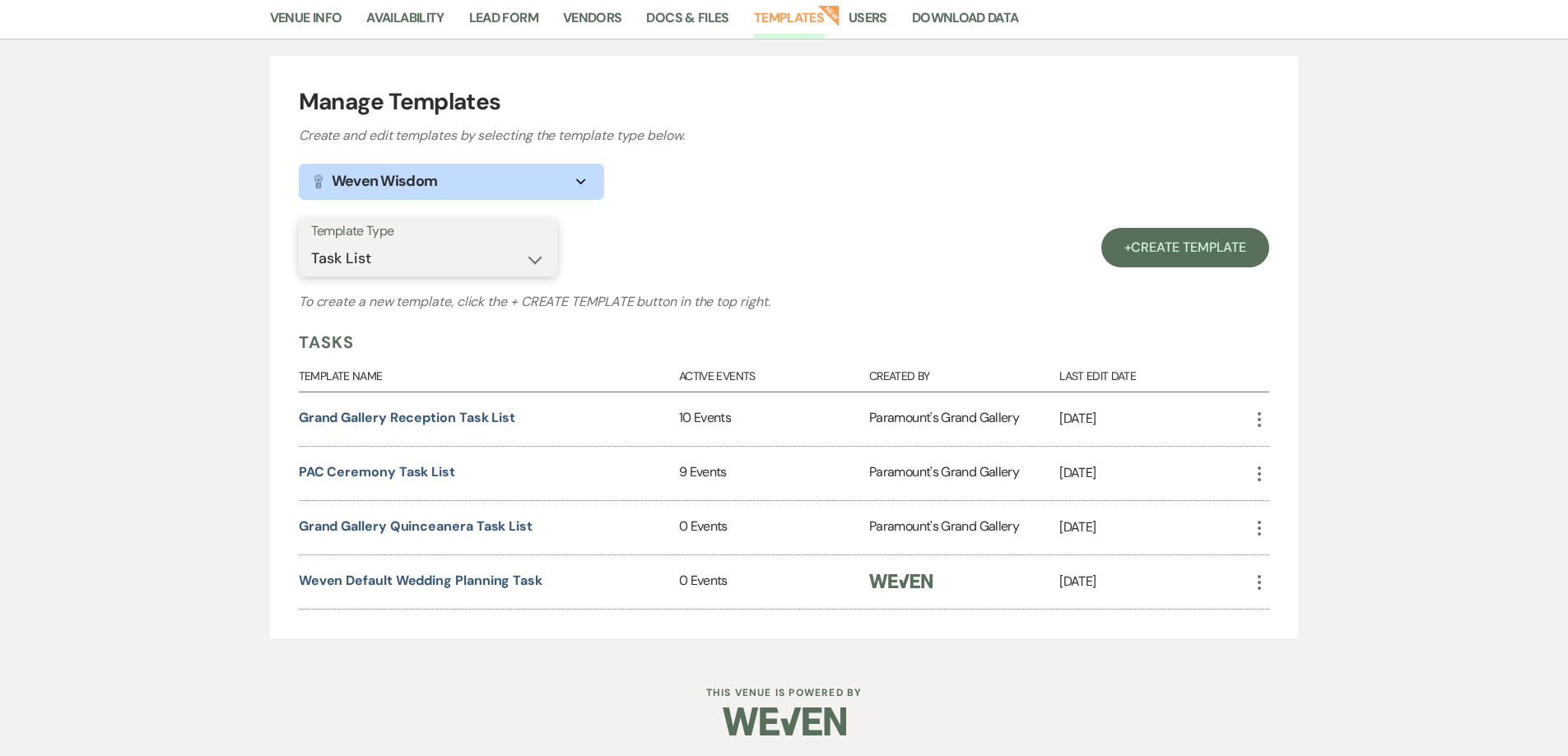 scroll, scrollTop: 143, scrollLeft: 0, axis: vertical 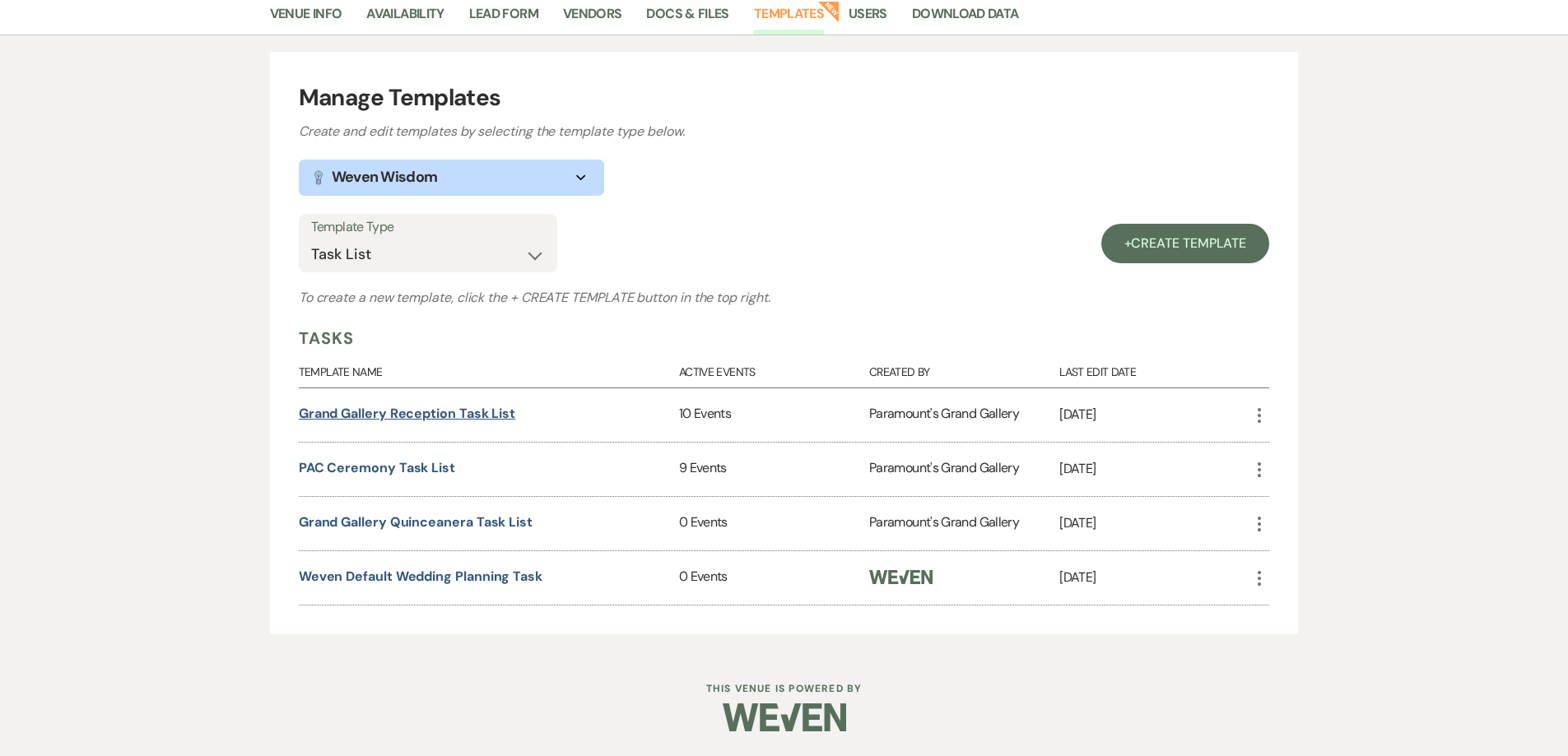 click on "Grand Gallery Reception Task List" at bounding box center (407, 413) 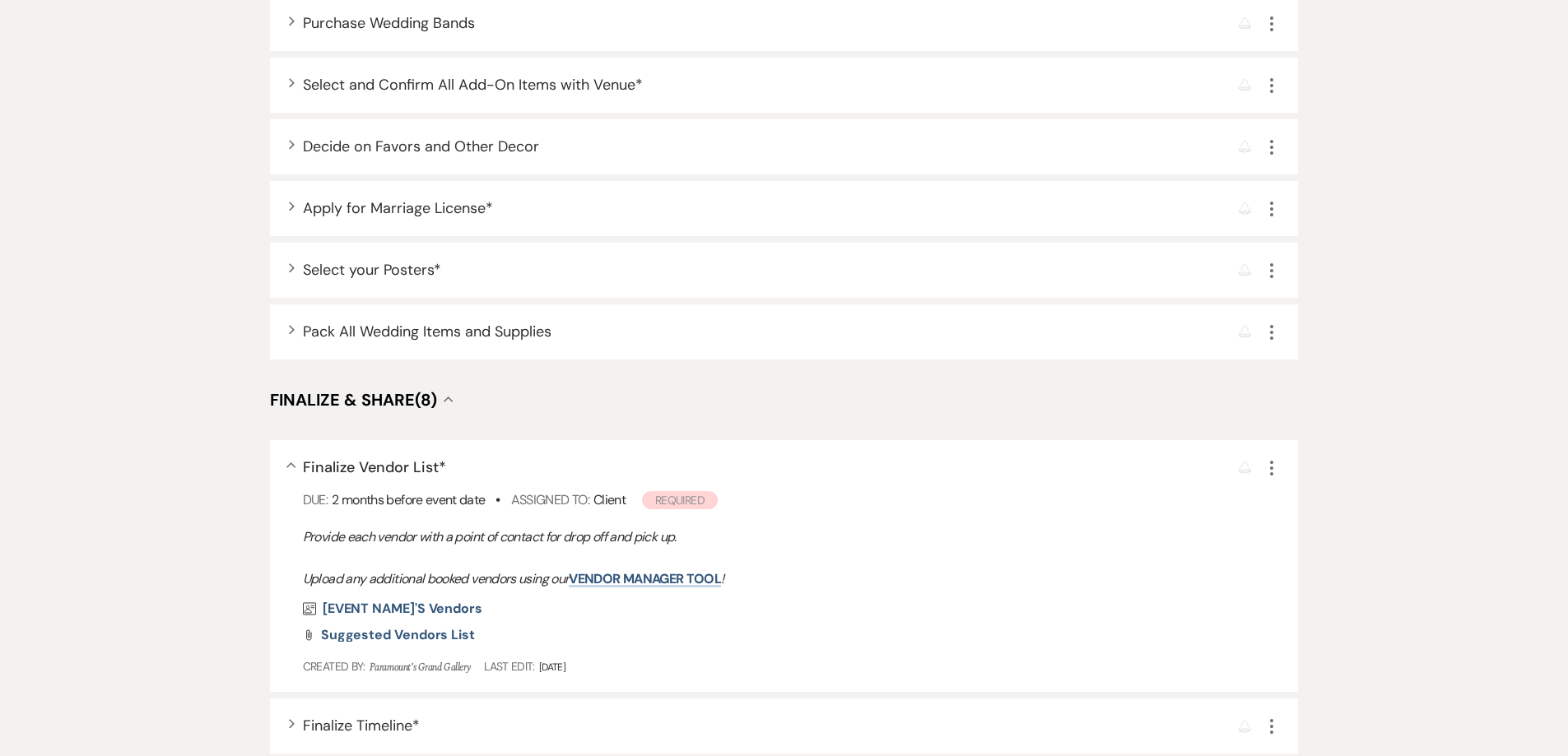 scroll, scrollTop: 2386, scrollLeft: 0, axis: vertical 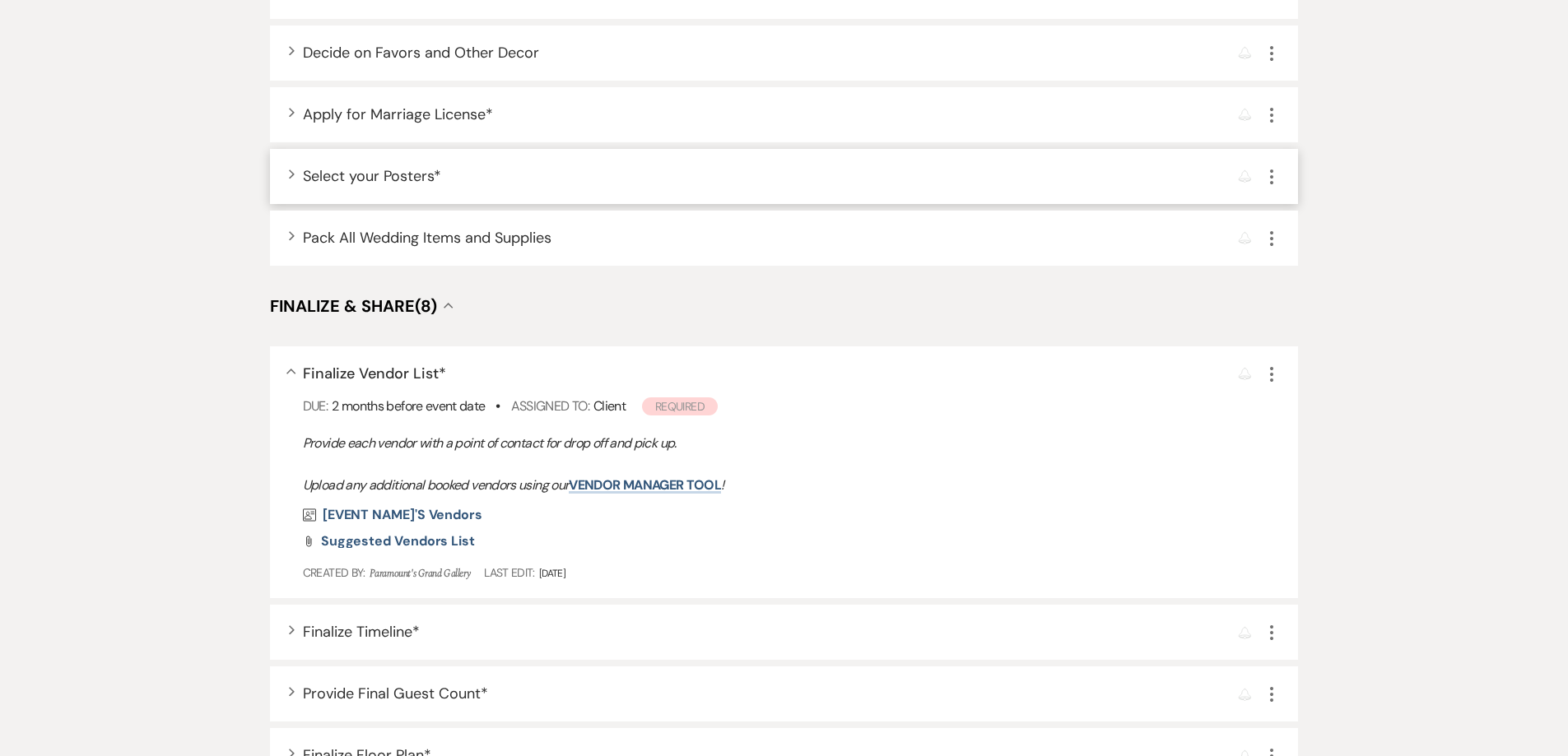click on "Select your Posters *" at bounding box center [372, 176] 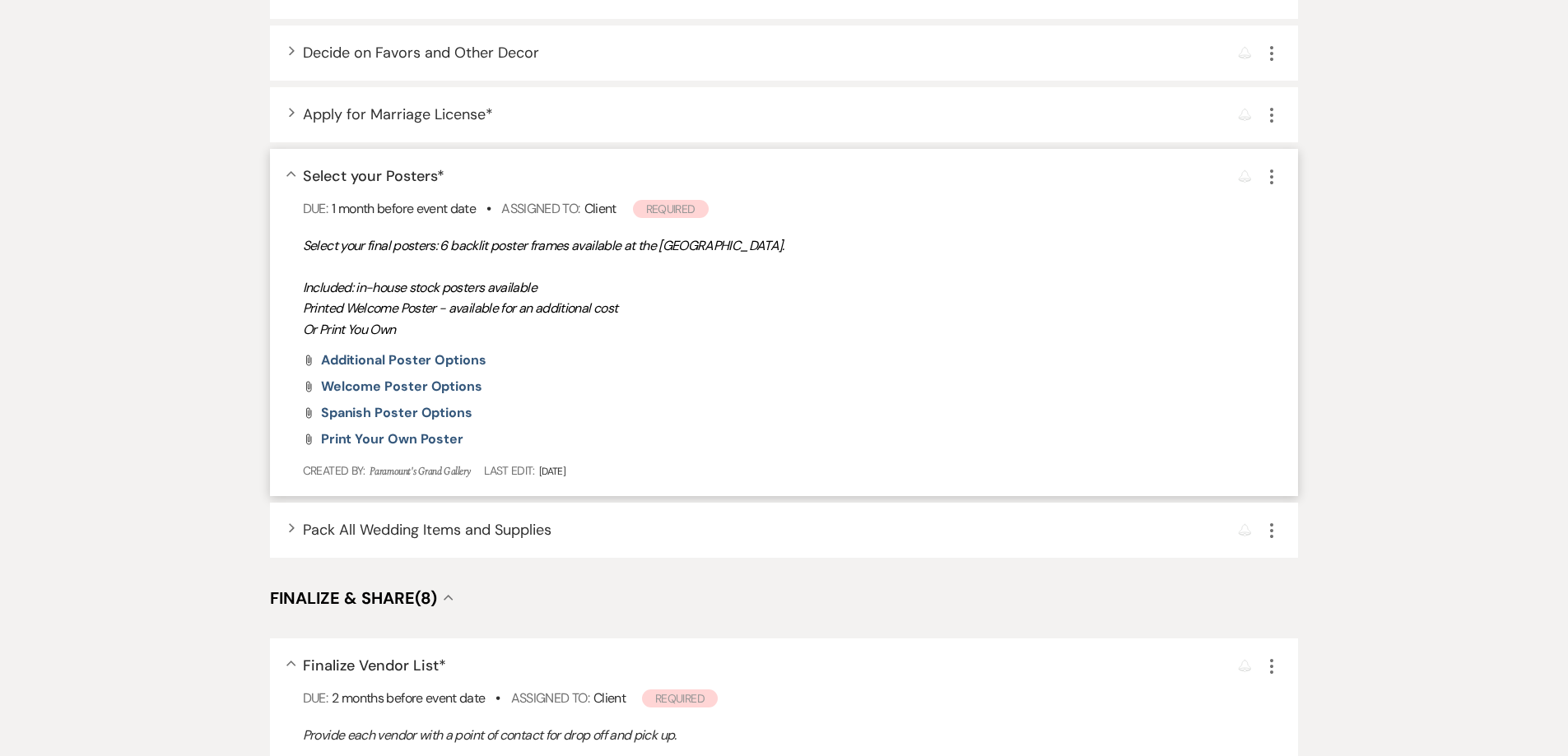 click on "More" 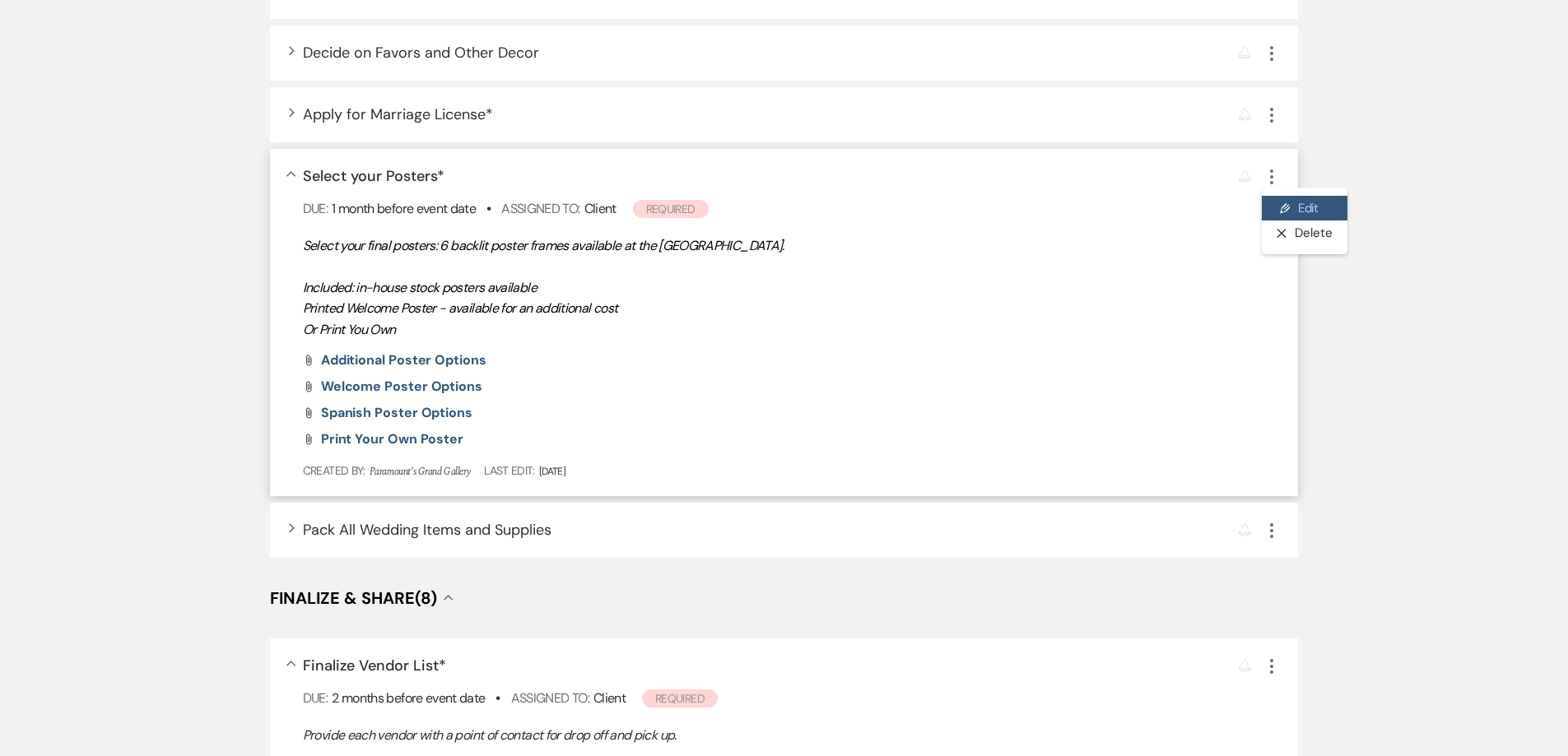 click on "Pencil  Edit" at bounding box center [1305, 208] 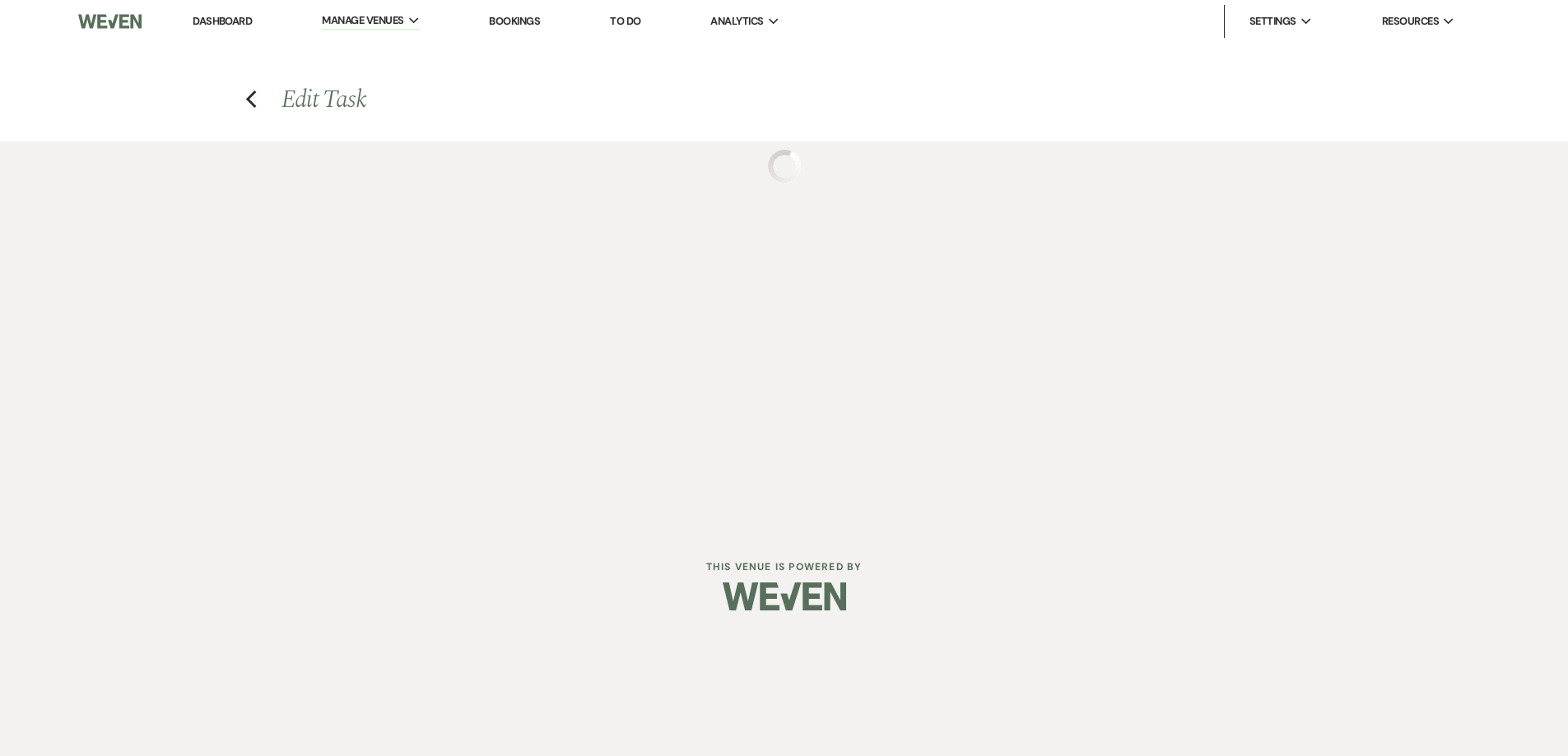 scroll, scrollTop: 0, scrollLeft: 0, axis: both 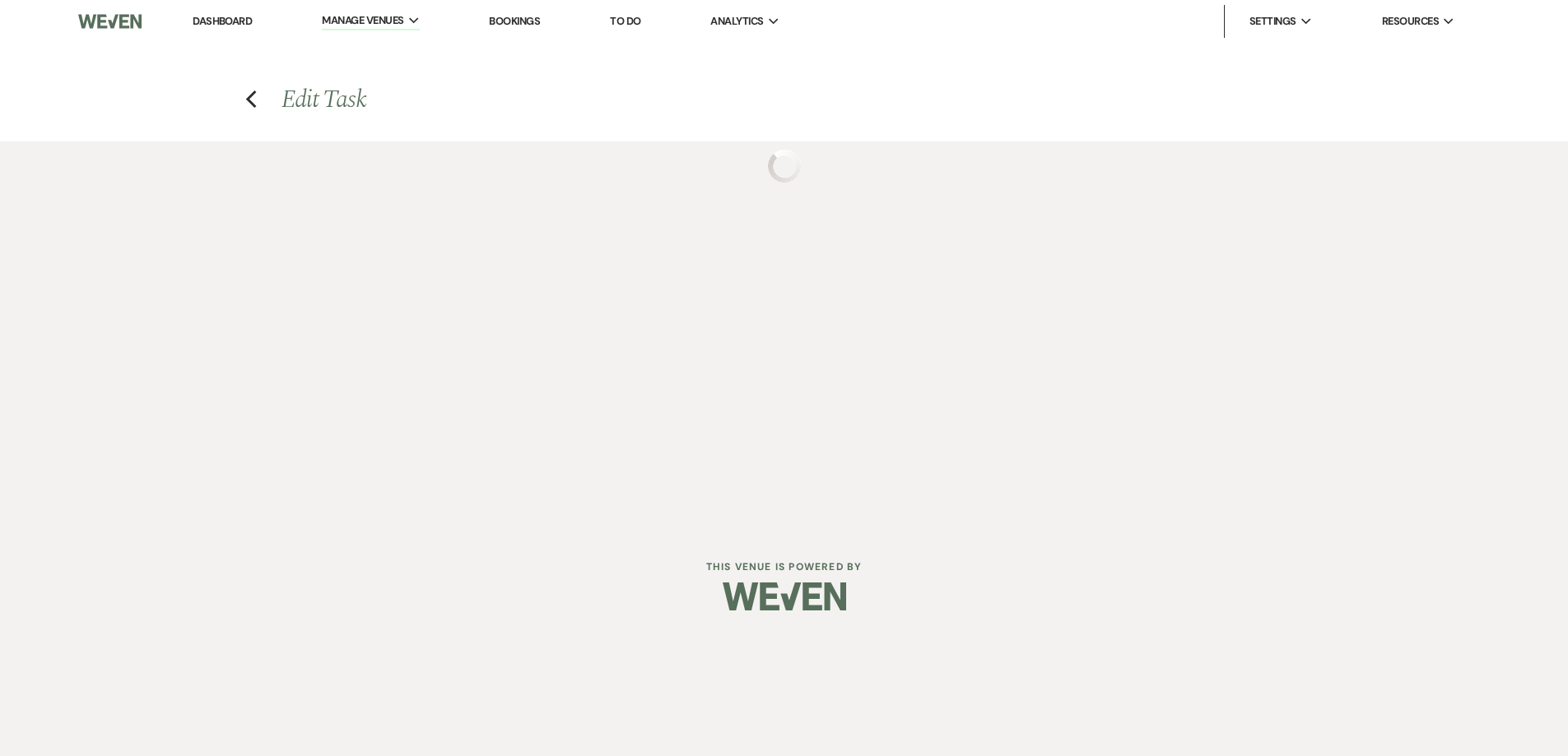 select on "true" 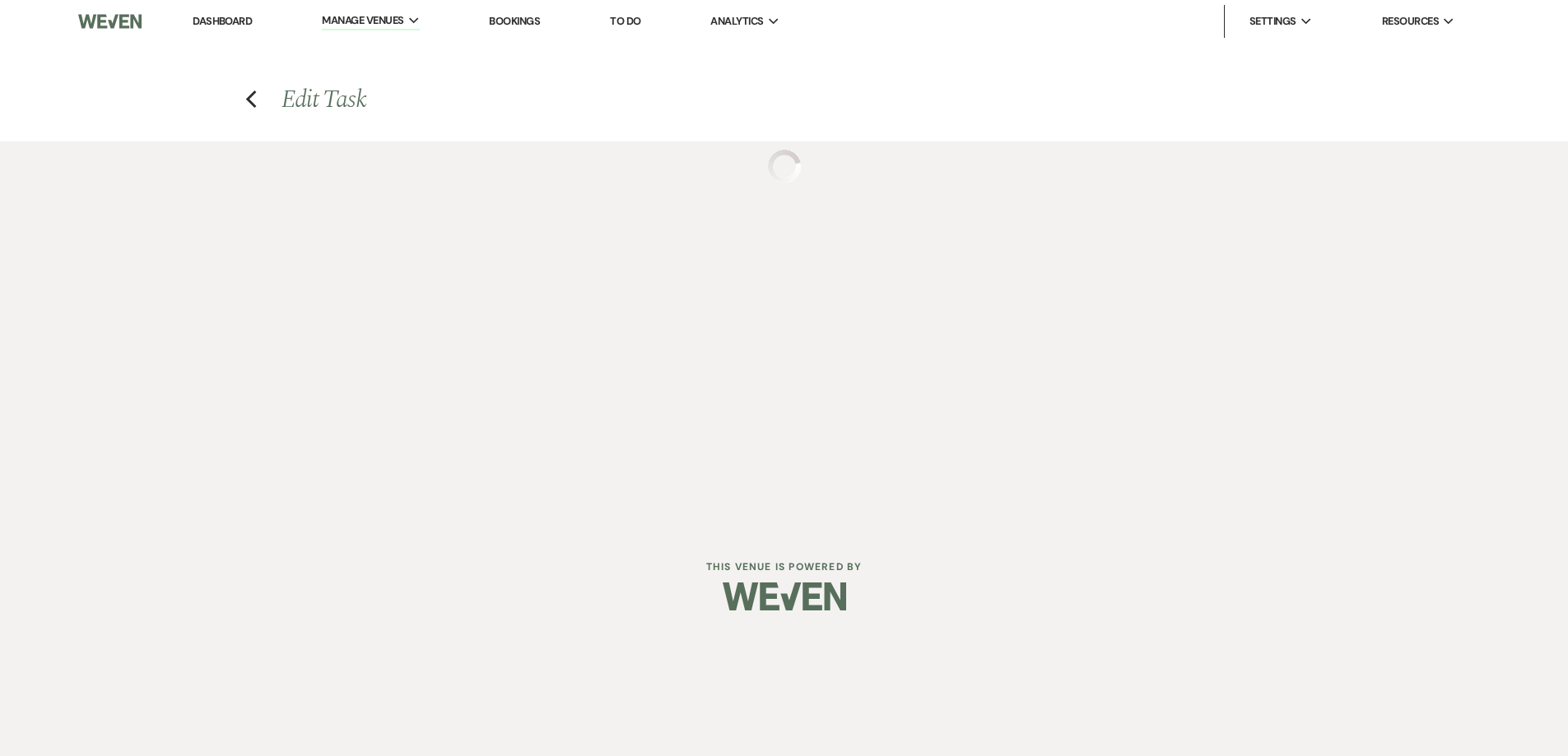 select on "34" 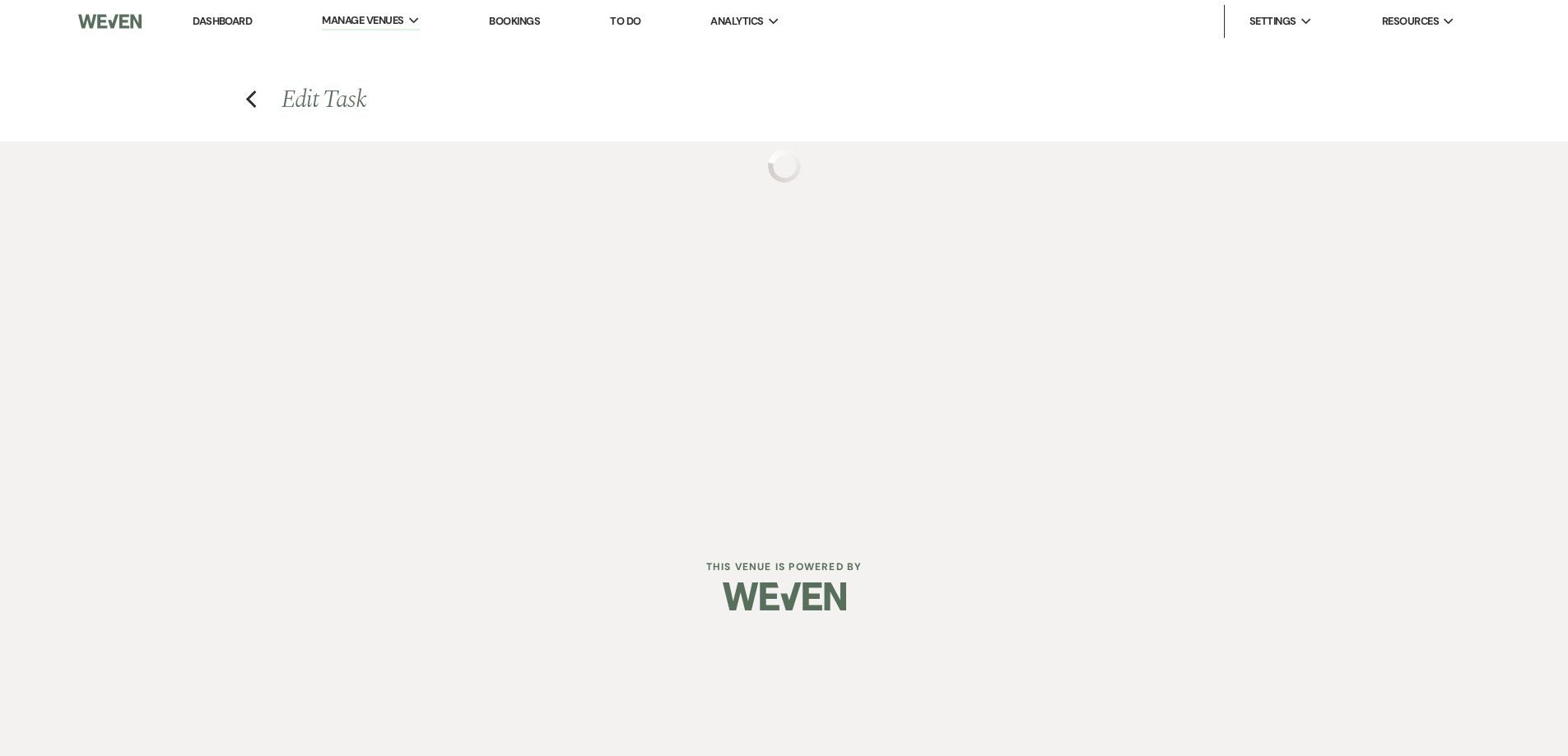 select on "client" 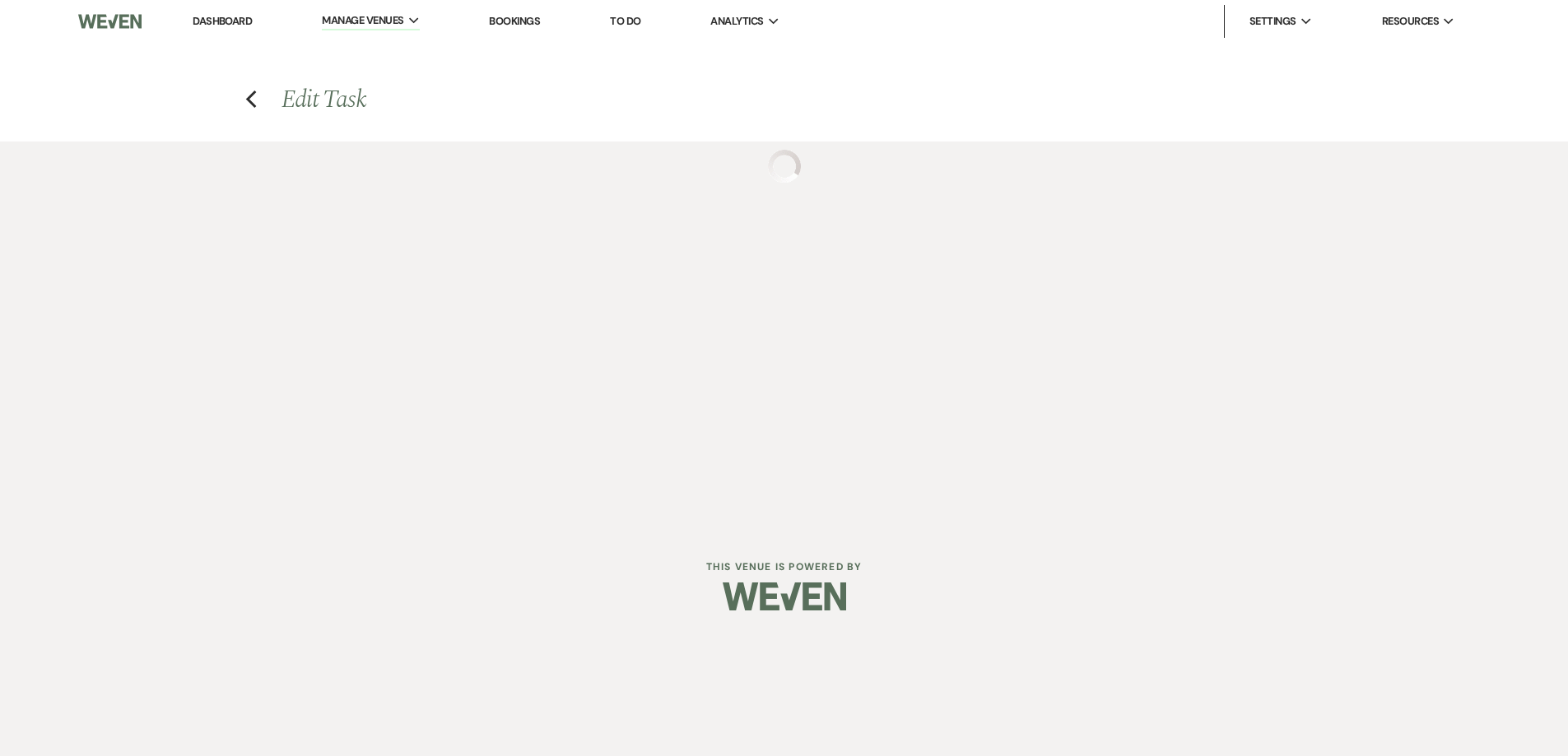select on "weeks" 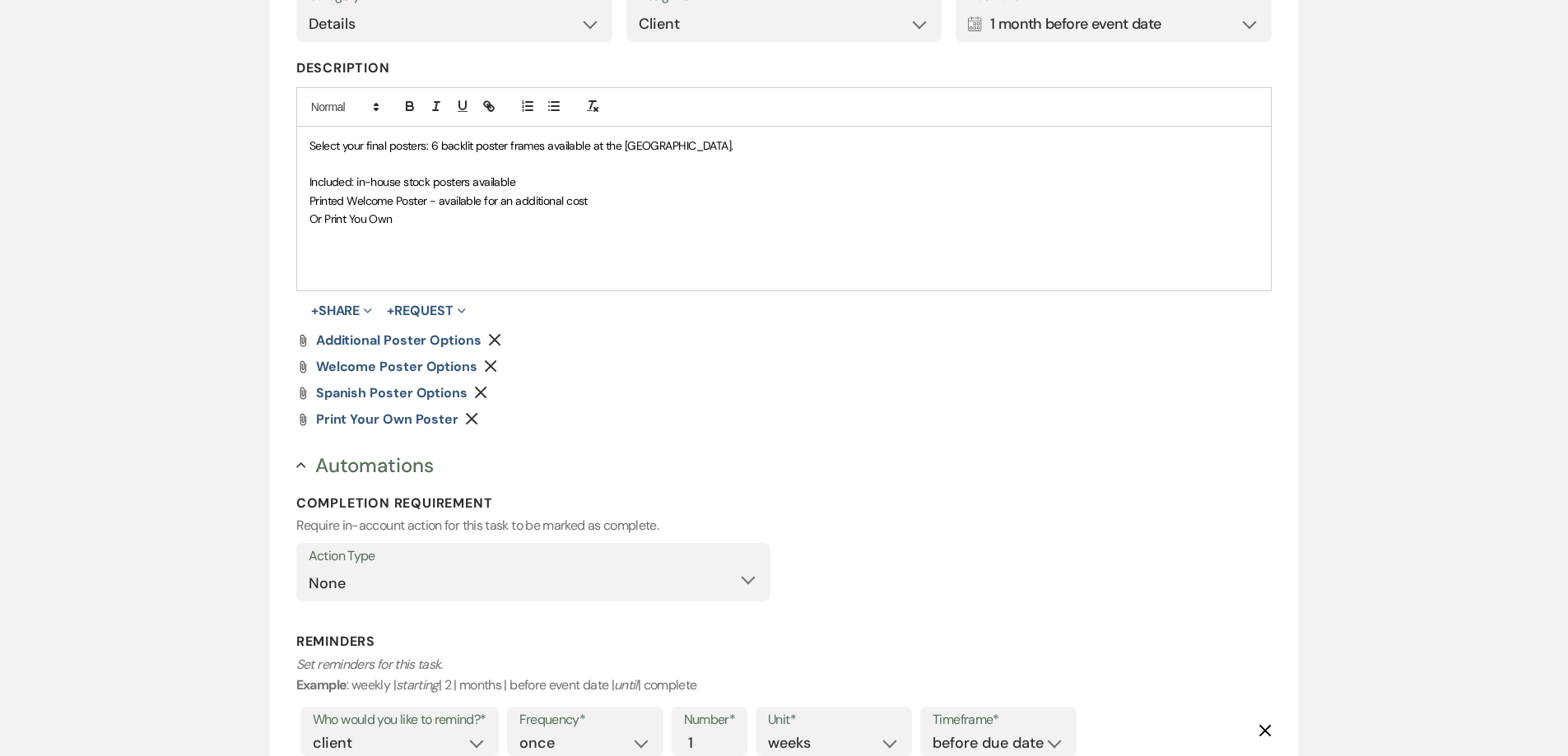 scroll, scrollTop: 411, scrollLeft: 0, axis: vertical 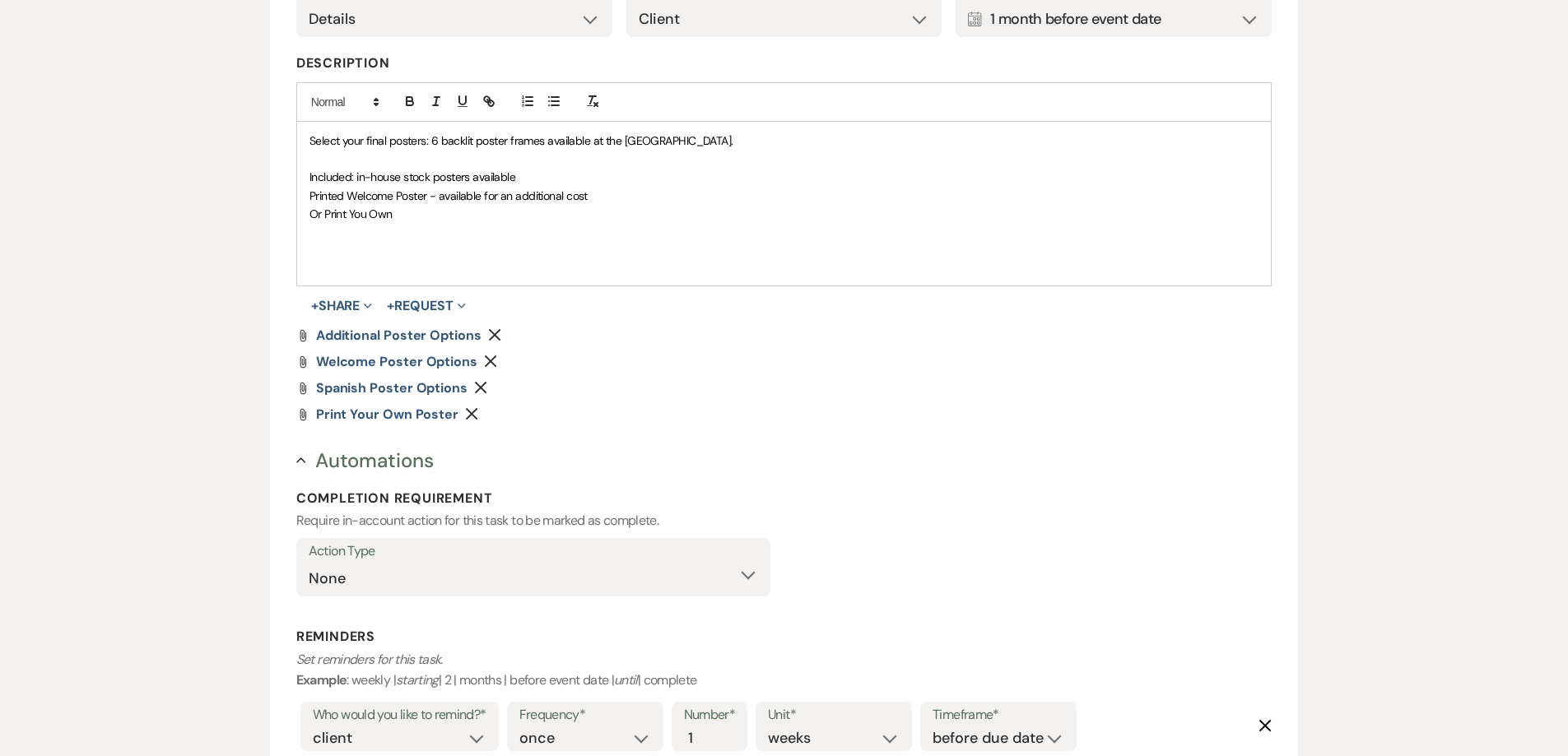 click on "Remove" 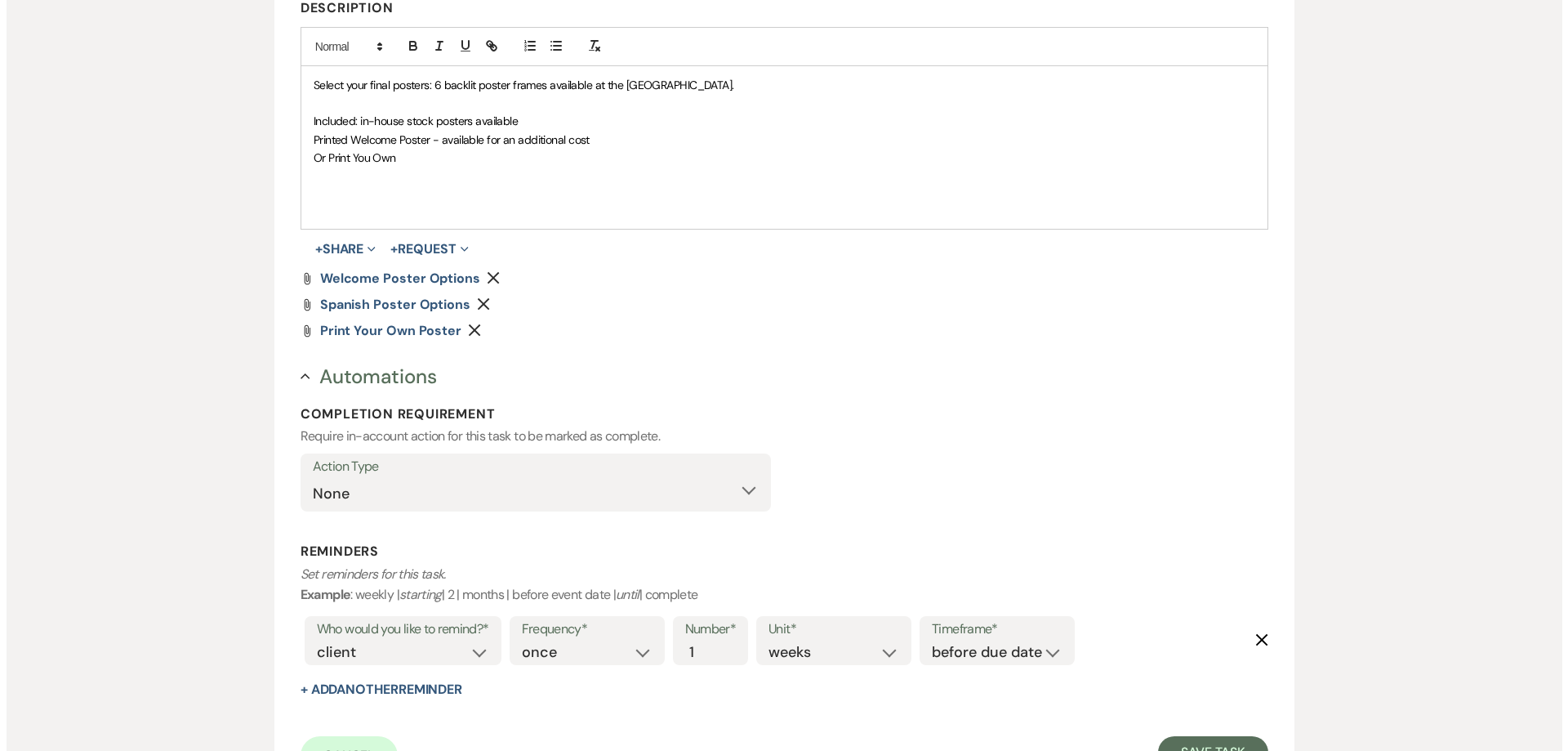 scroll, scrollTop: 490, scrollLeft: 0, axis: vertical 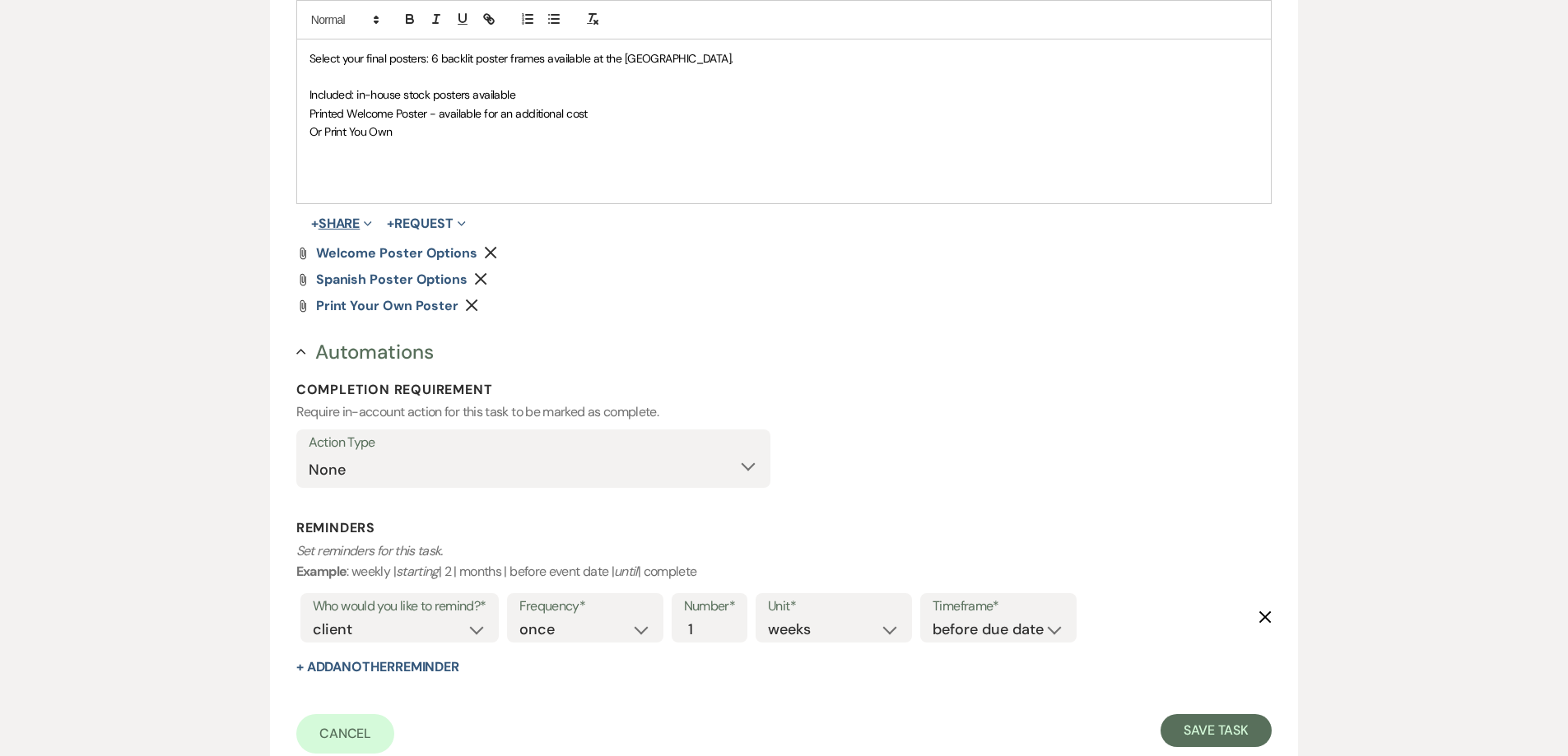 click on "+  Share Expand" at bounding box center (342, 224) 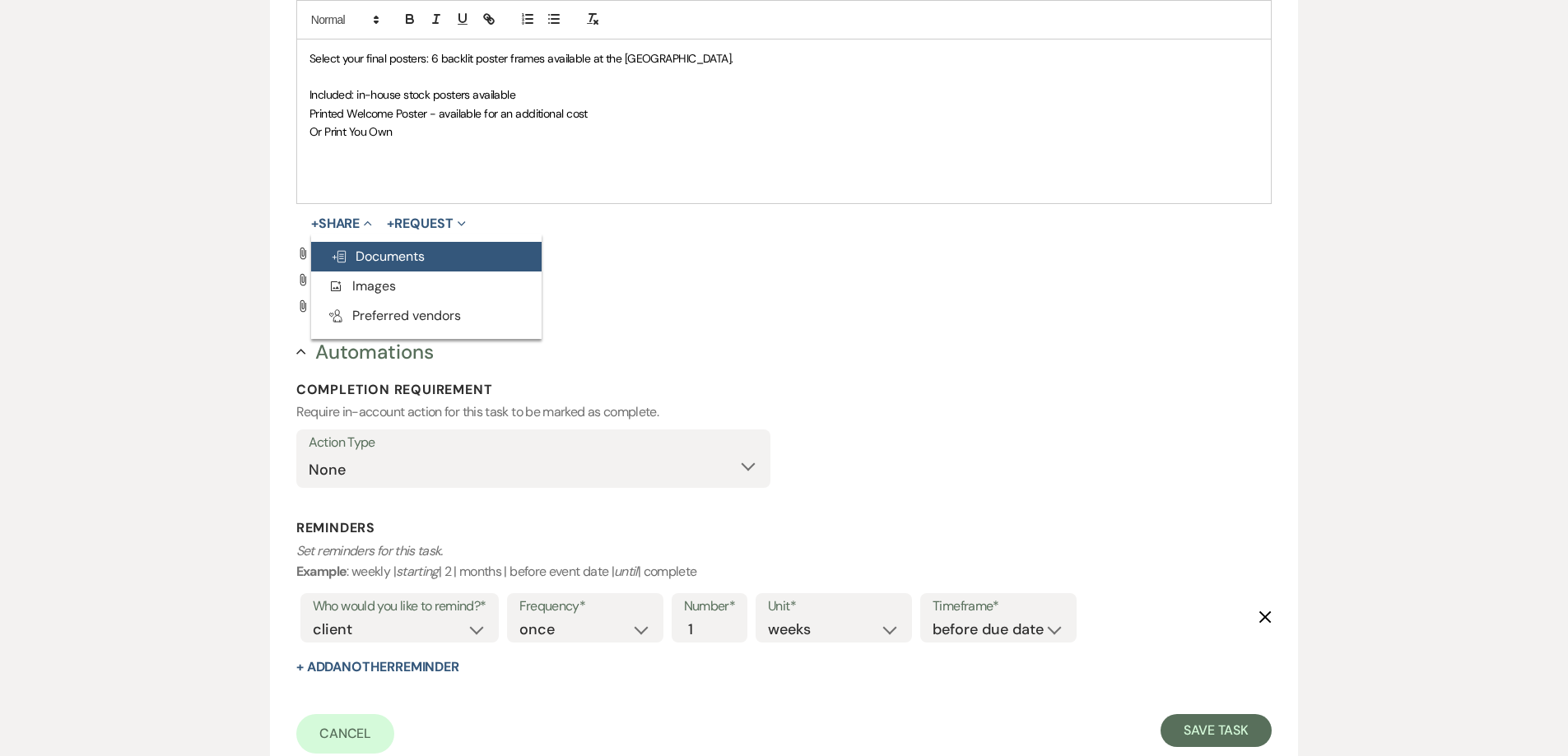 click on "Doc Upload Documents" at bounding box center (378, 256) 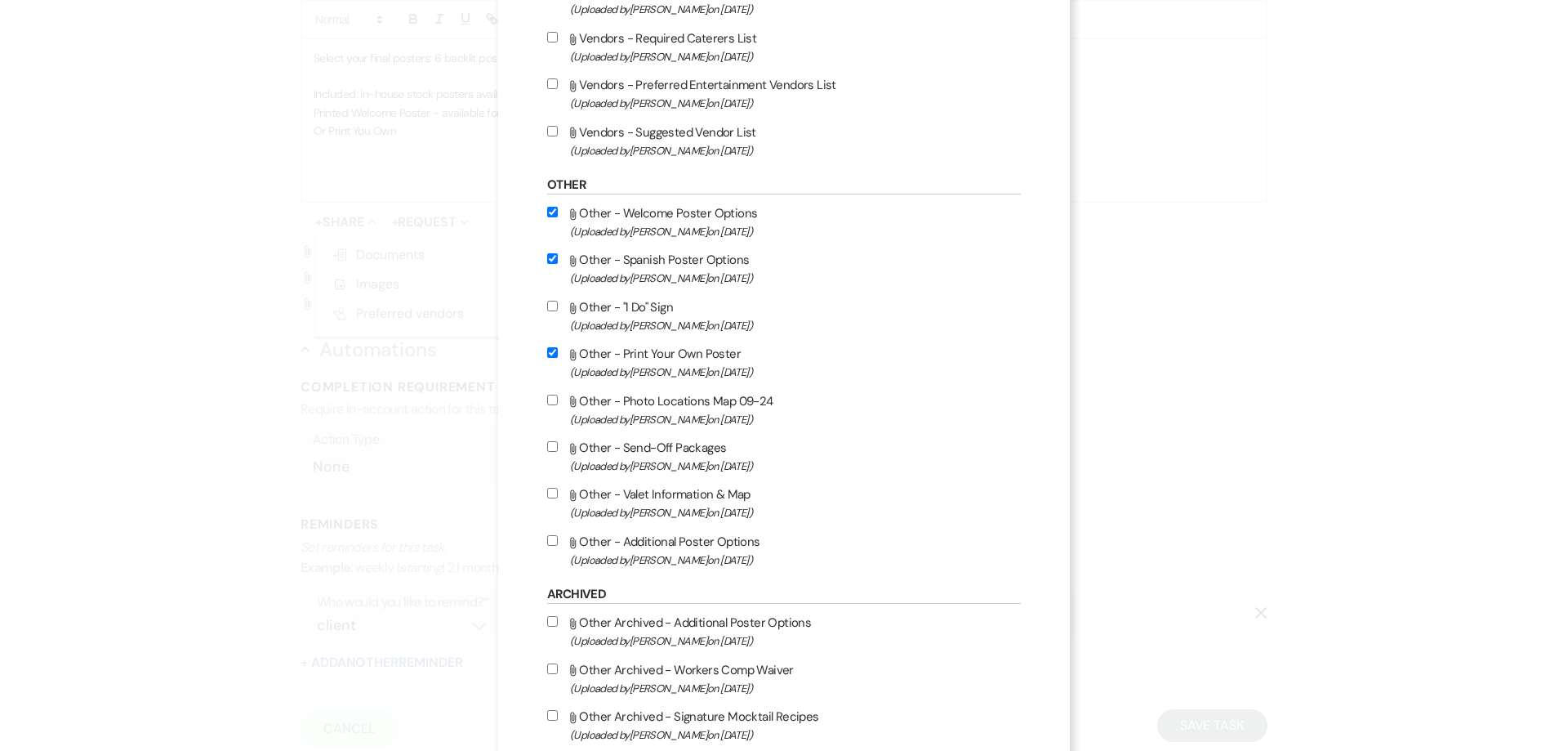 scroll, scrollTop: 899, scrollLeft: 0, axis: vertical 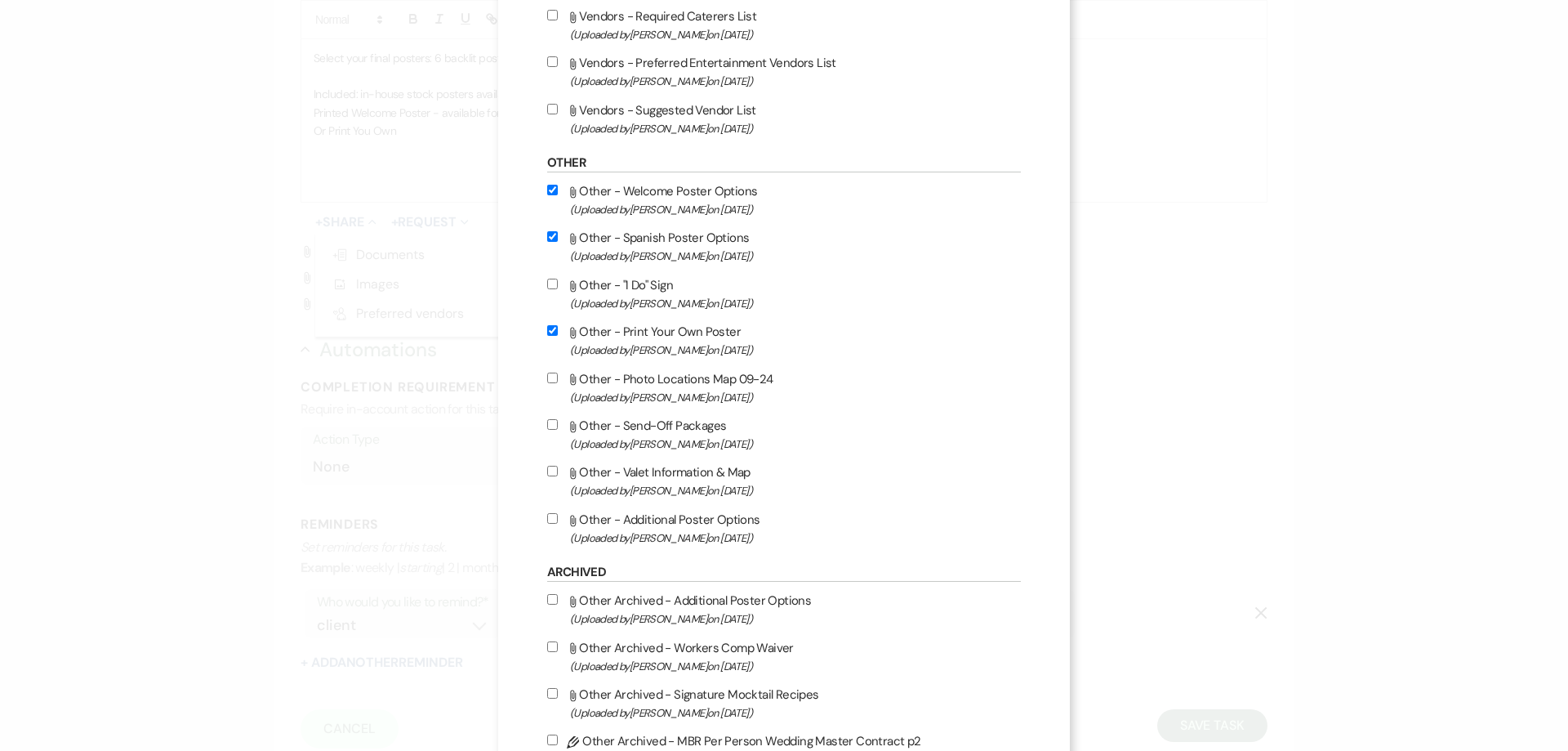 click on "Attach File Other - Additional Poster Options (Uploaded by  Jordan Scherpe-Lencioni  on   Jul 21st, 2025 )" at bounding box center [552, 518] 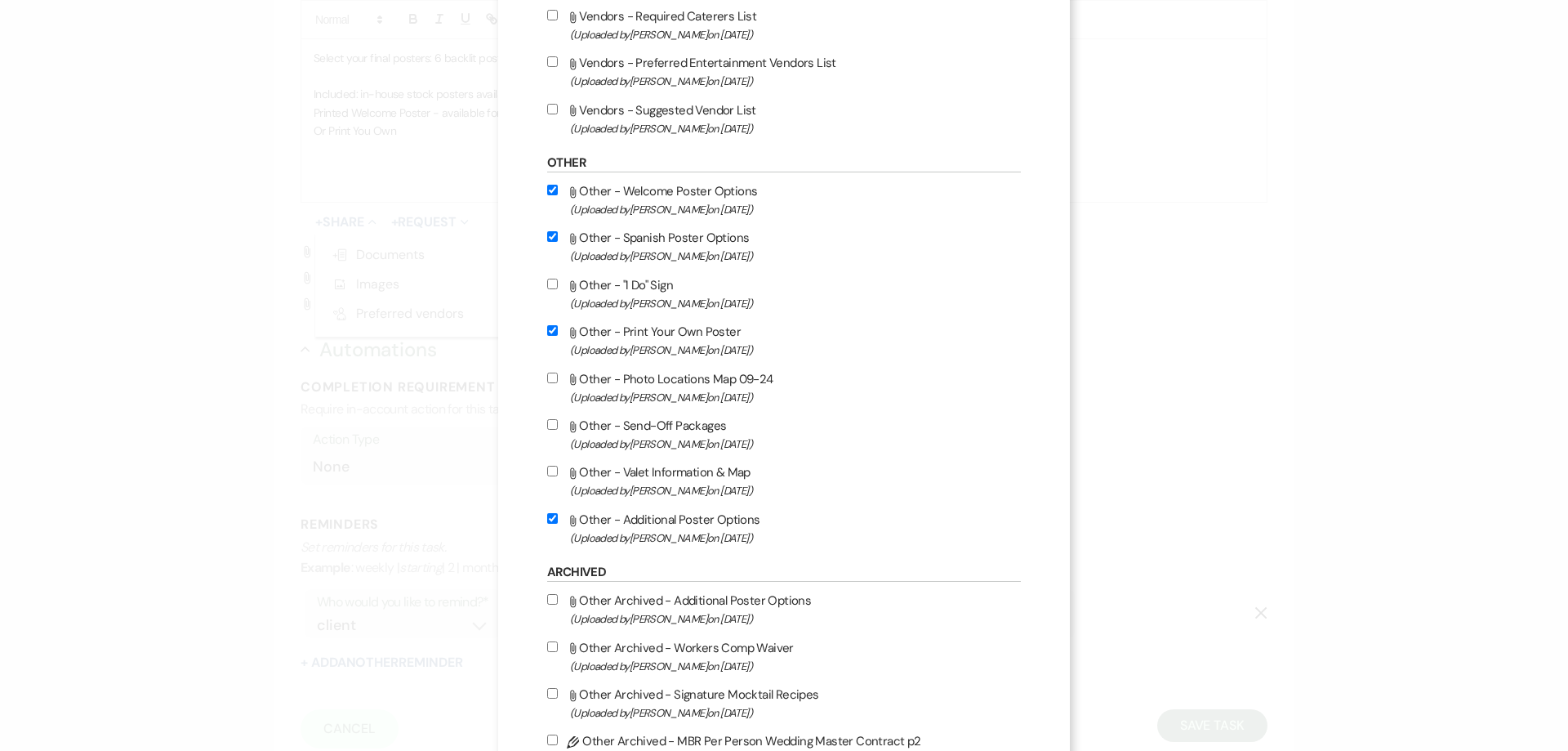 checkbox on "true" 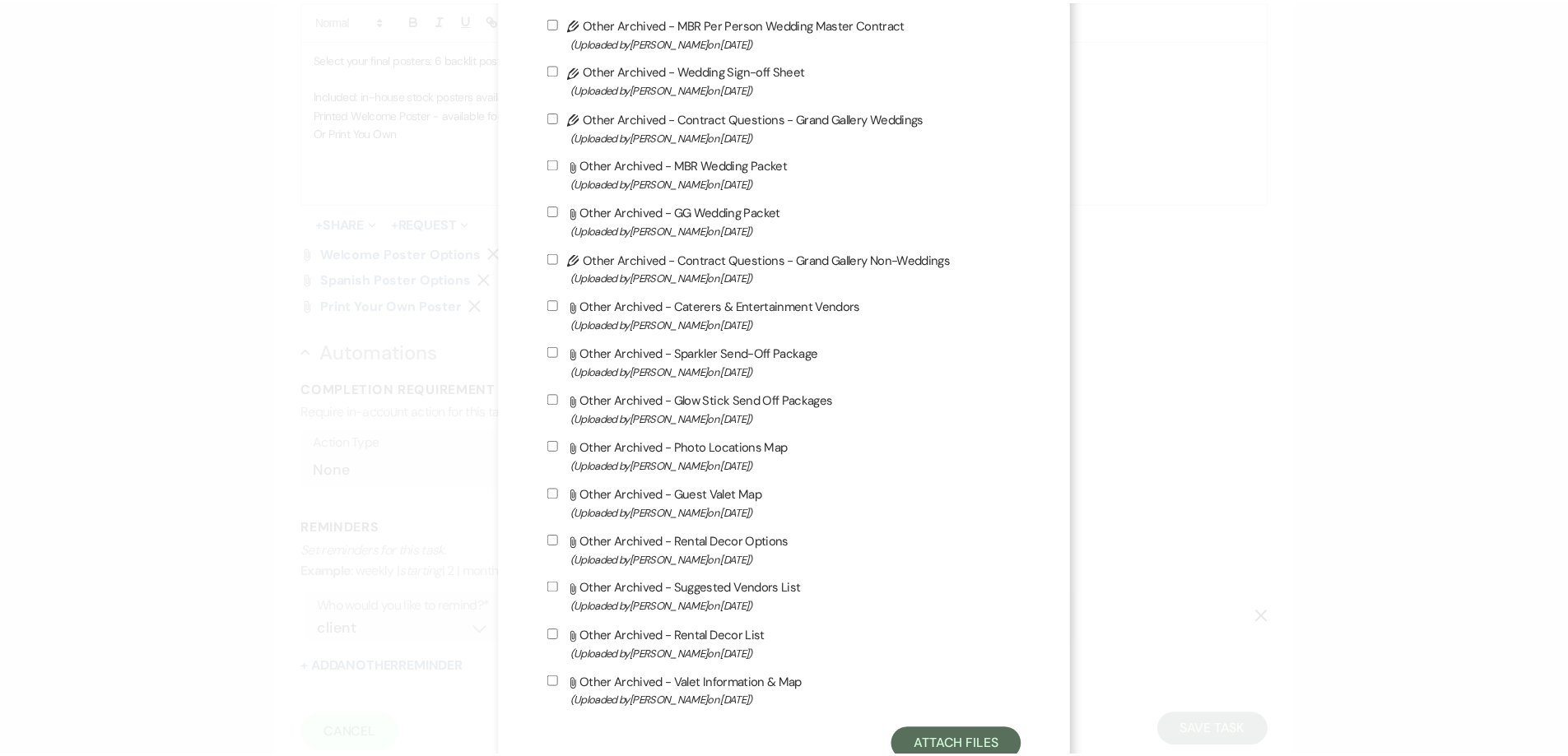 scroll, scrollTop: 1731, scrollLeft: 0, axis: vertical 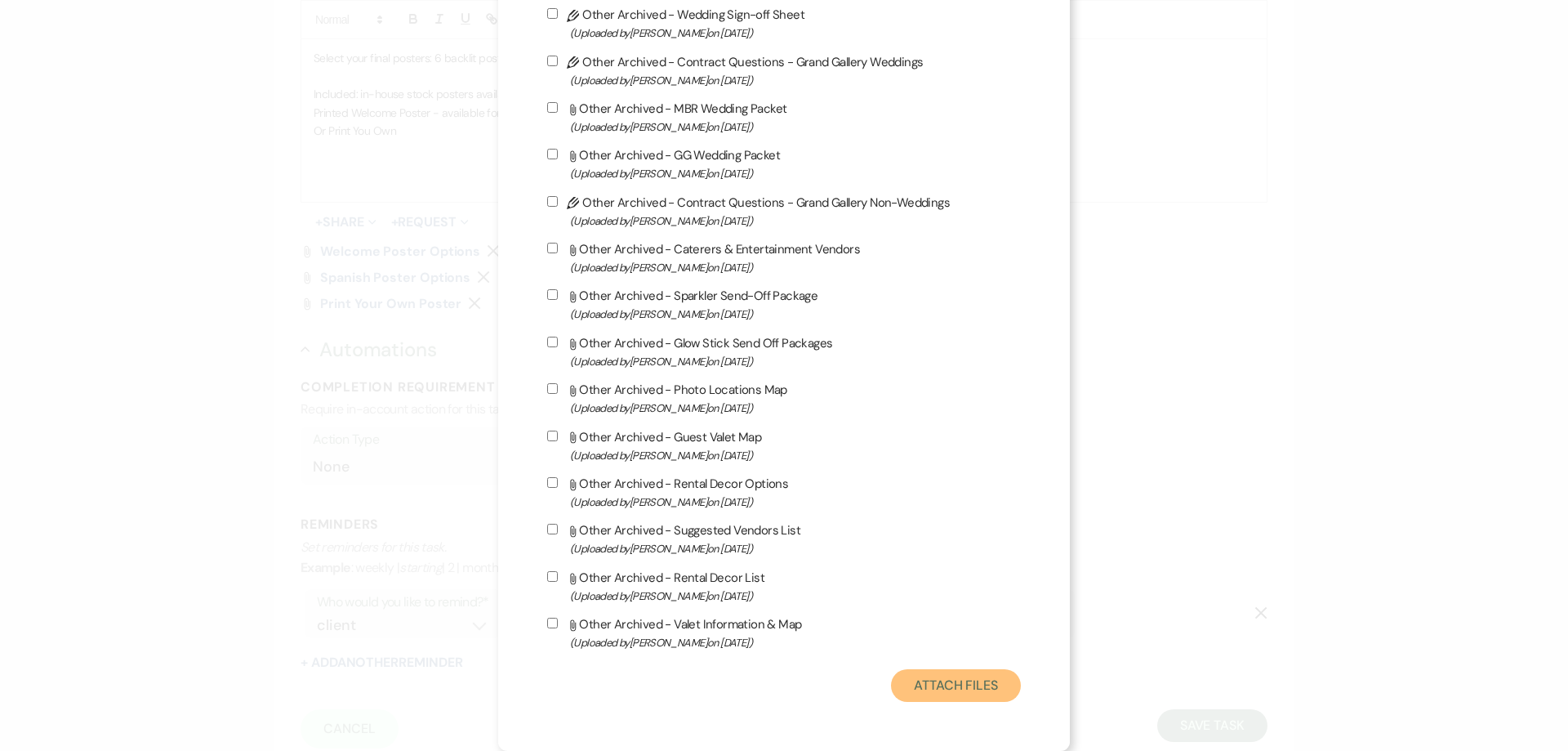 click on "Attach Files" at bounding box center (956, 686) 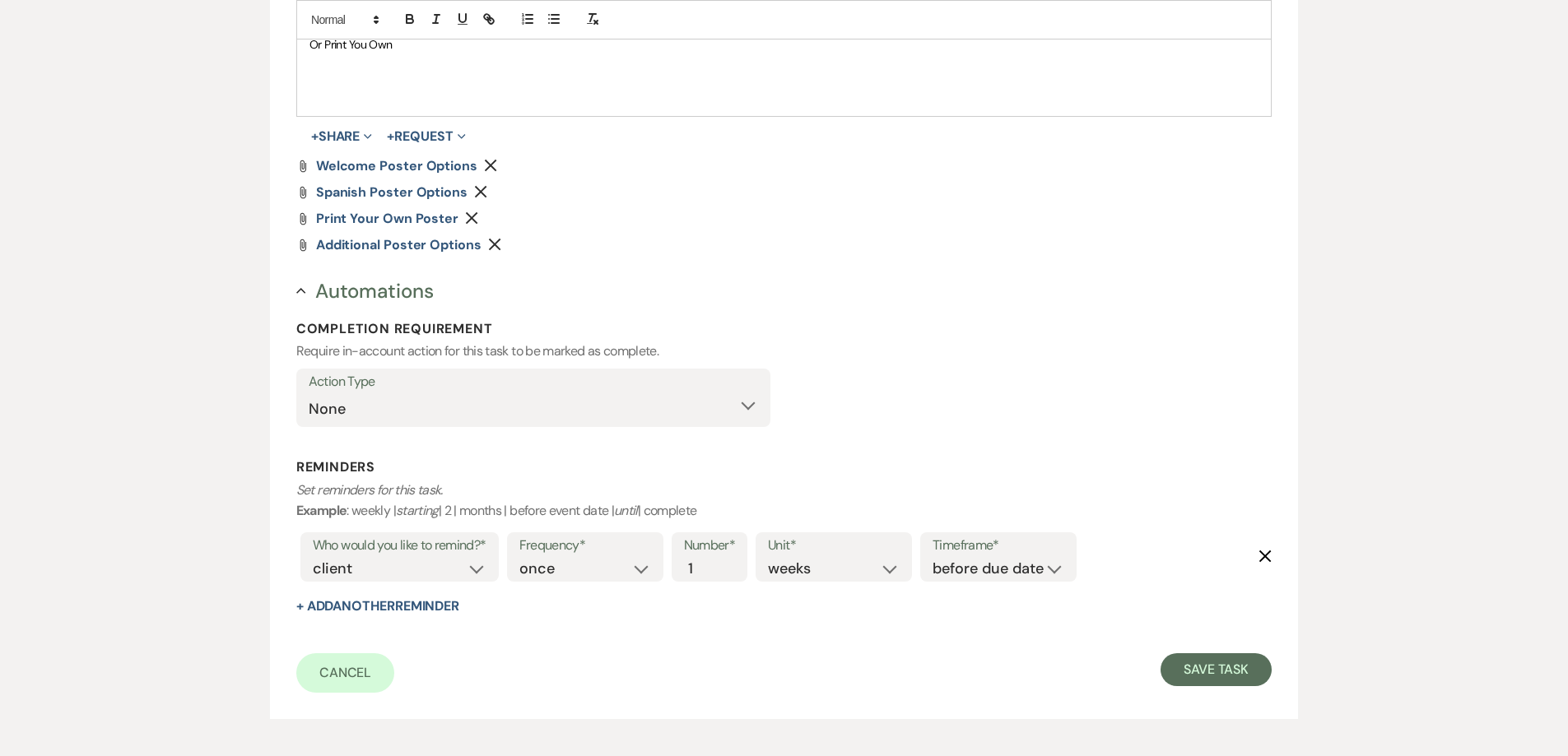 scroll, scrollTop: 668, scrollLeft: 0, axis: vertical 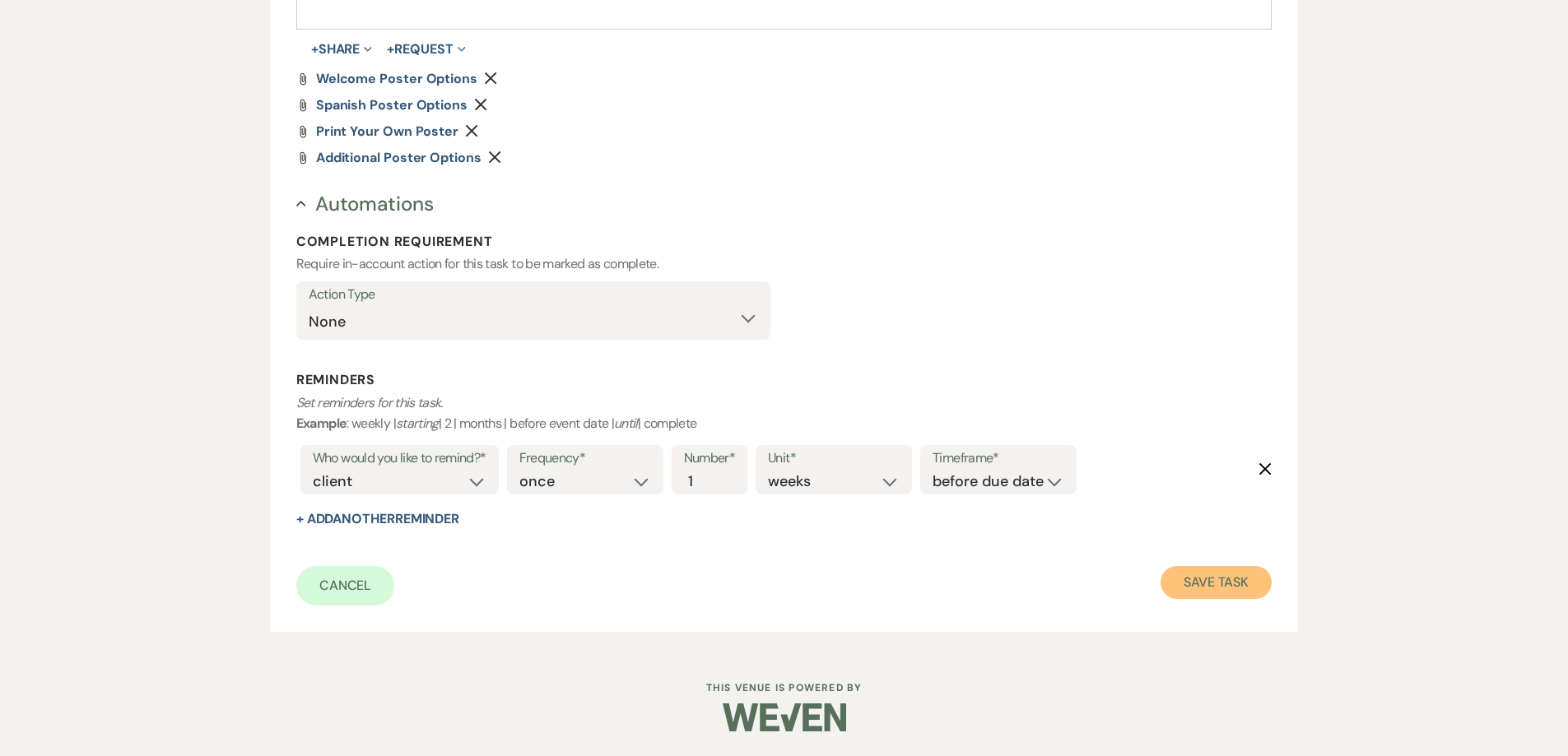 click on "Save Task" at bounding box center [1216, 582] 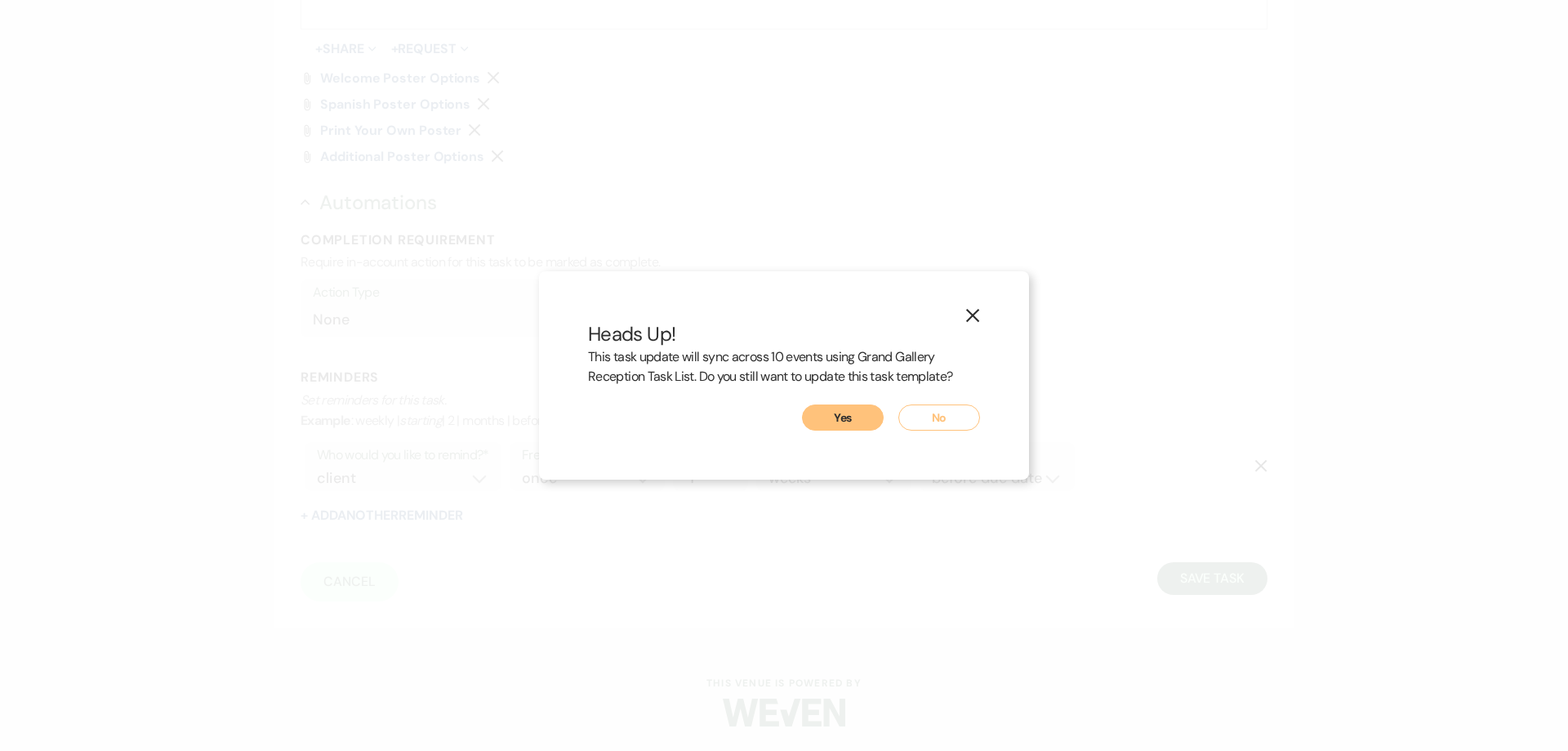 click on "Yes" at bounding box center (843, 418) 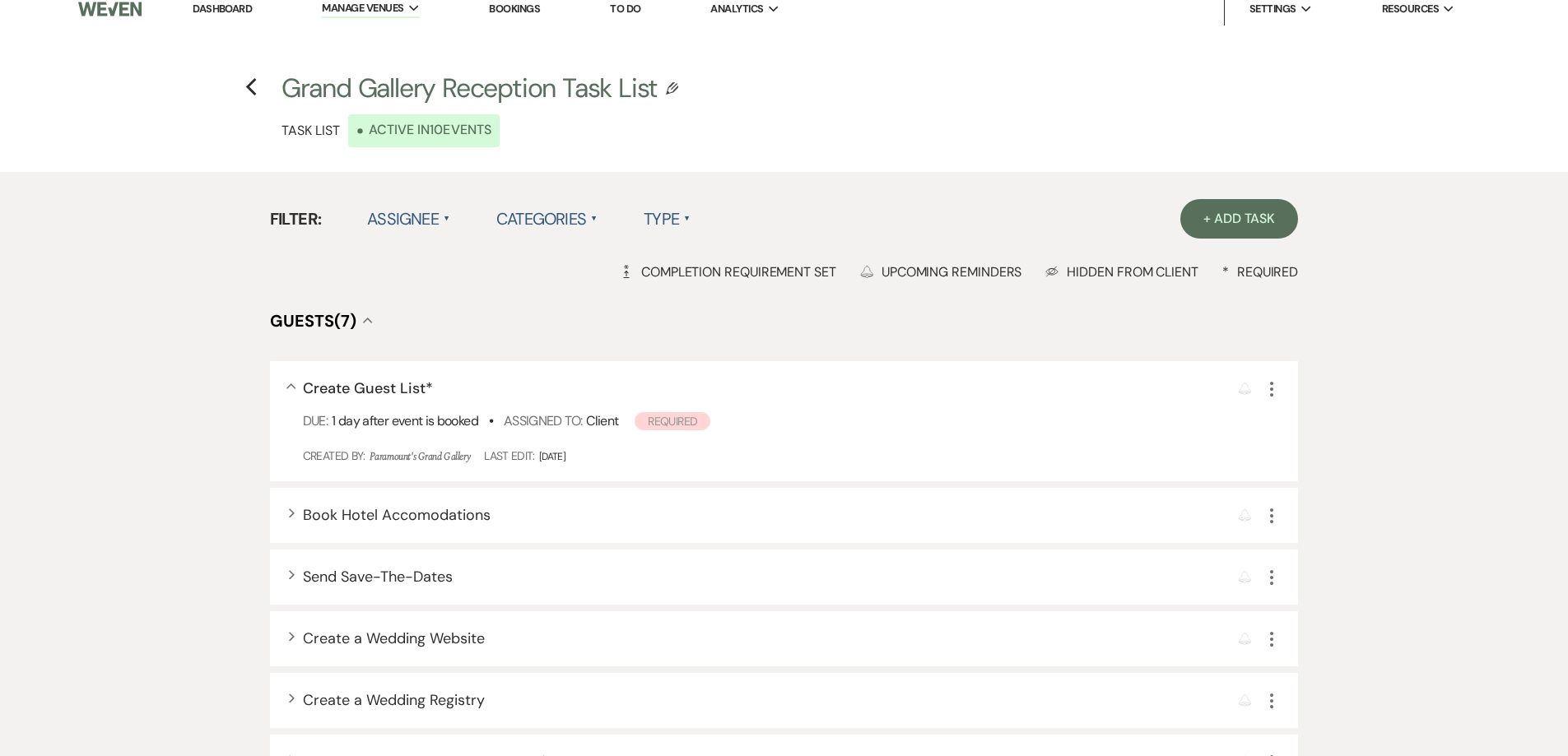 scroll, scrollTop: 0, scrollLeft: 0, axis: both 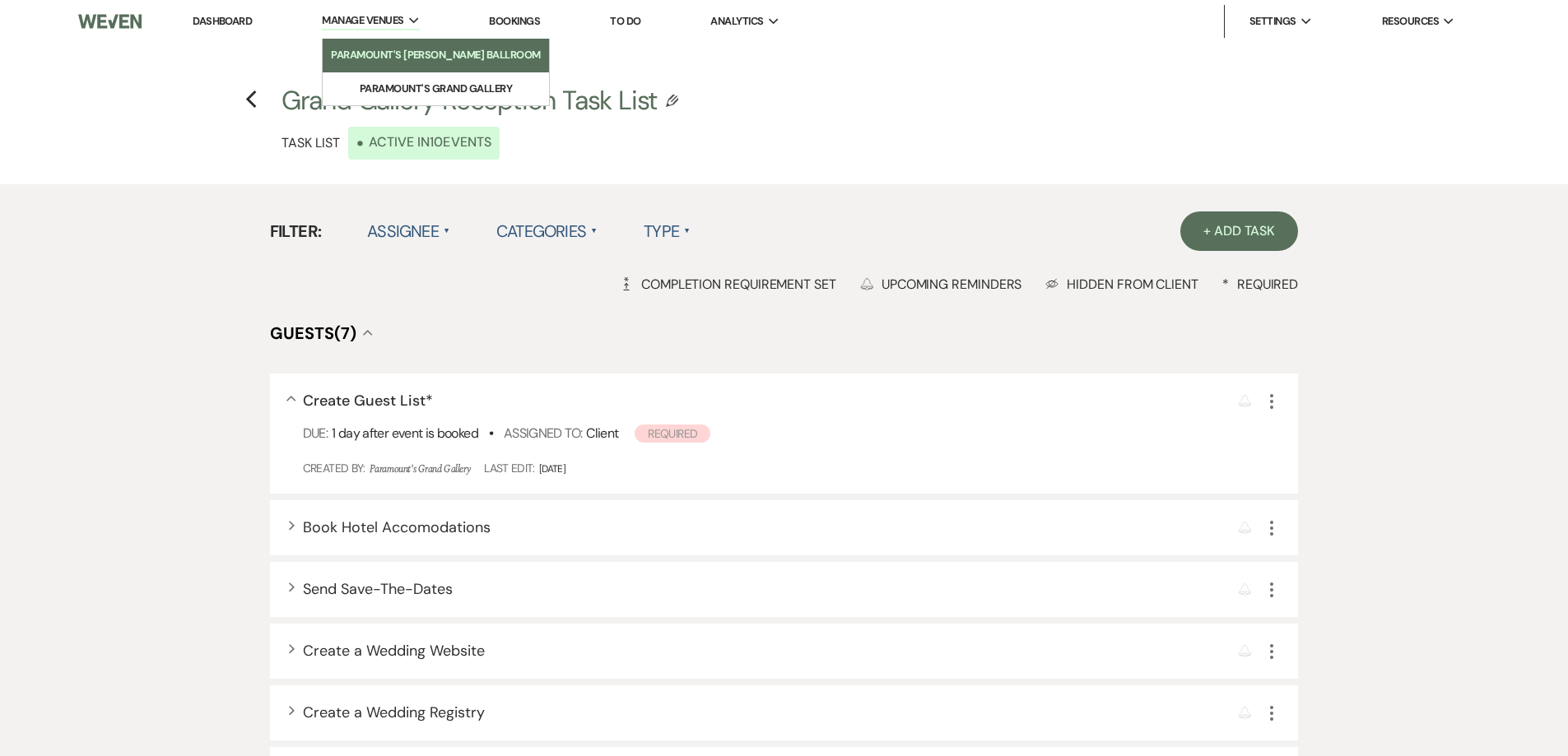 click on "Paramount's [PERSON_NAME] Ballroom" at bounding box center (435, 55) 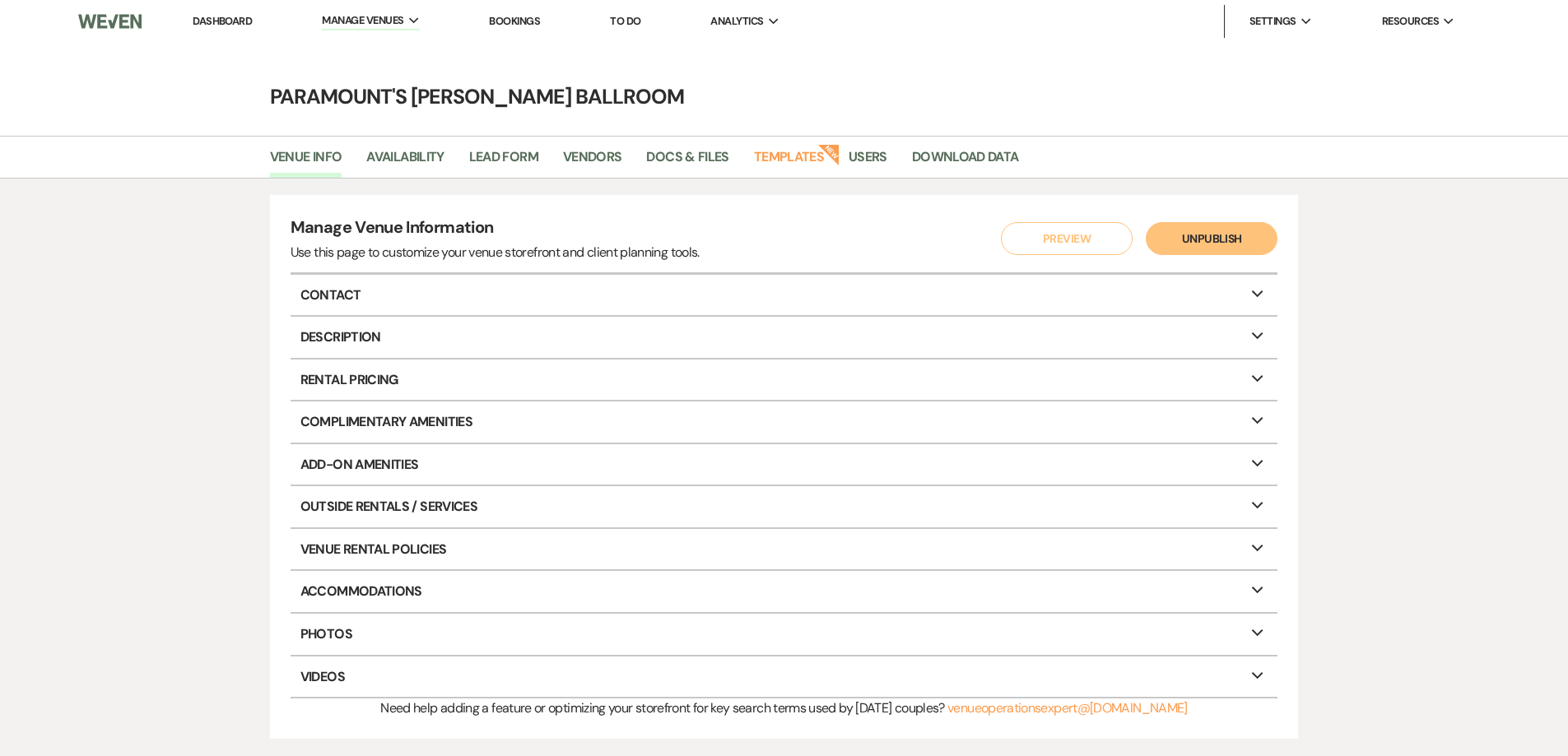 click on "New" at bounding box center [826, 157] 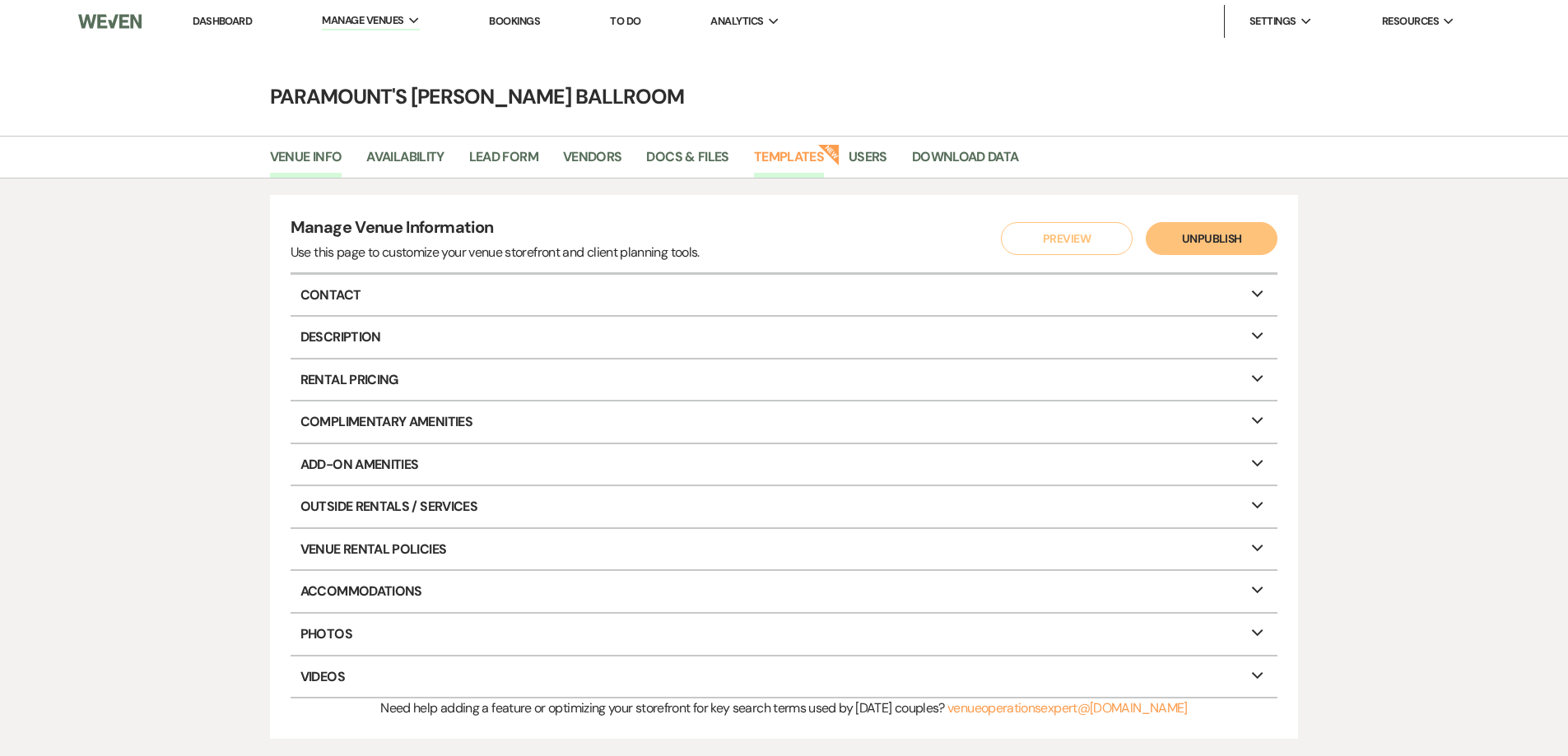 click on "Templates" at bounding box center [789, 162] 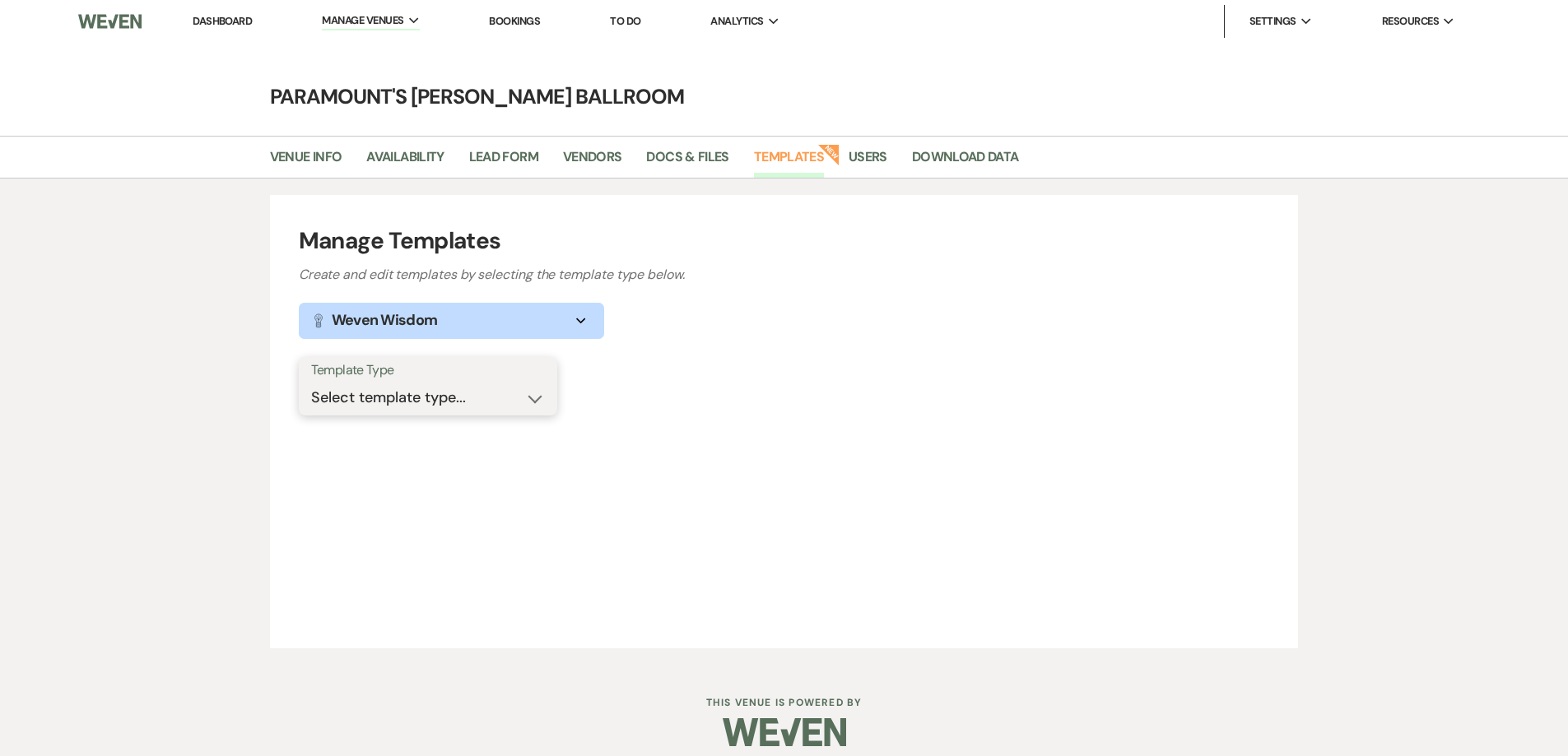 click on "Select template type... Task List Message Templates Payment Plan Inventory Items Categories" at bounding box center [428, 397] 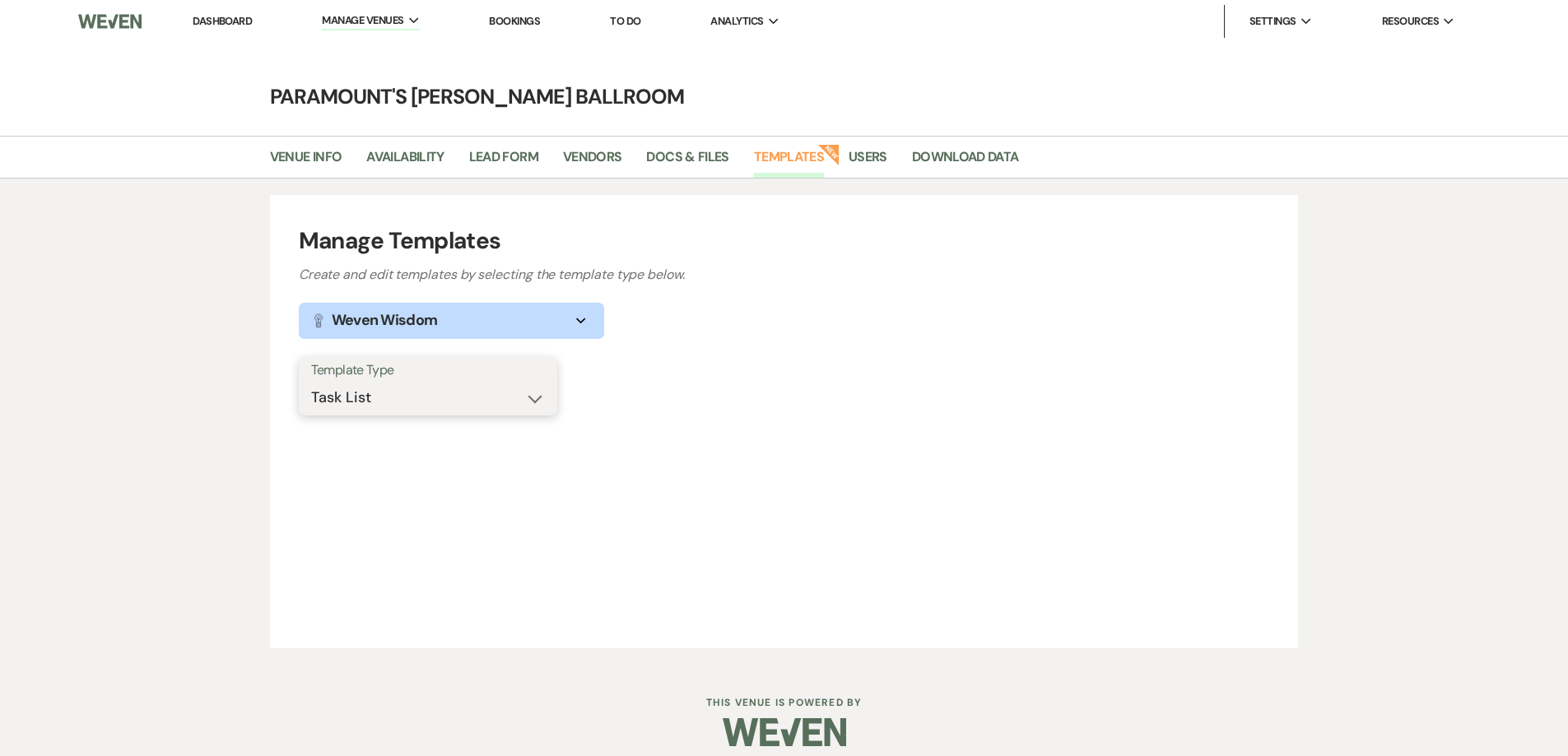 click on "Select template type... Task List Message Templates Payment Plan Inventory Items Categories" at bounding box center (428, 397) 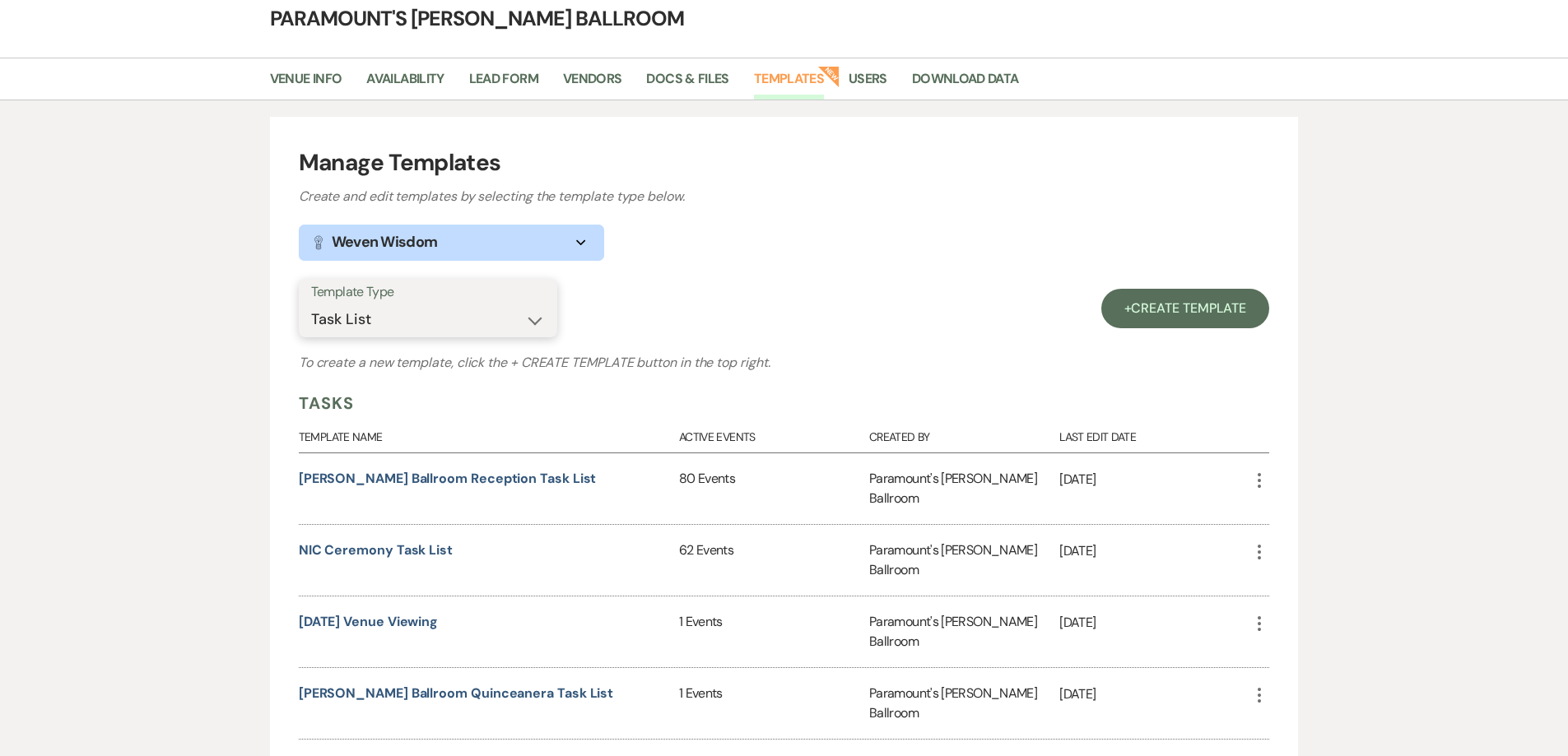 scroll, scrollTop: 197, scrollLeft: 0, axis: vertical 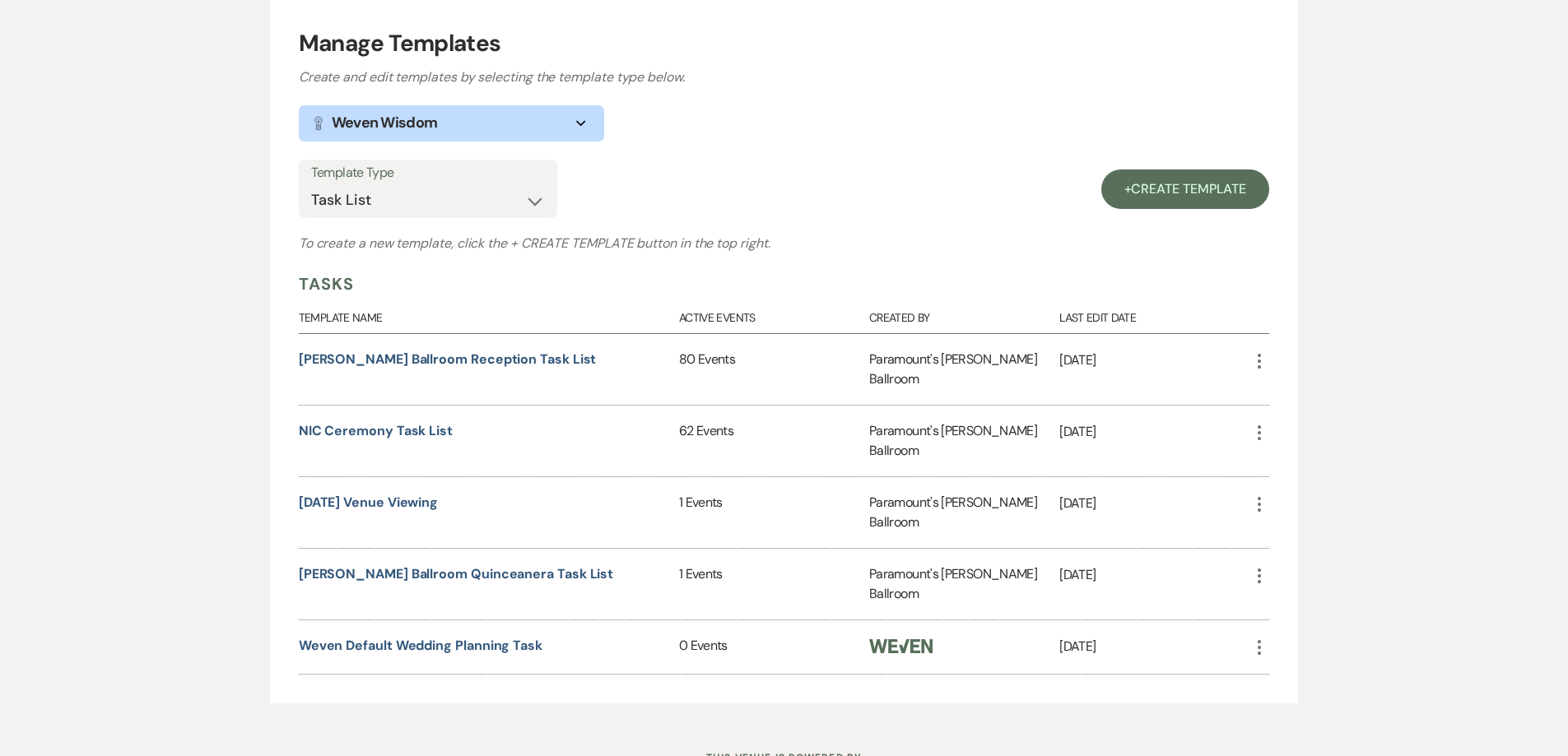 click on "Meyer Ballroom Reception Task List" at bounding box center (489, 369) 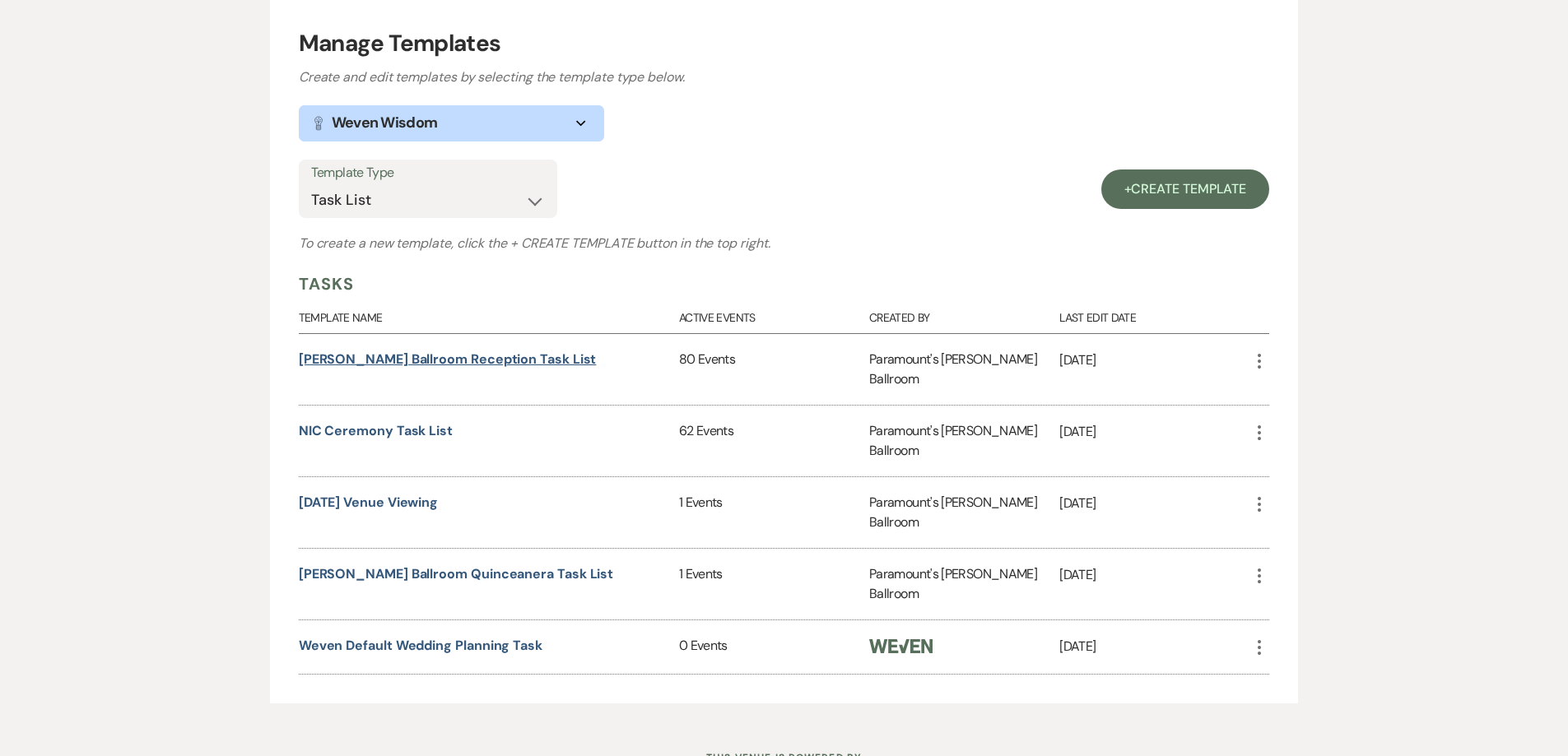 click on "Meyer Ballroom Reception Task List" at bounding box center (448, 359) 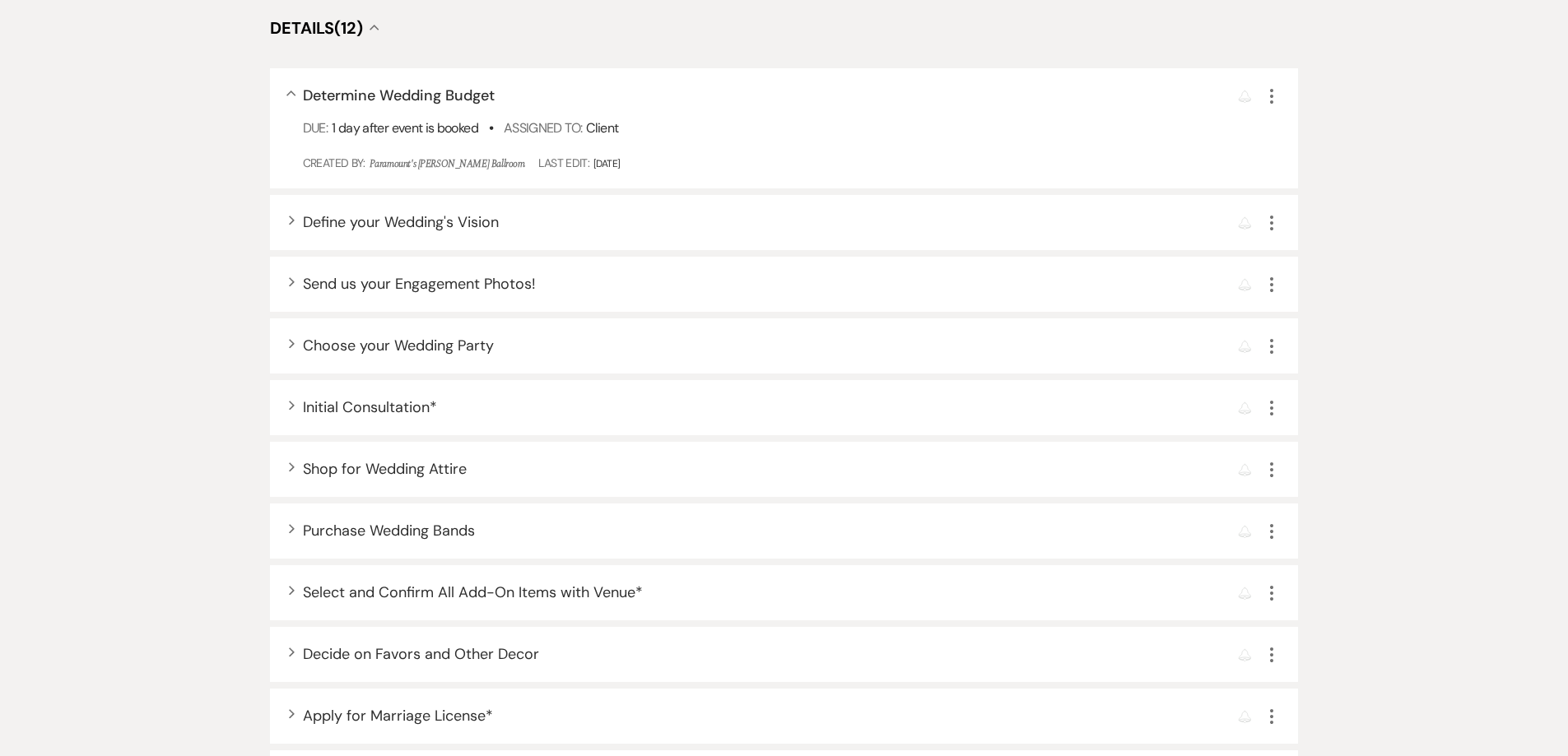 scroll, scrollTop: 2057, scrollLeft: 0, axis: vertical 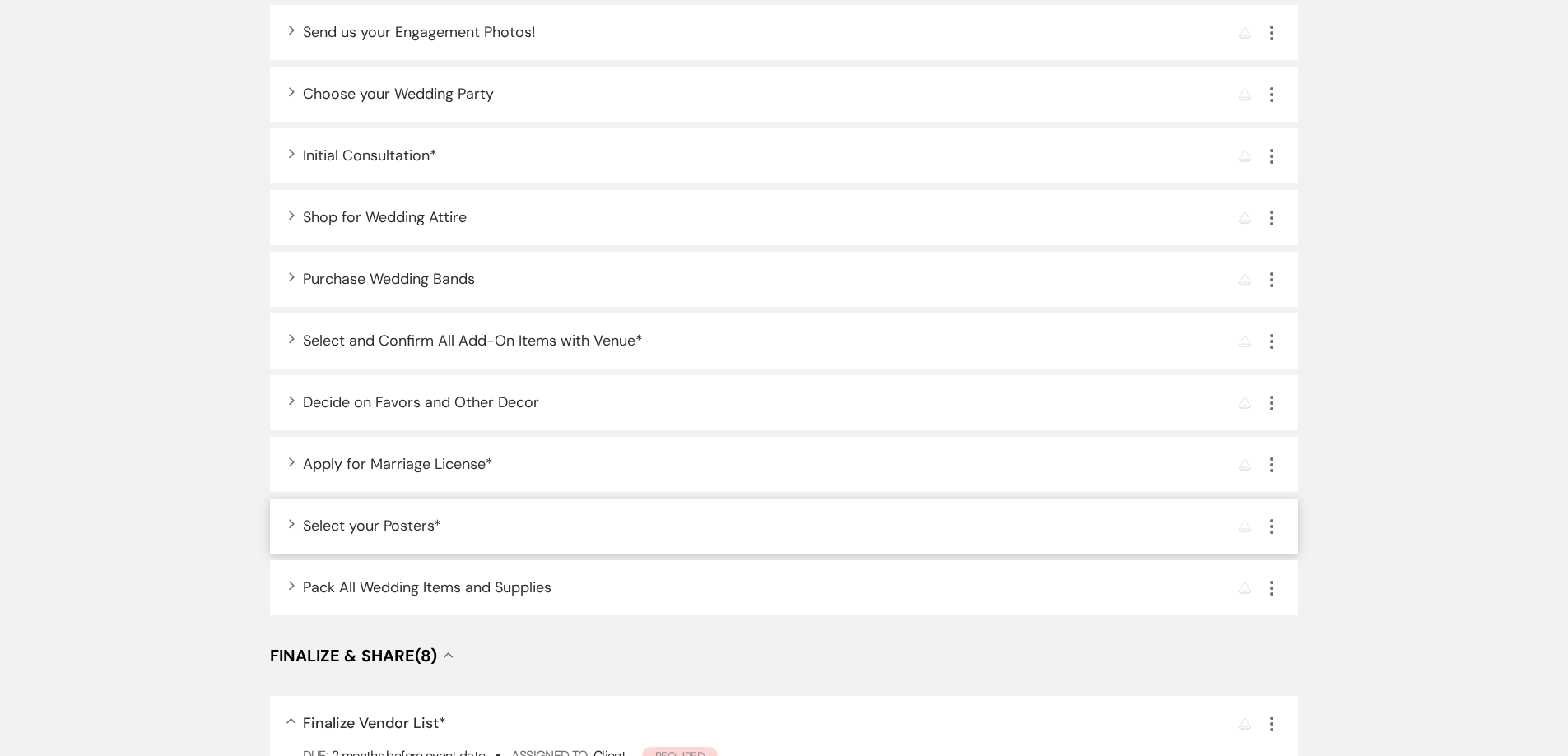 click on "Select your Posters *" at bounding box center (372, 526) 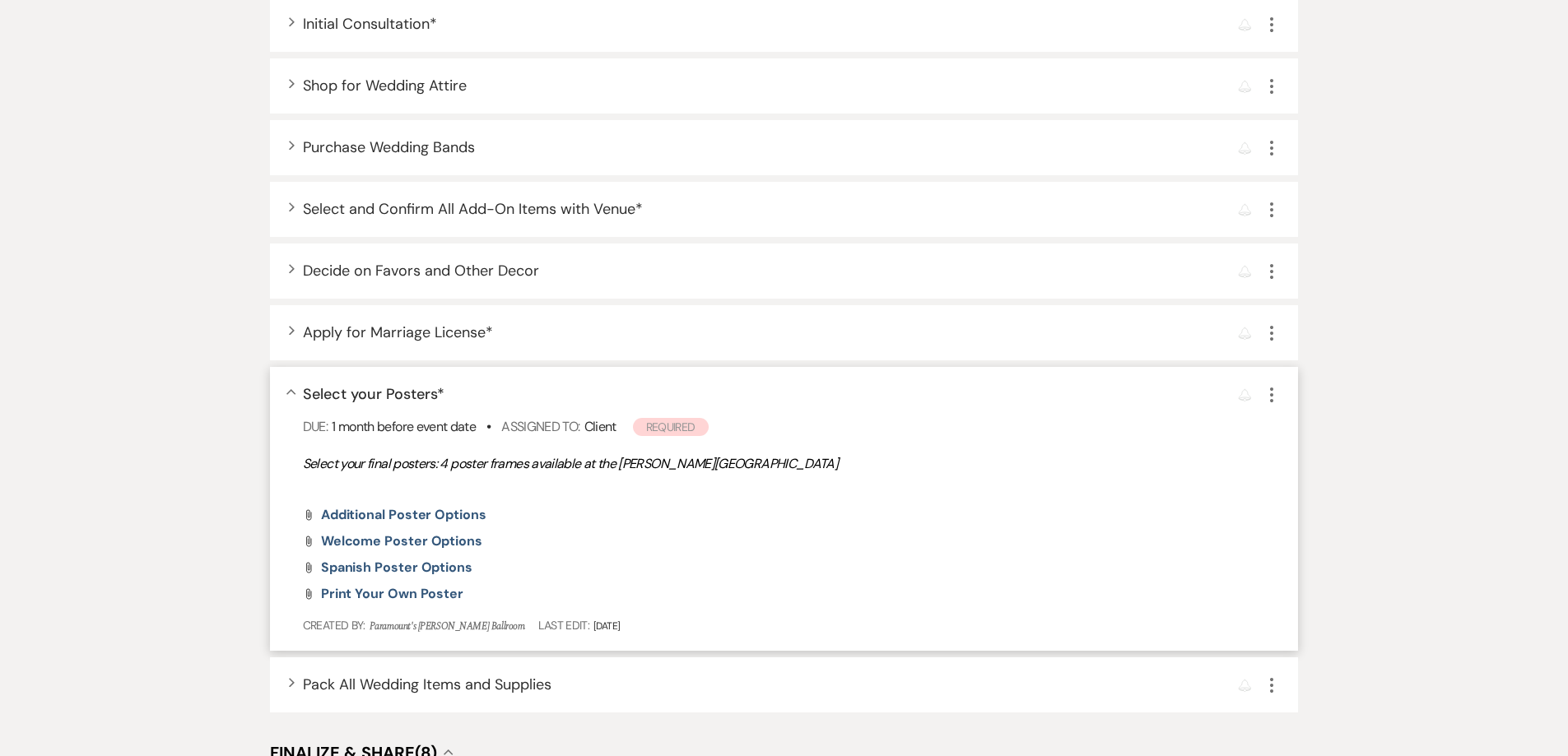 scroll, scrollTop: 2221, scrollLeft: 0, axis: vertical 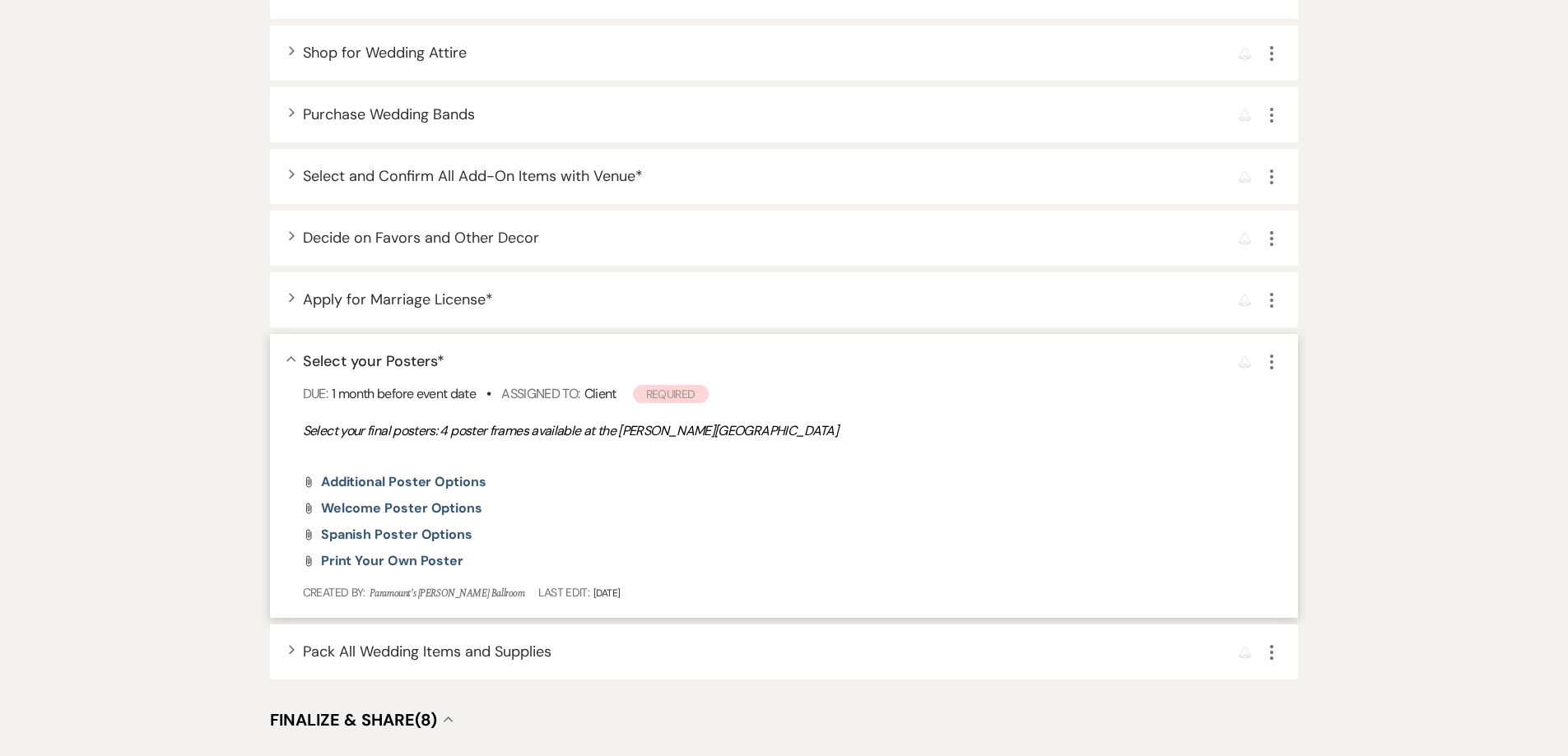 click on "More" 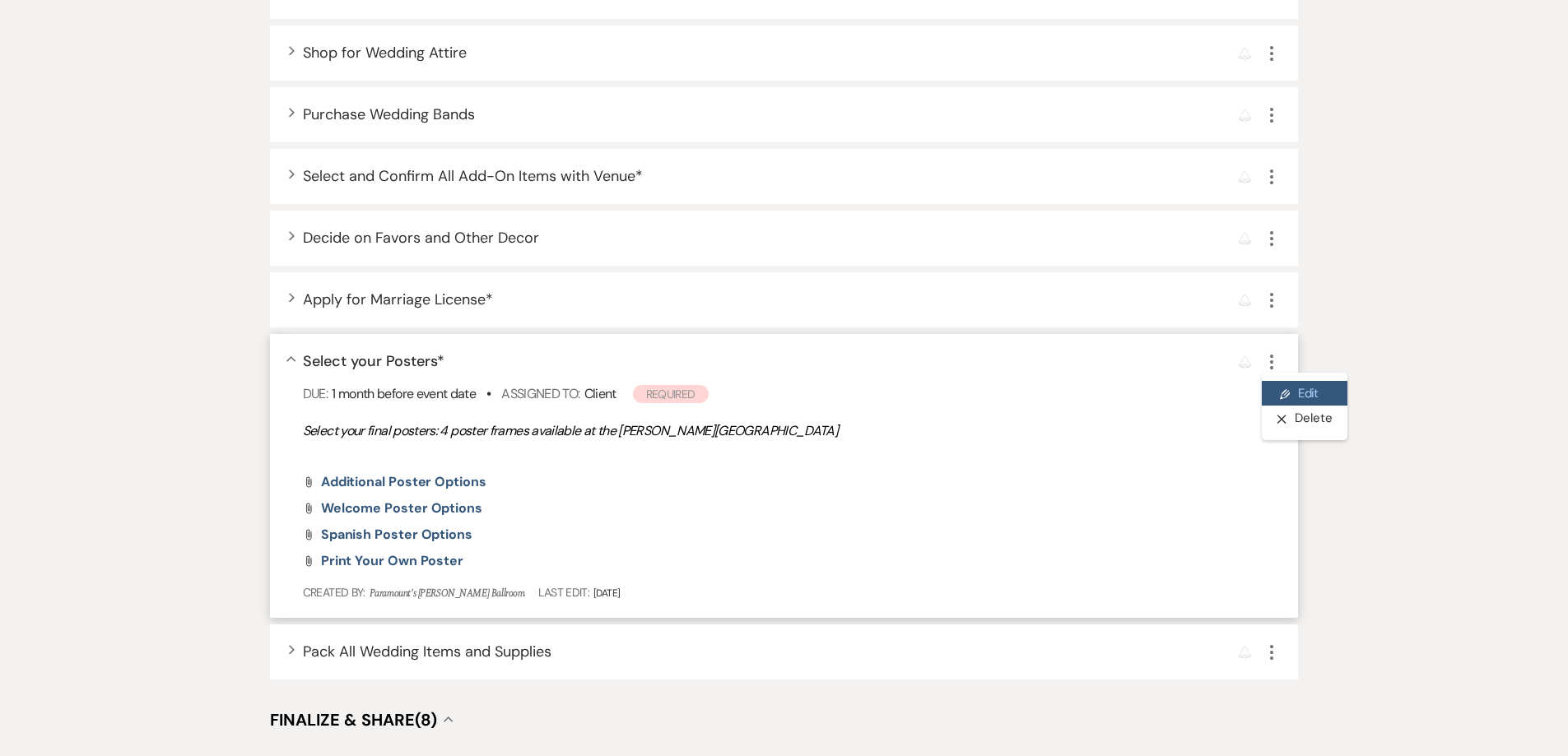 click on "Pencil  Edit" at bounding box center (1305, 393) 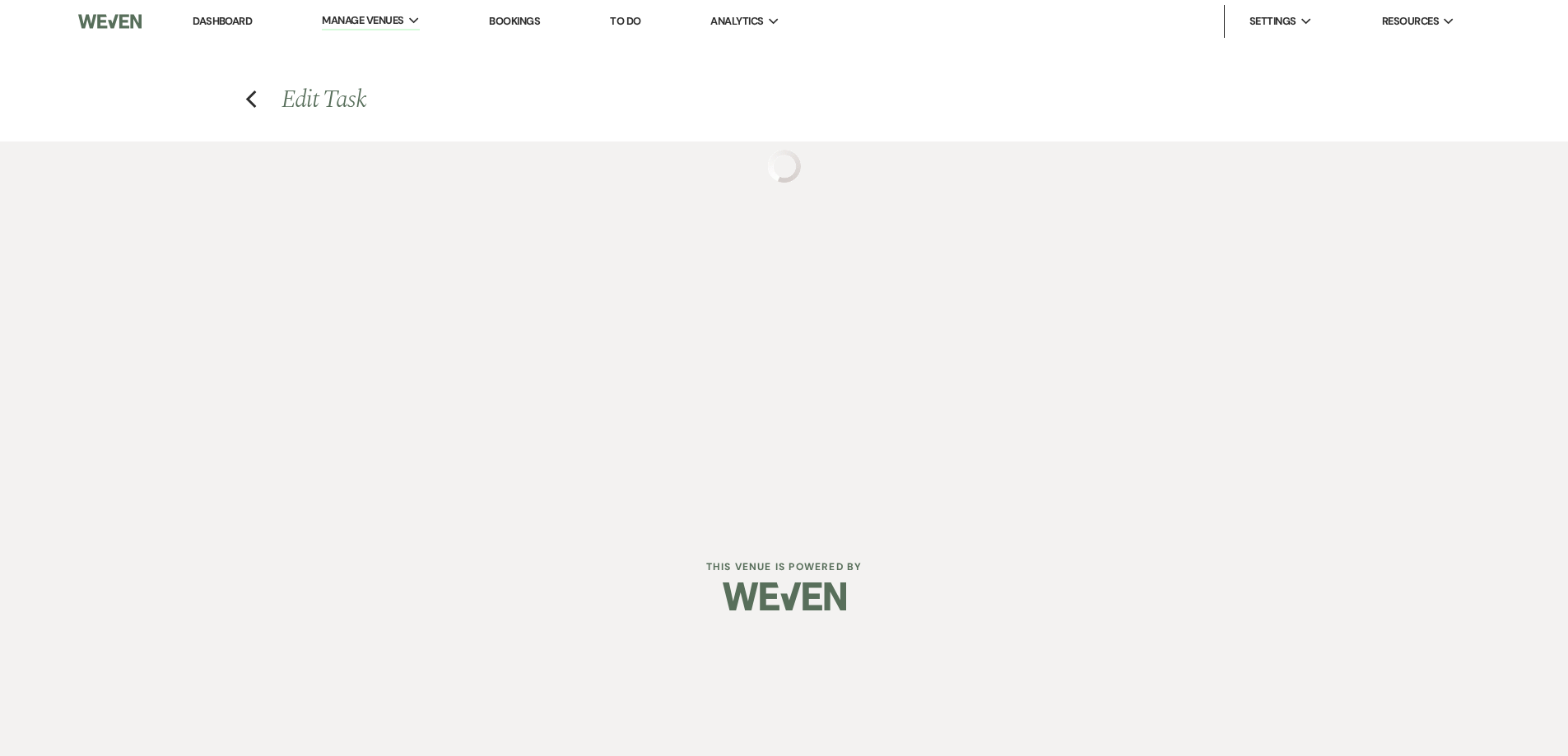 scroll, scrollTop: 0, scrollLeft: 0, axis: both 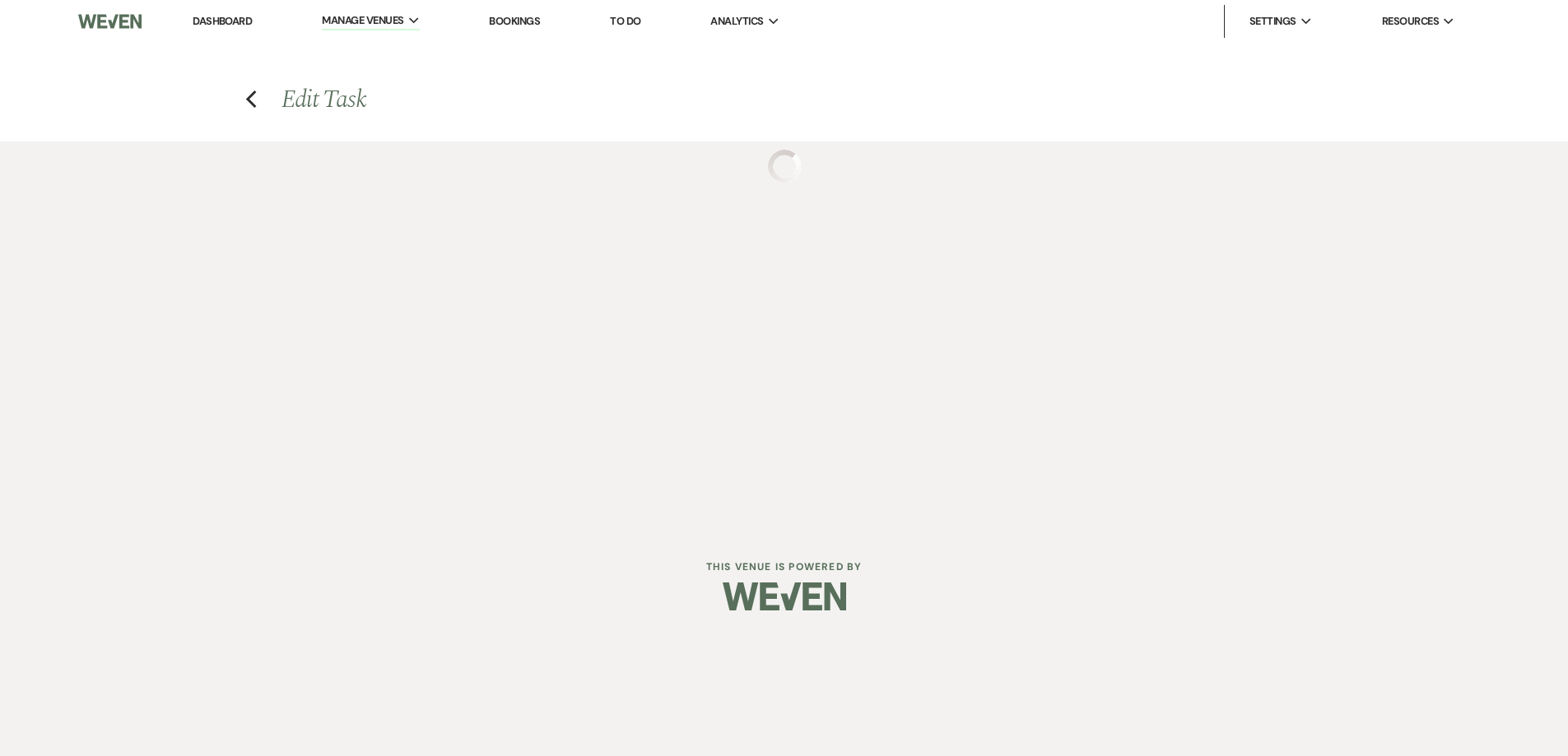 select on "true" 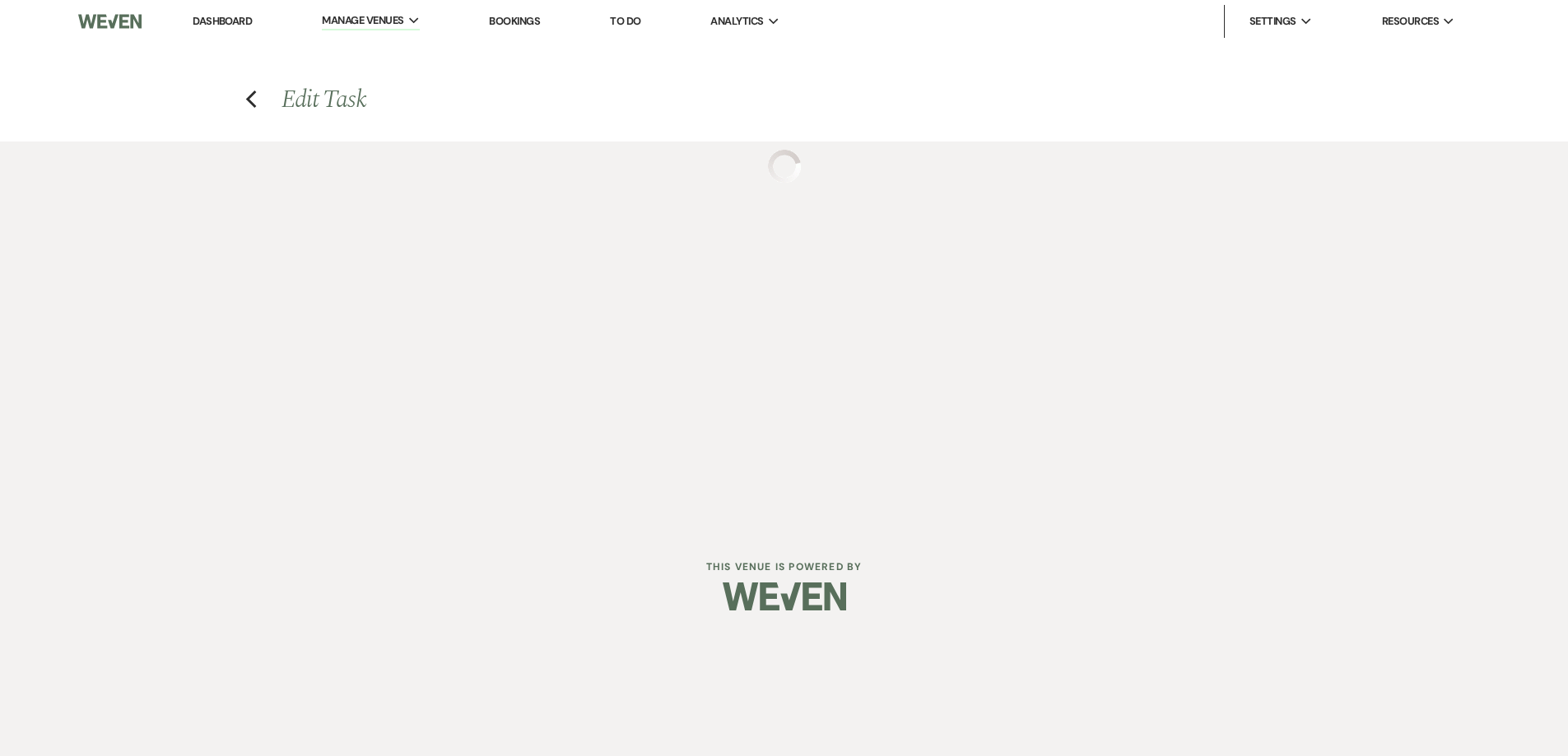 select on "34" 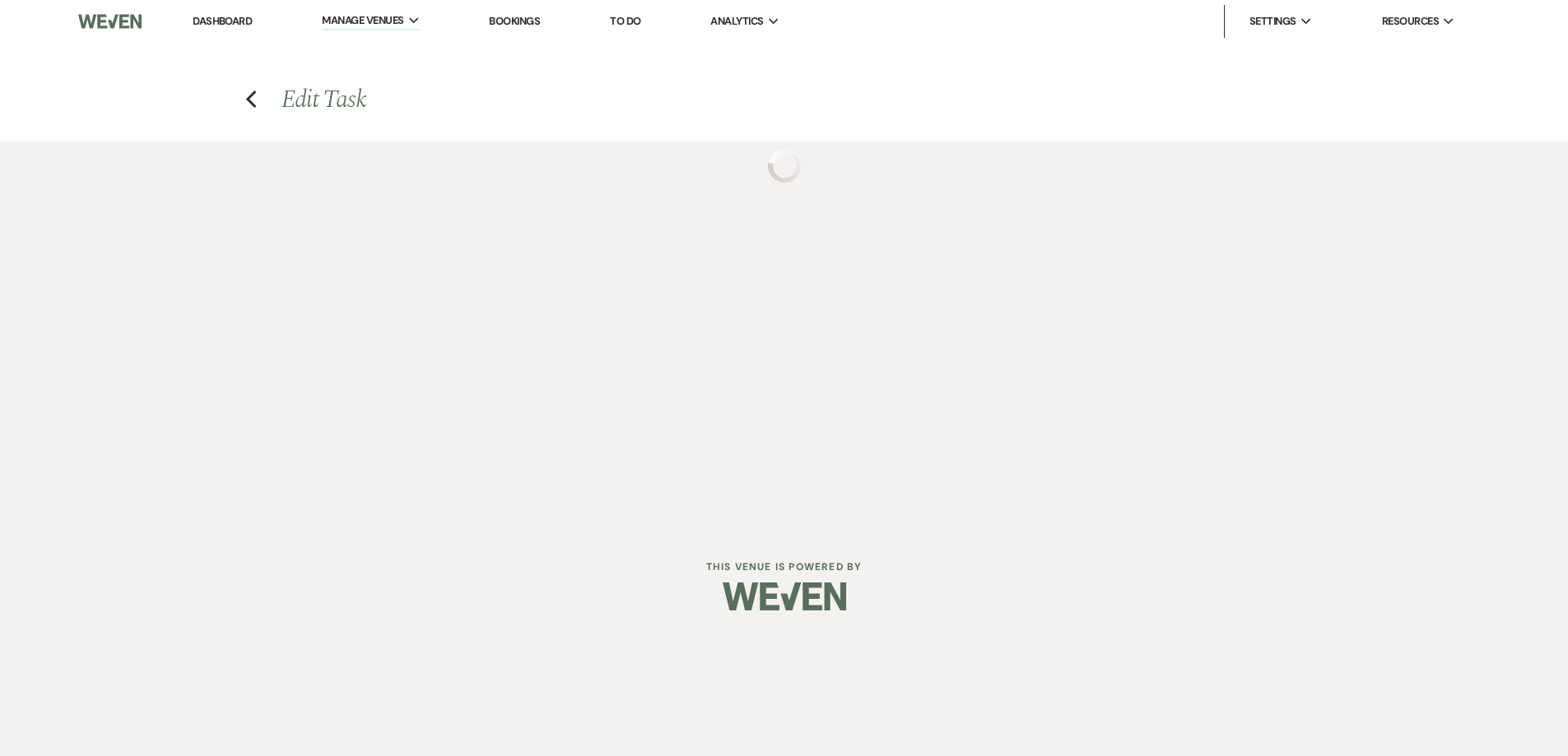 select on "planningToolsAccount" 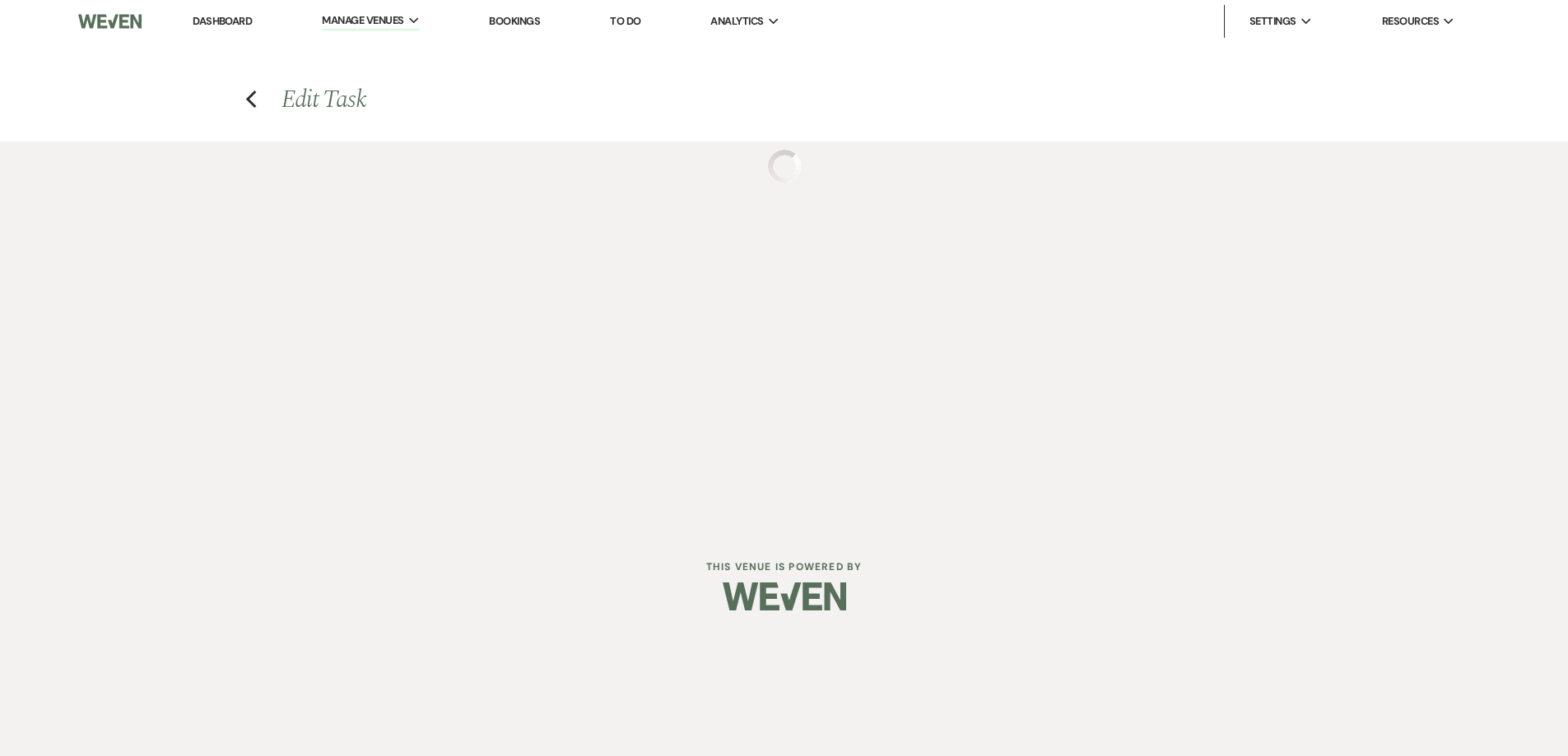 select on "client" 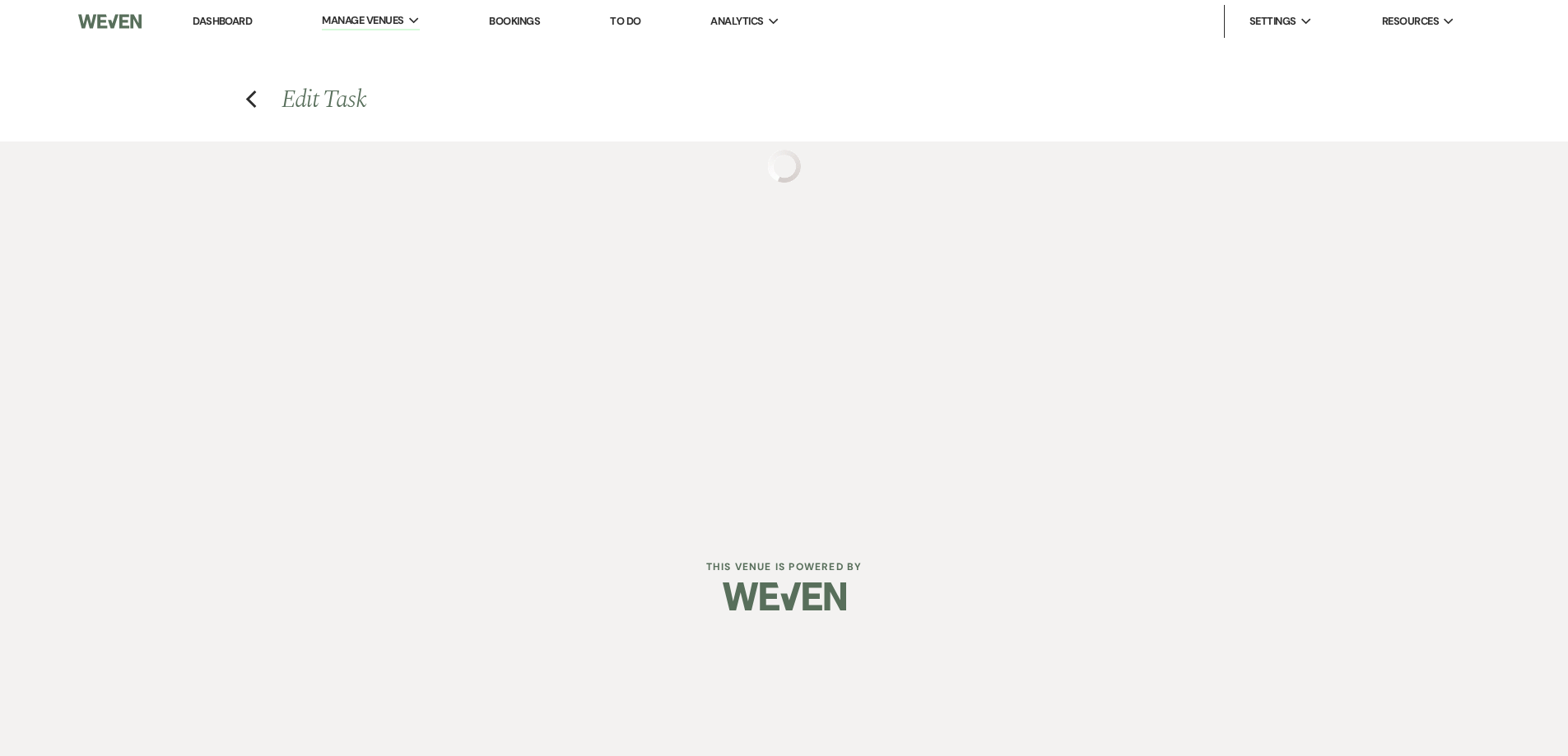 select on "weeks" 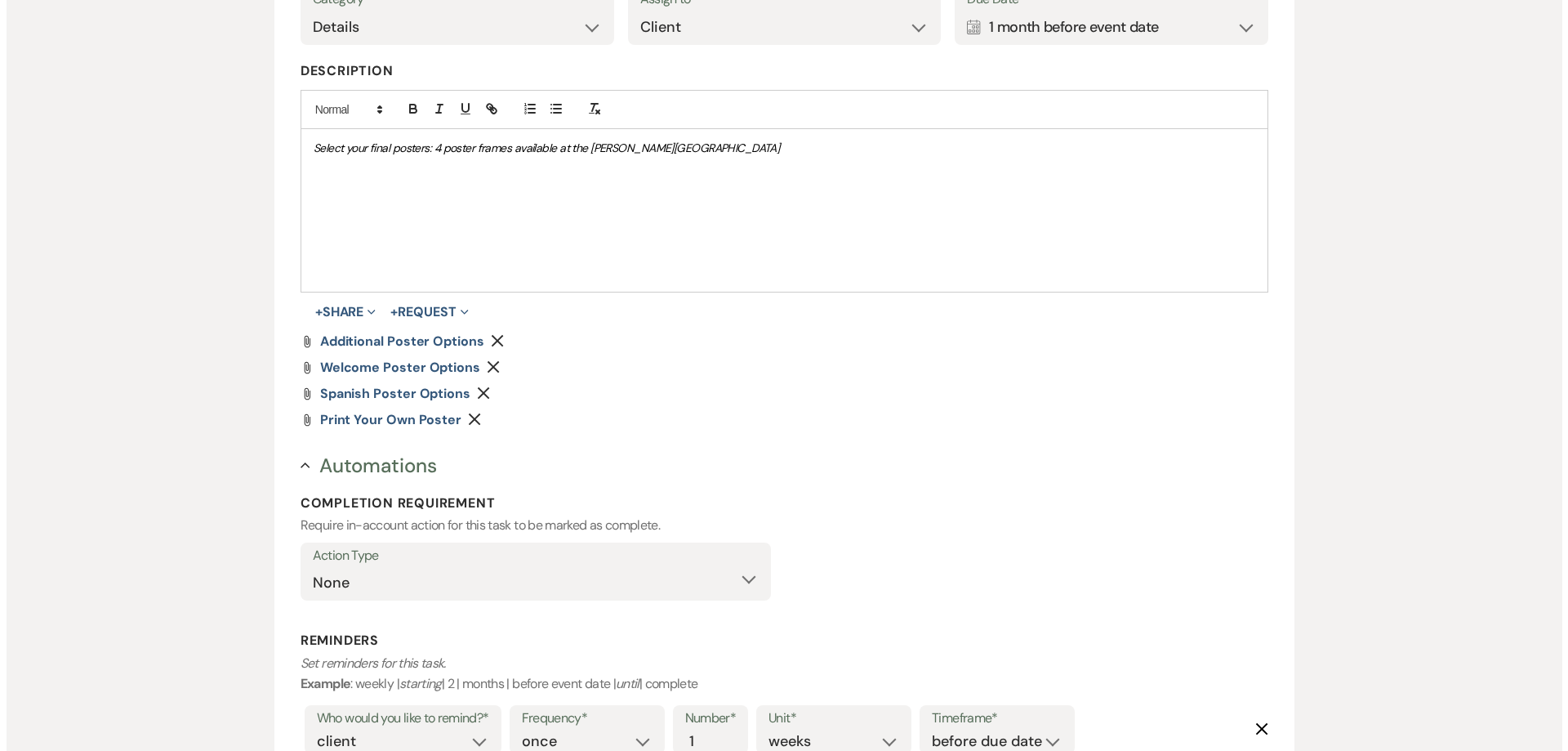 scroll, scrollTop: 572, scrollLeft: 0, axis: vertical 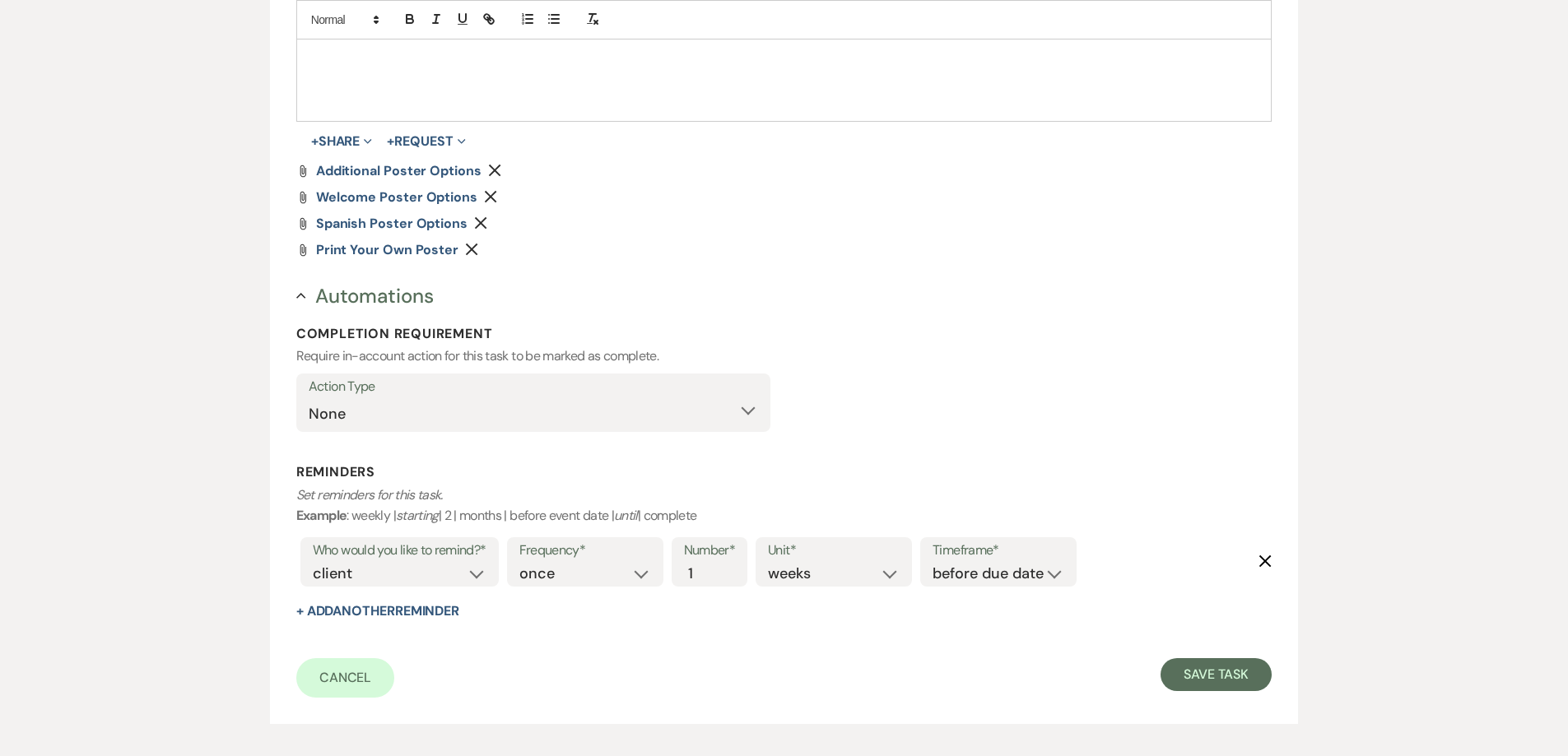 click on "Remove" 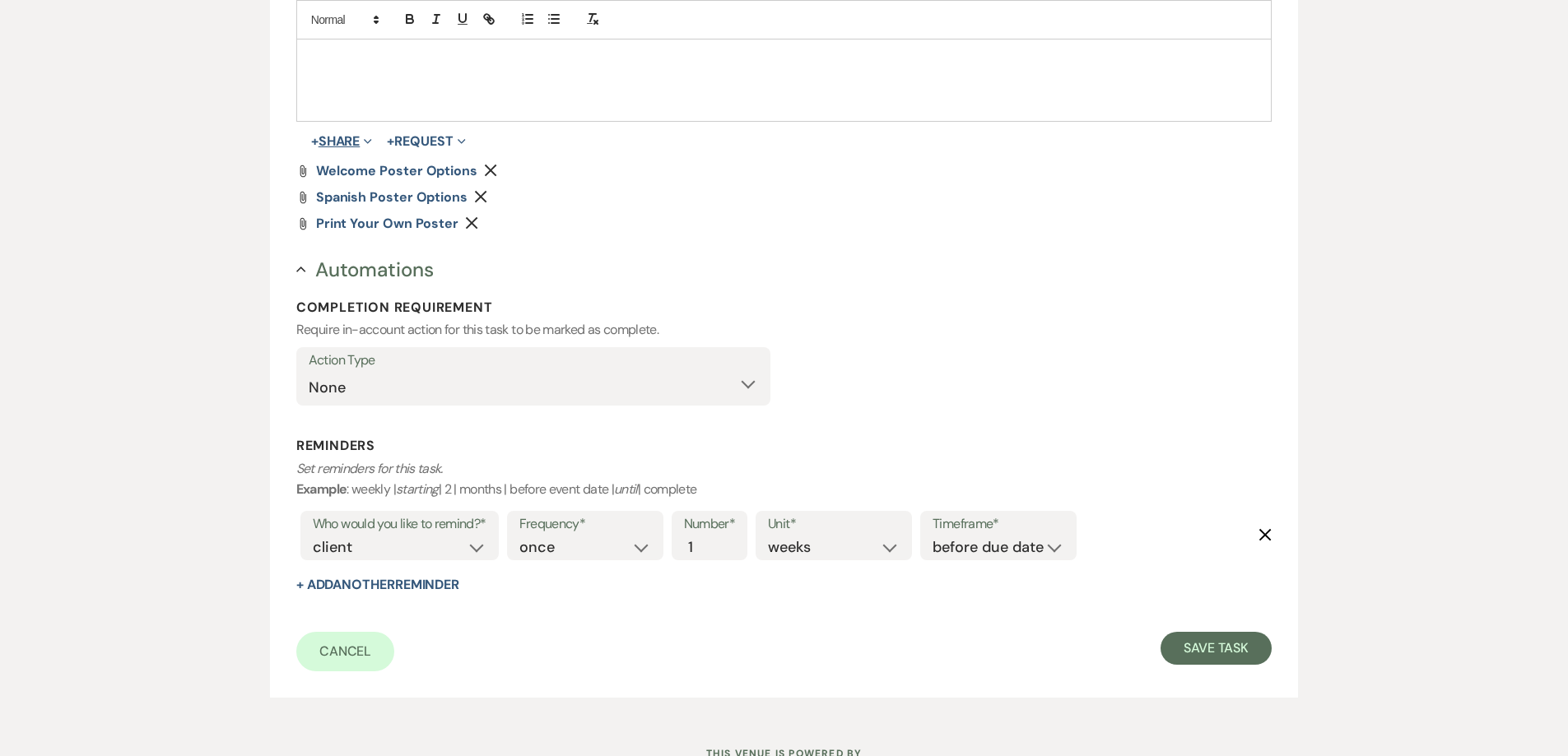 click on "+  Share Expand" at bounding box center [342, 141] 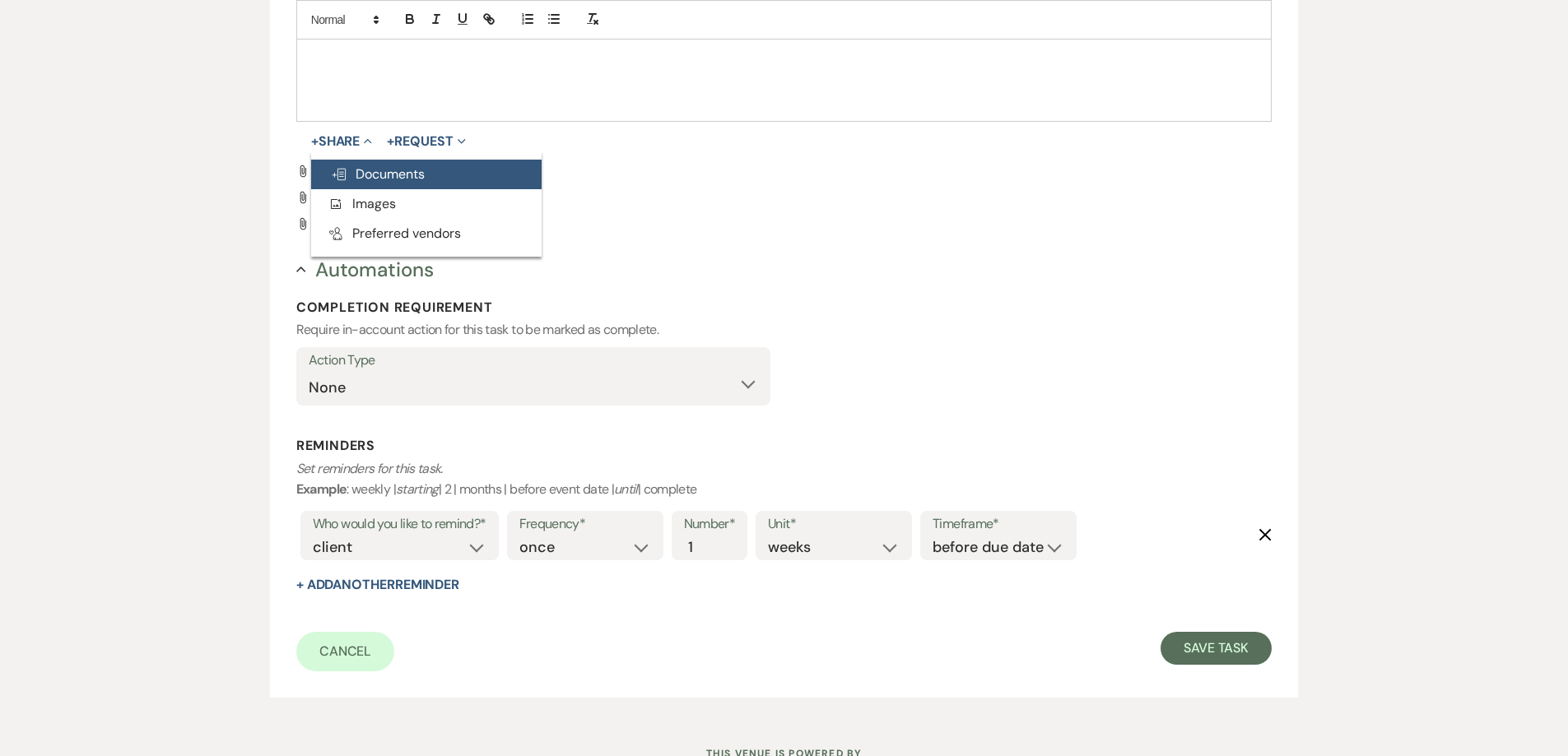 click on "Doc Upload Documents" at bounding box center [378, 174] 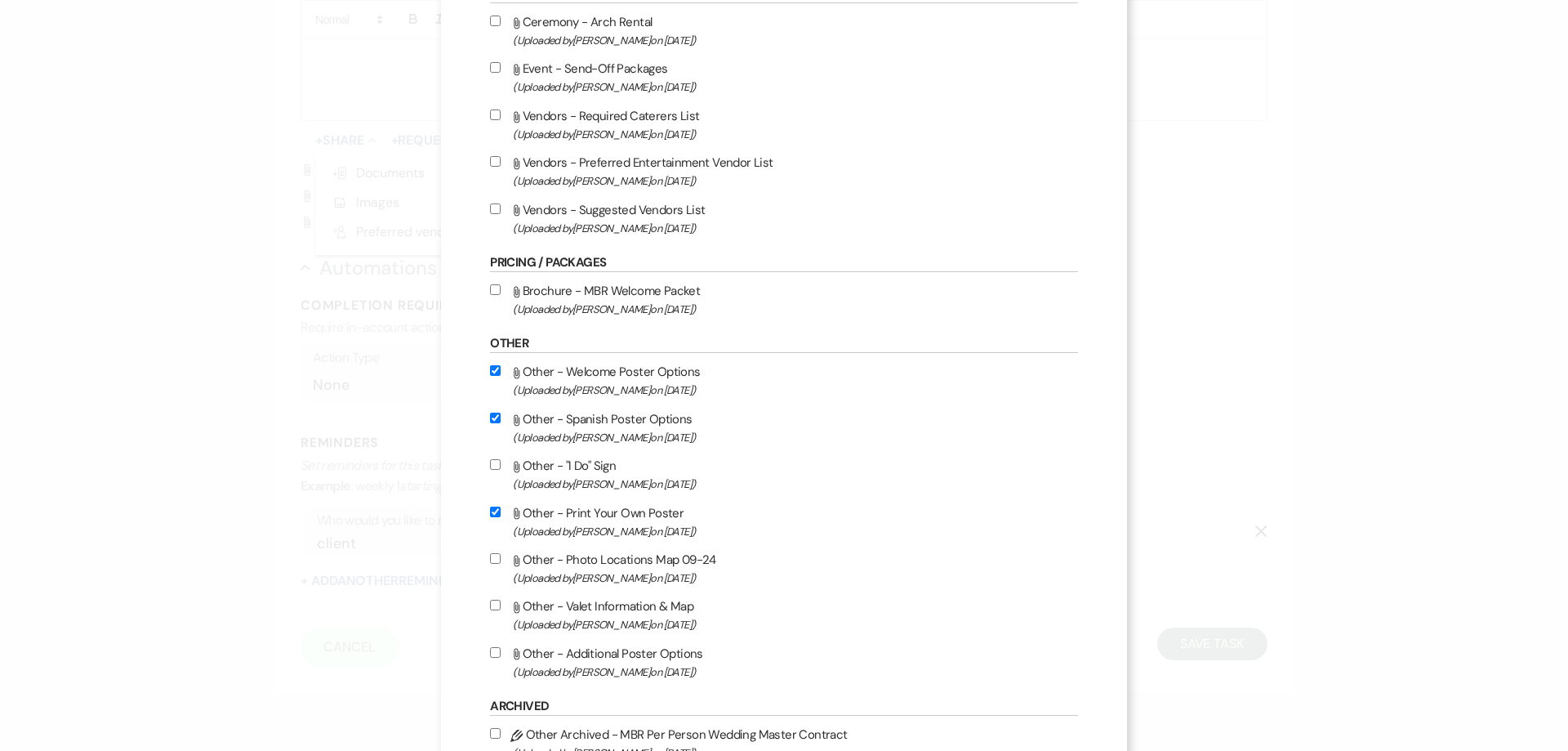 scroll, scrollTop: 1062, scrollLeft: 0, axis: vertical 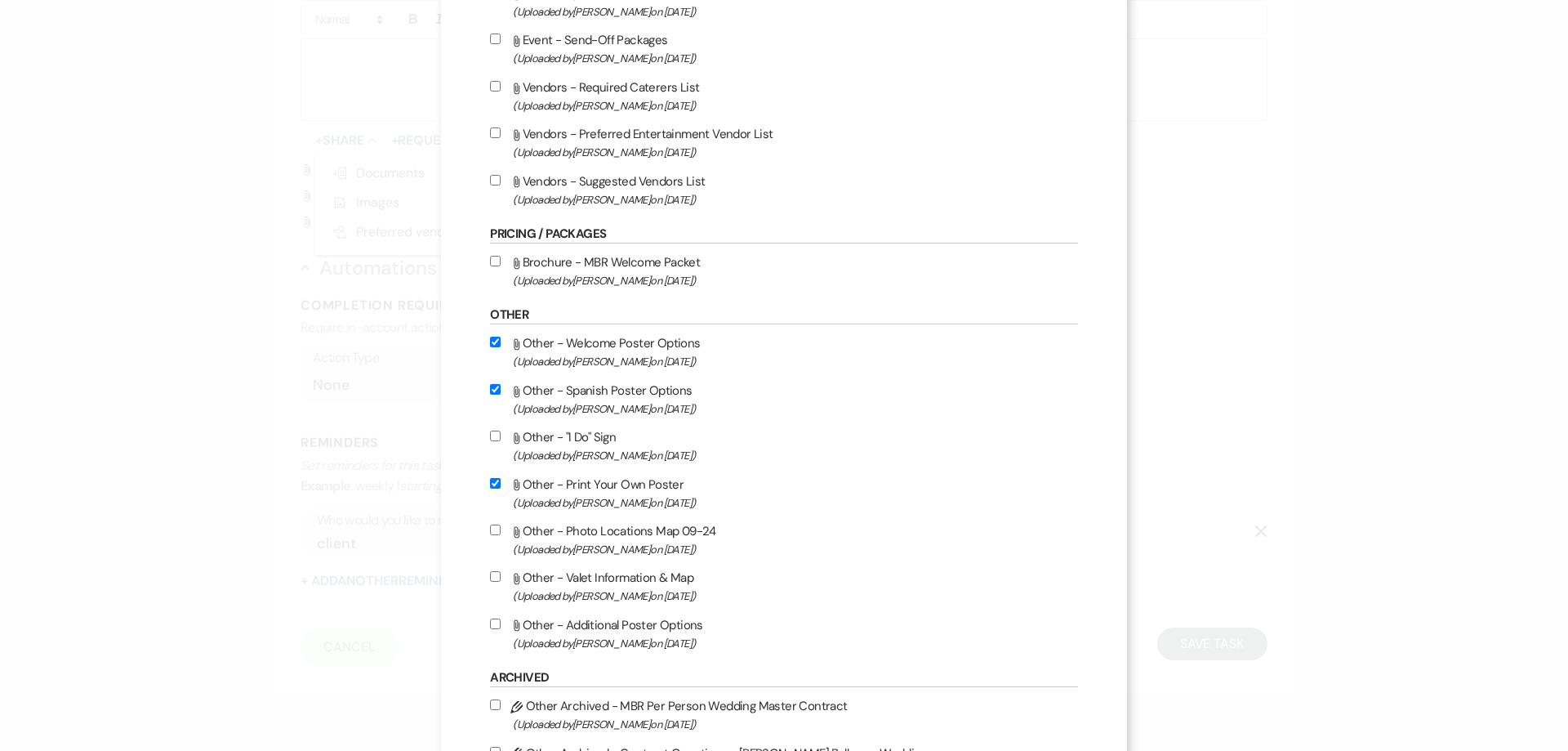 click on "Attach File Other - Additional Poster Options (Uploaded by  Jordan Scherpe-Lencioni  on   Jul 21st, 2025 )" at bounding box center (783, 633) 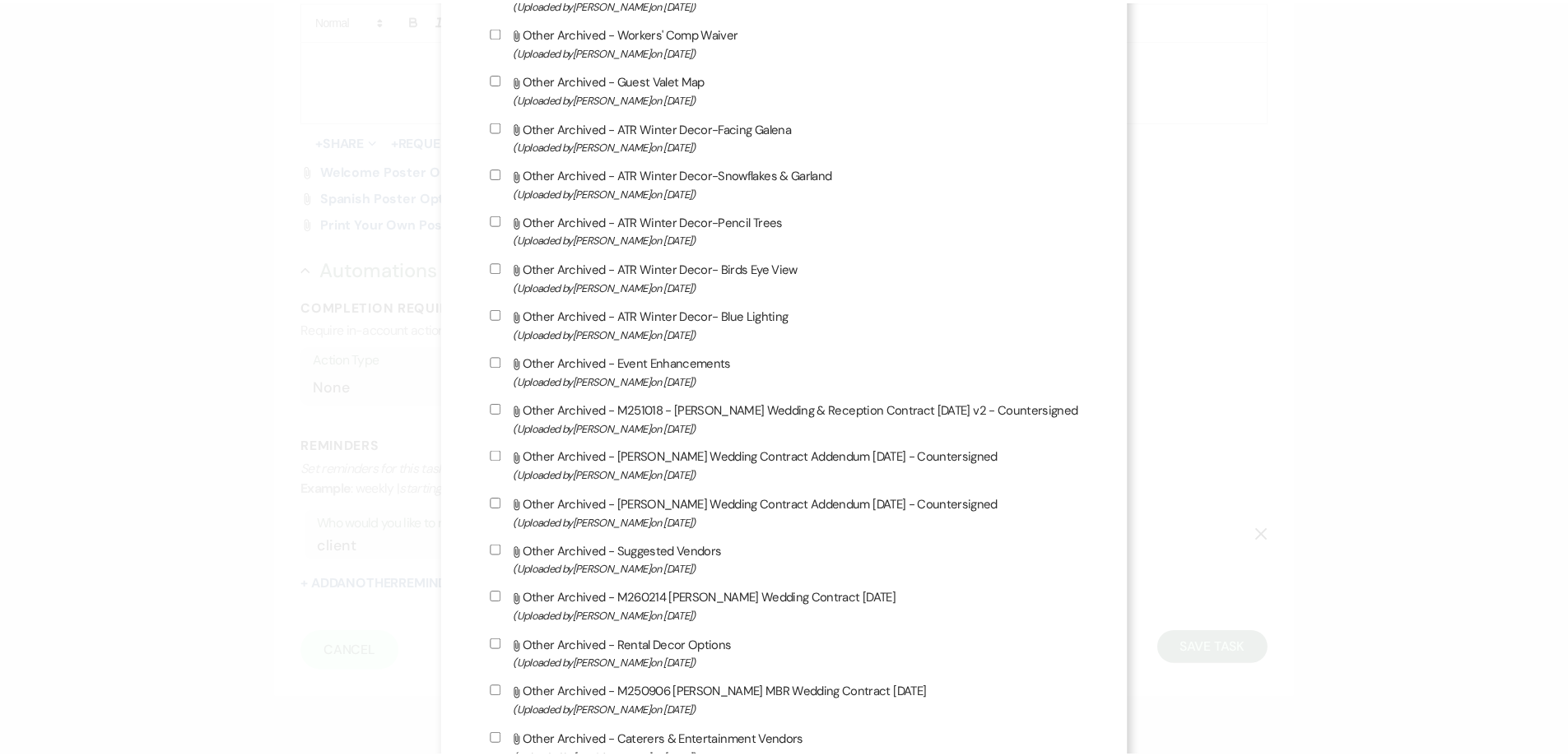 scroll, scrollTop: 2945, scrollLeft: 0, axis: vertical 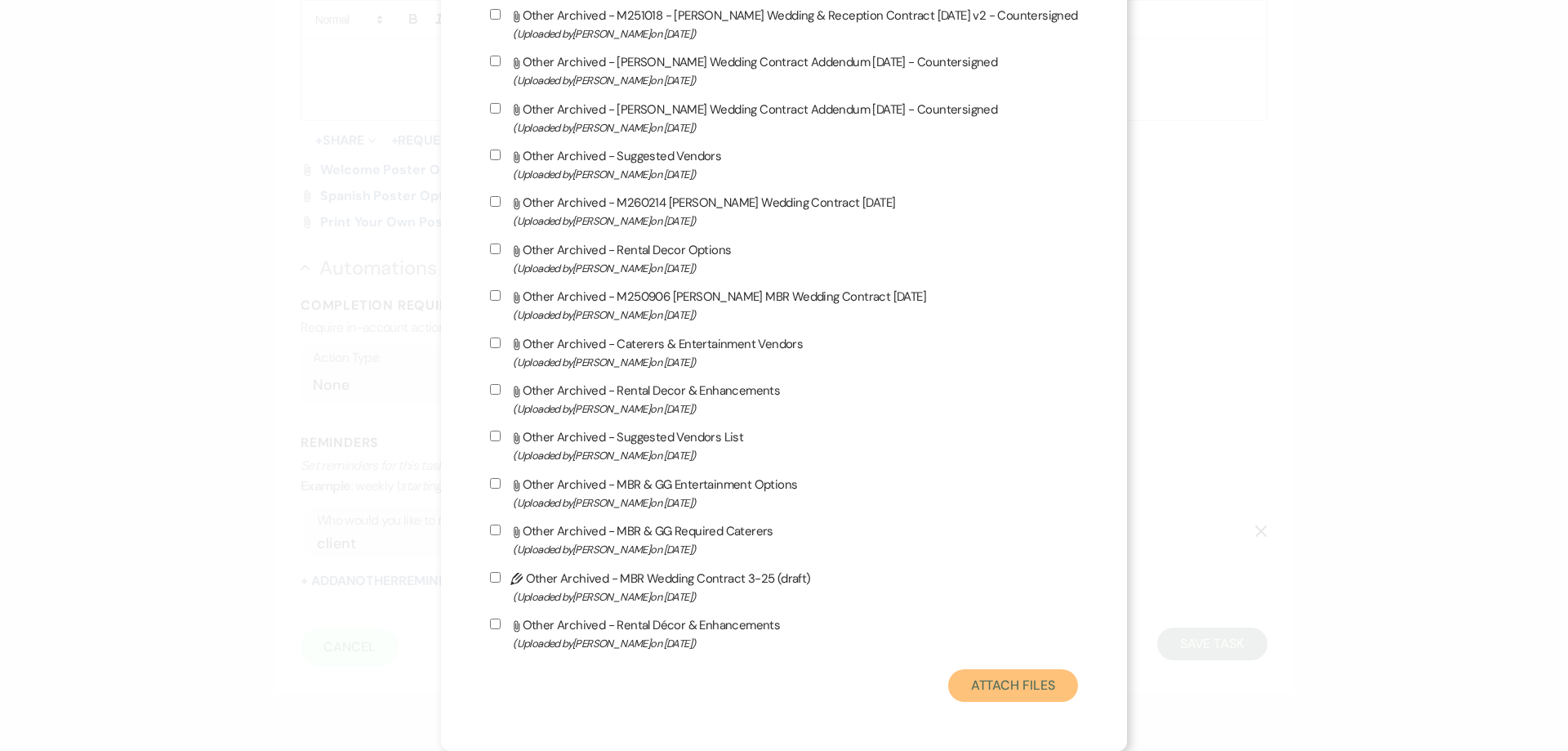 click on "Attach Files" at bounding box center (1013, 686) 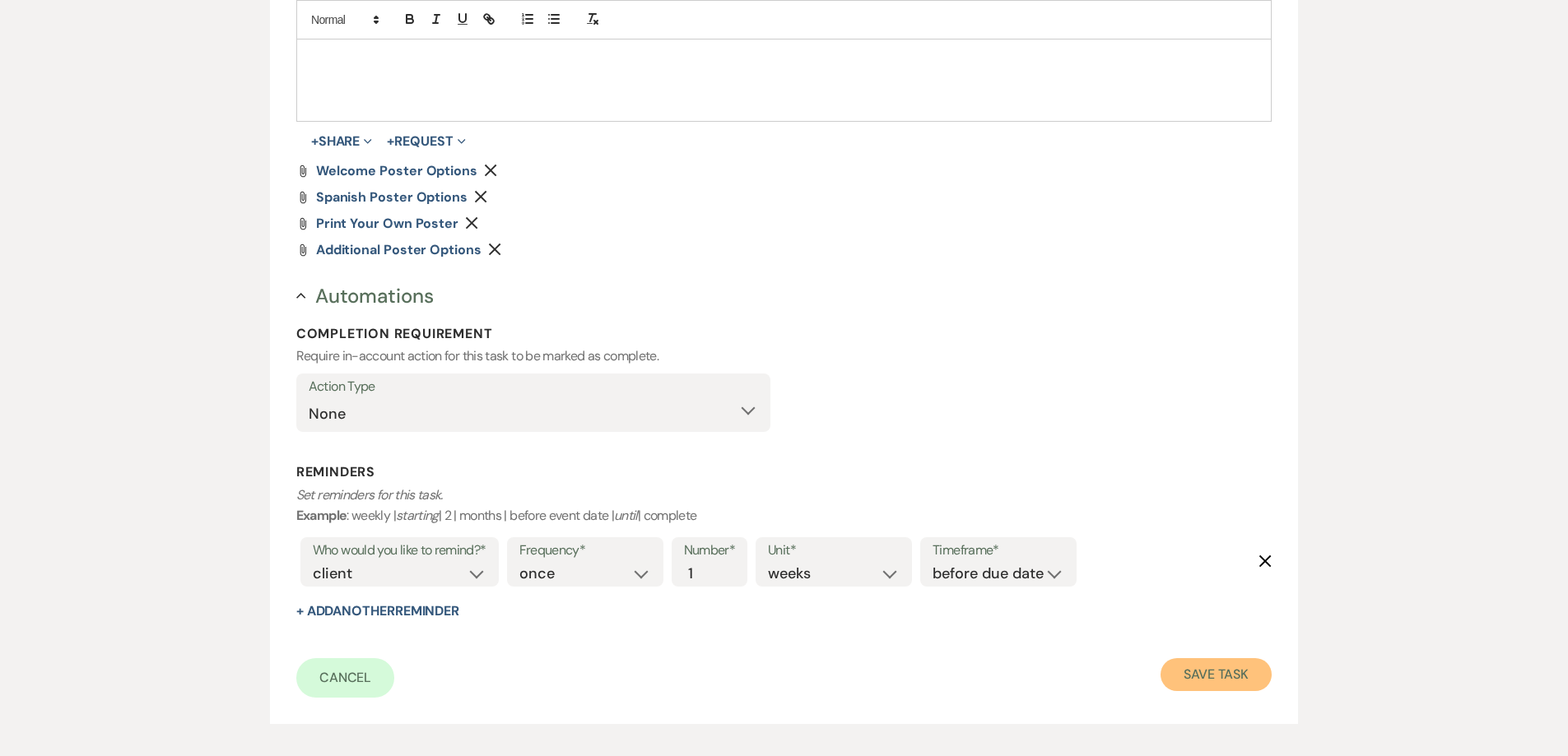 click on "Save Task" at bounding box center [1216, 675] 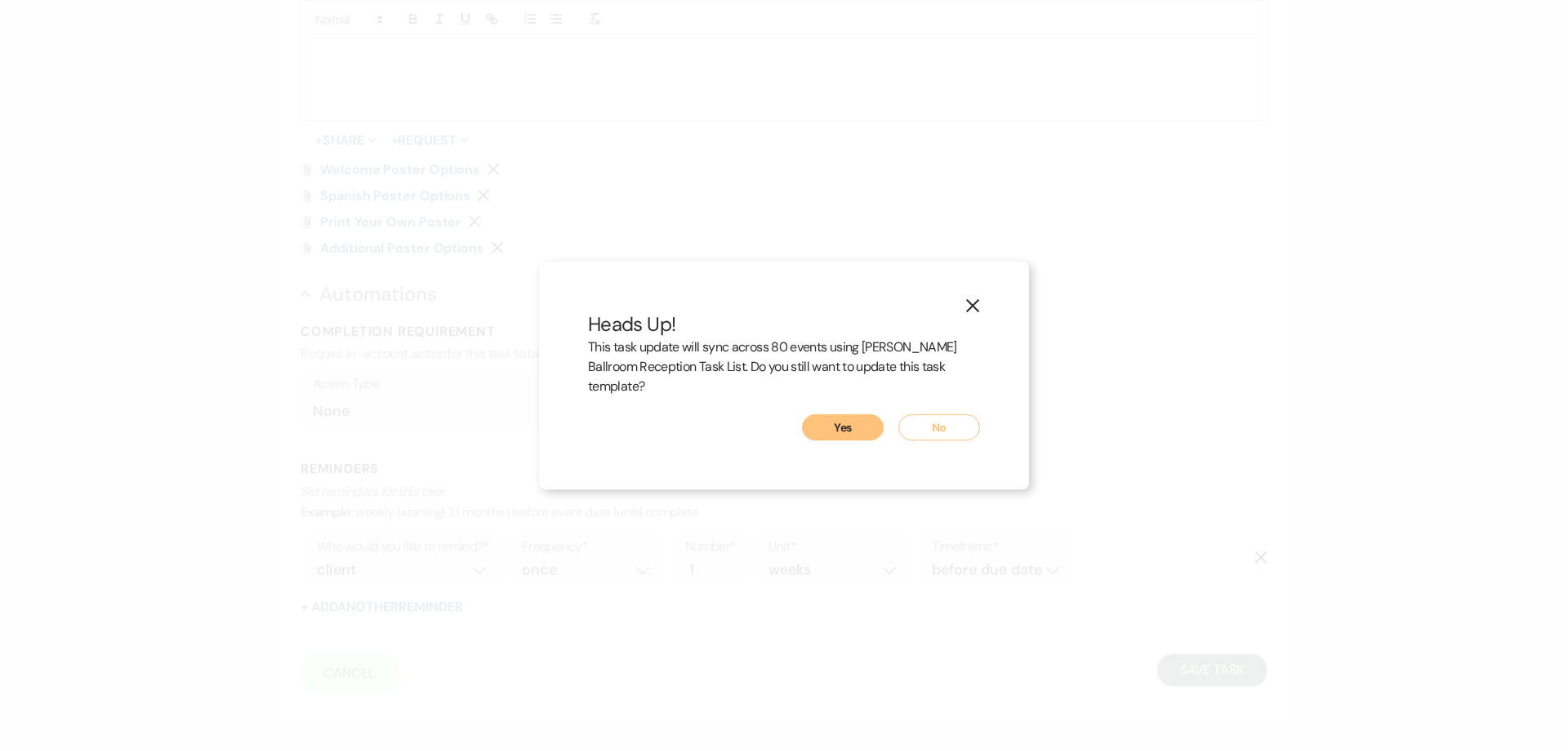 click on "Yes" at bounding box center [843, 427] 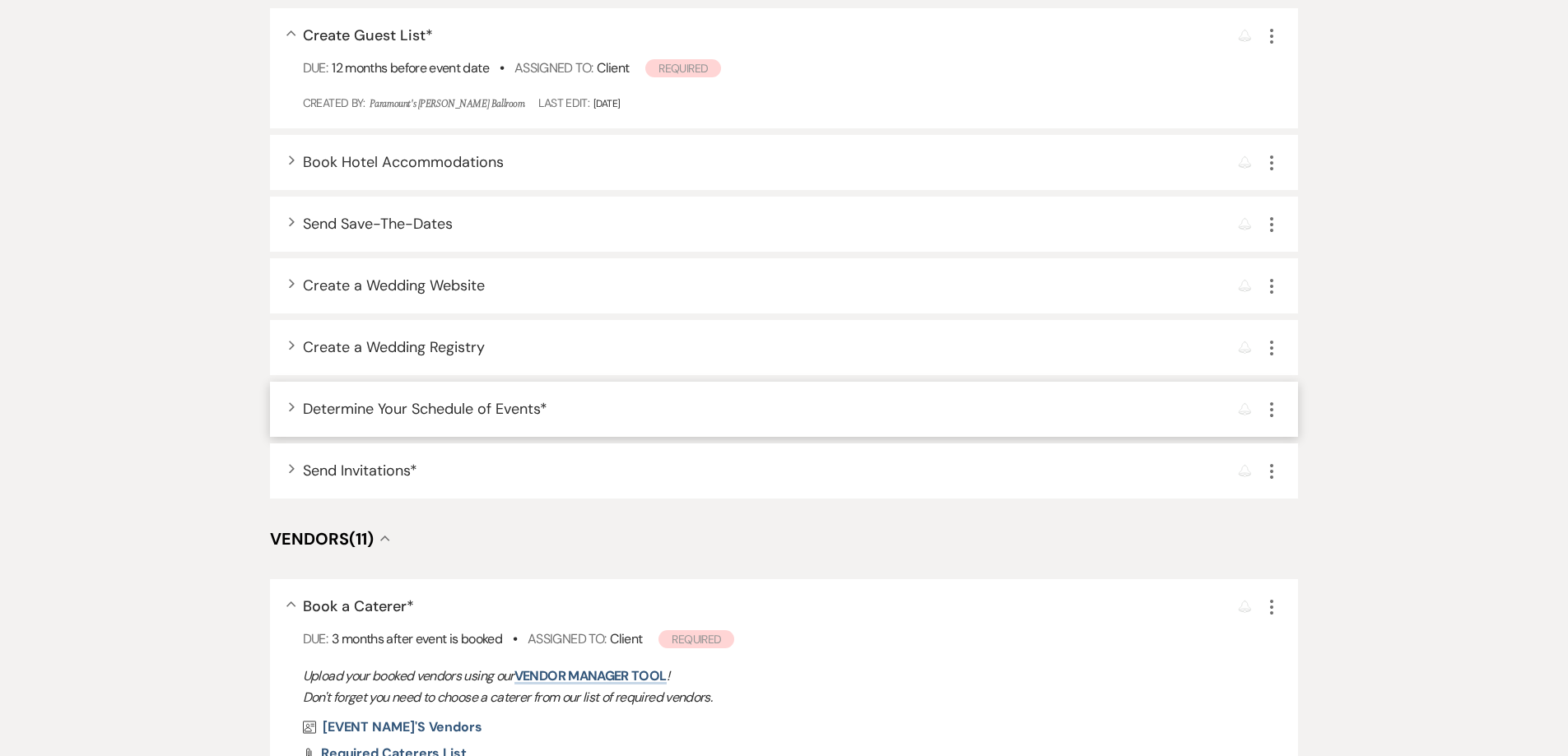 scroll, scrollTop: 0, scrollLeft: 0, axis: both 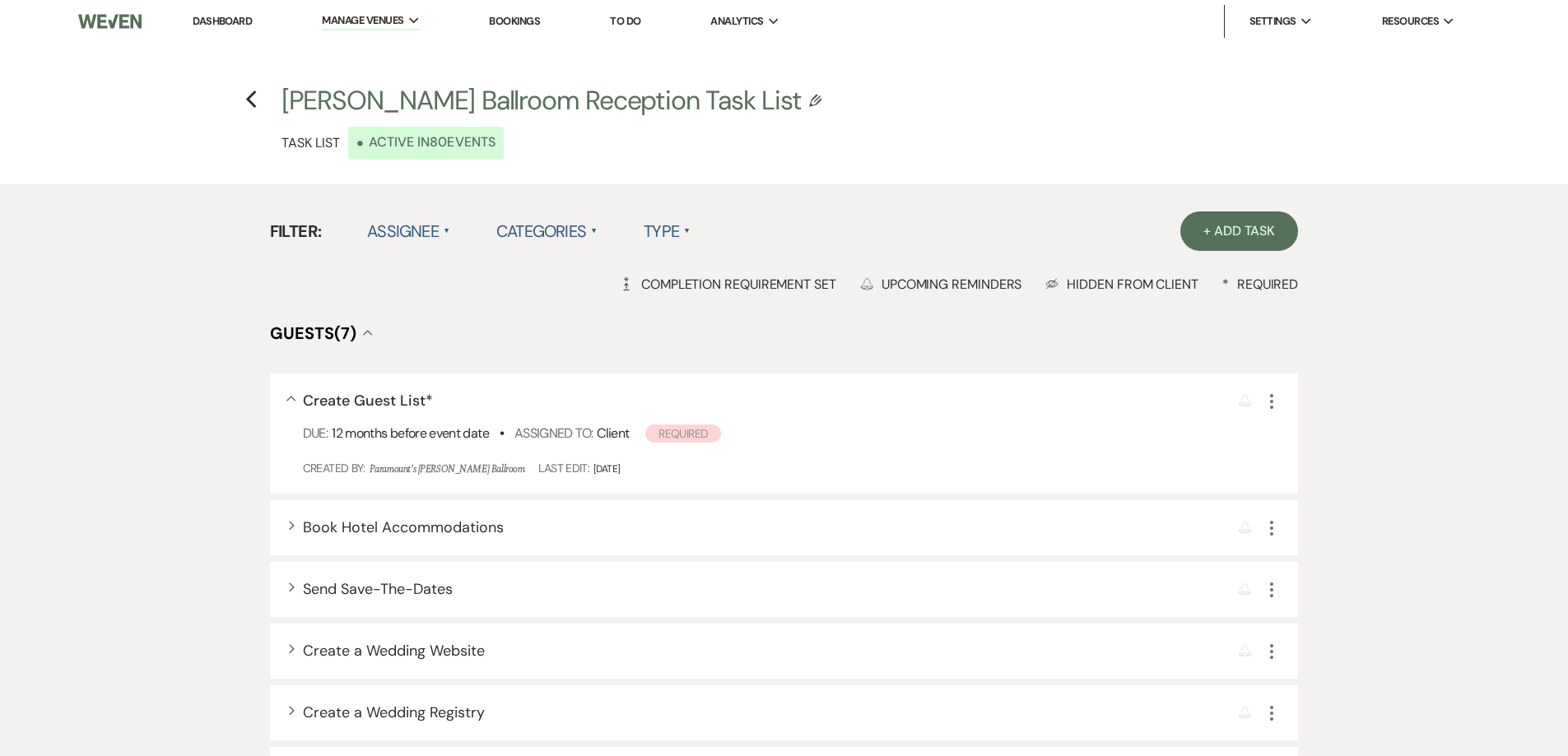 click on "Dashboard" at bounding box center (222, 21) 